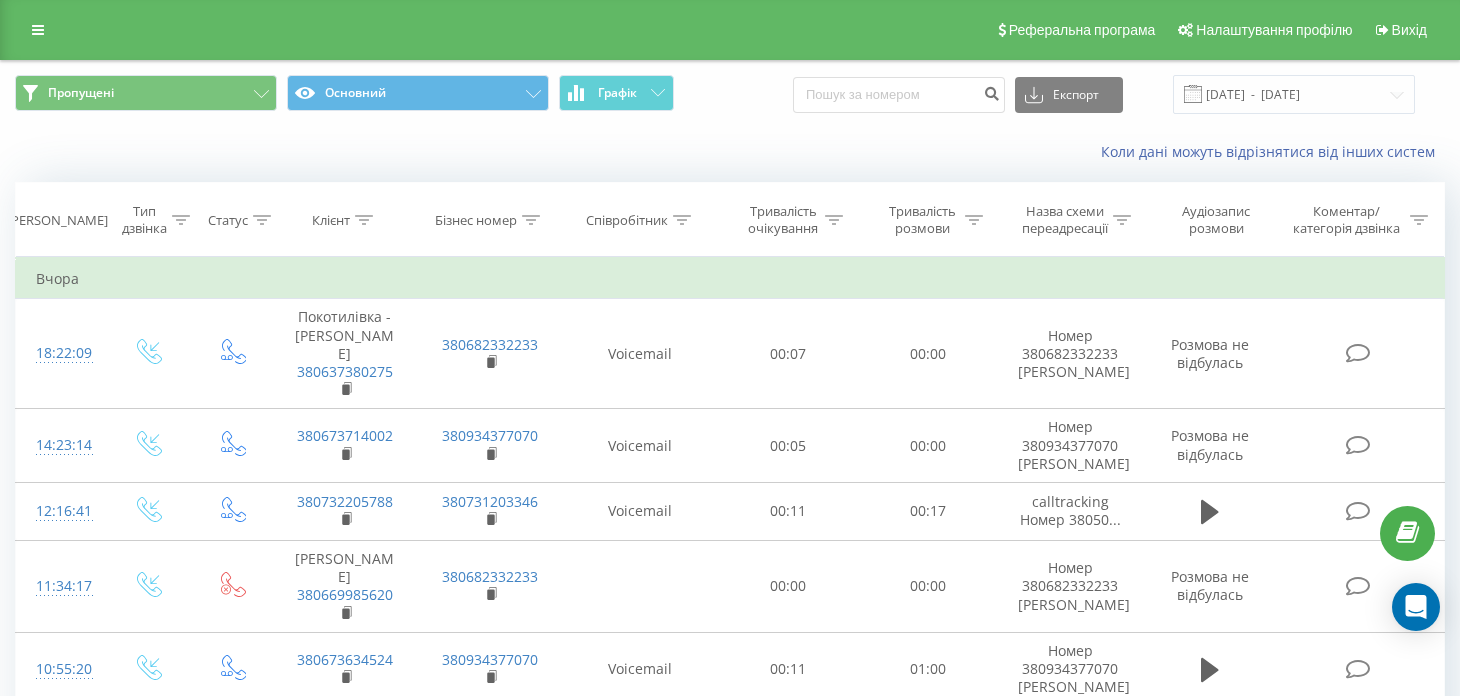 scroll, scrollTop: 0, scrollLeft: 0, axis: both 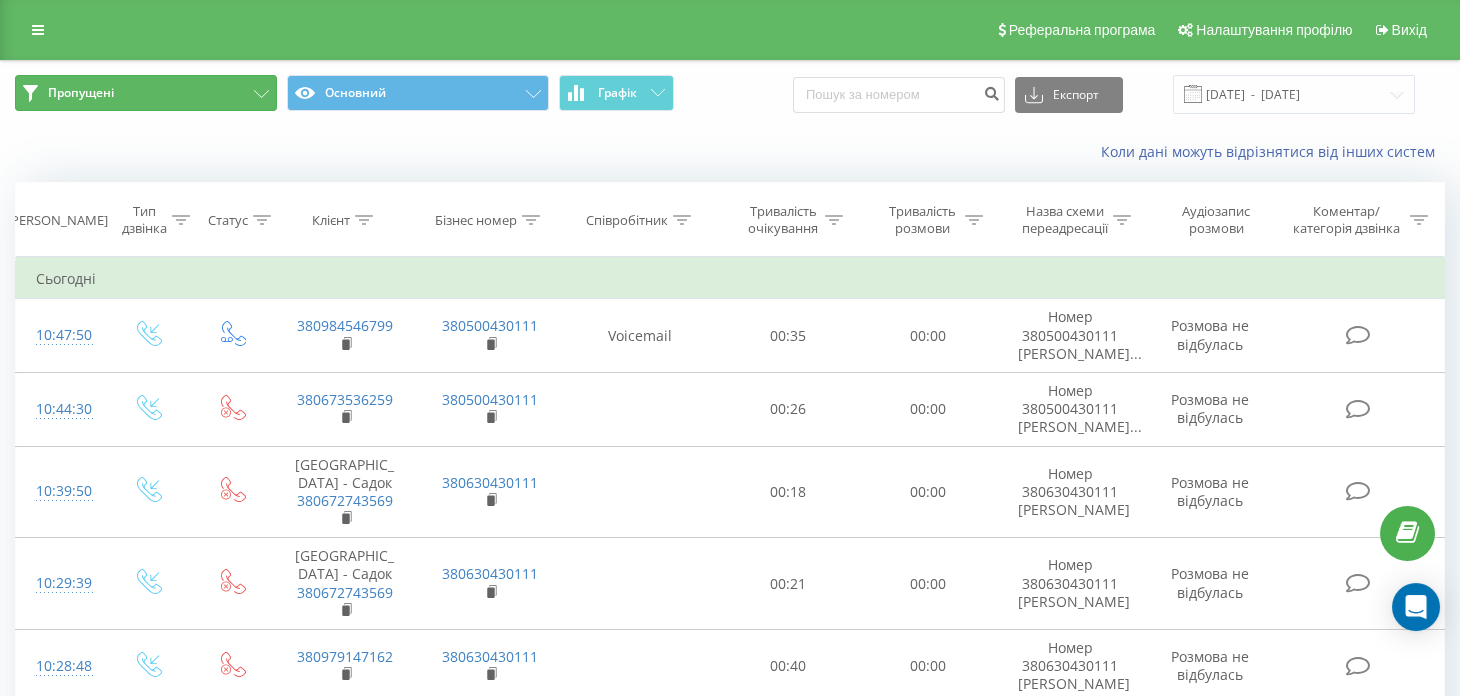 click 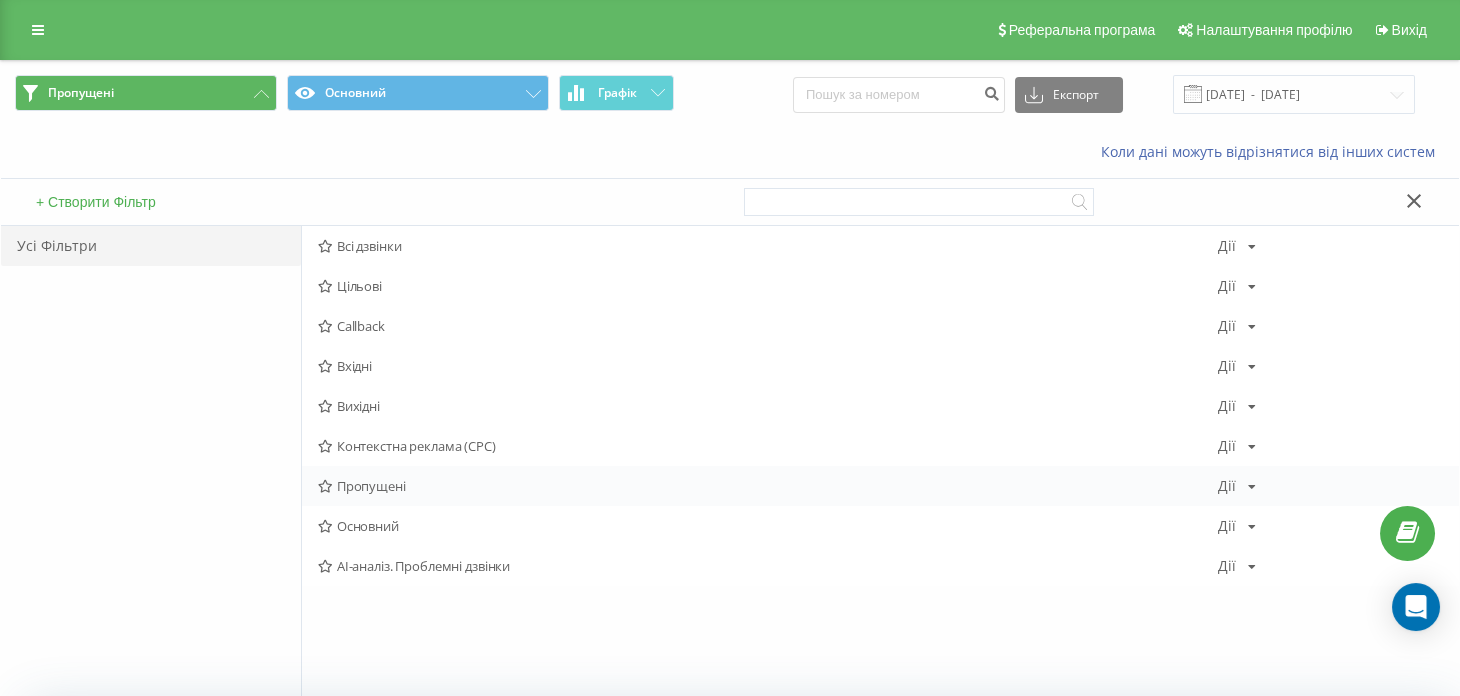 click on "Пропущені" at bounding box center [768, 486] 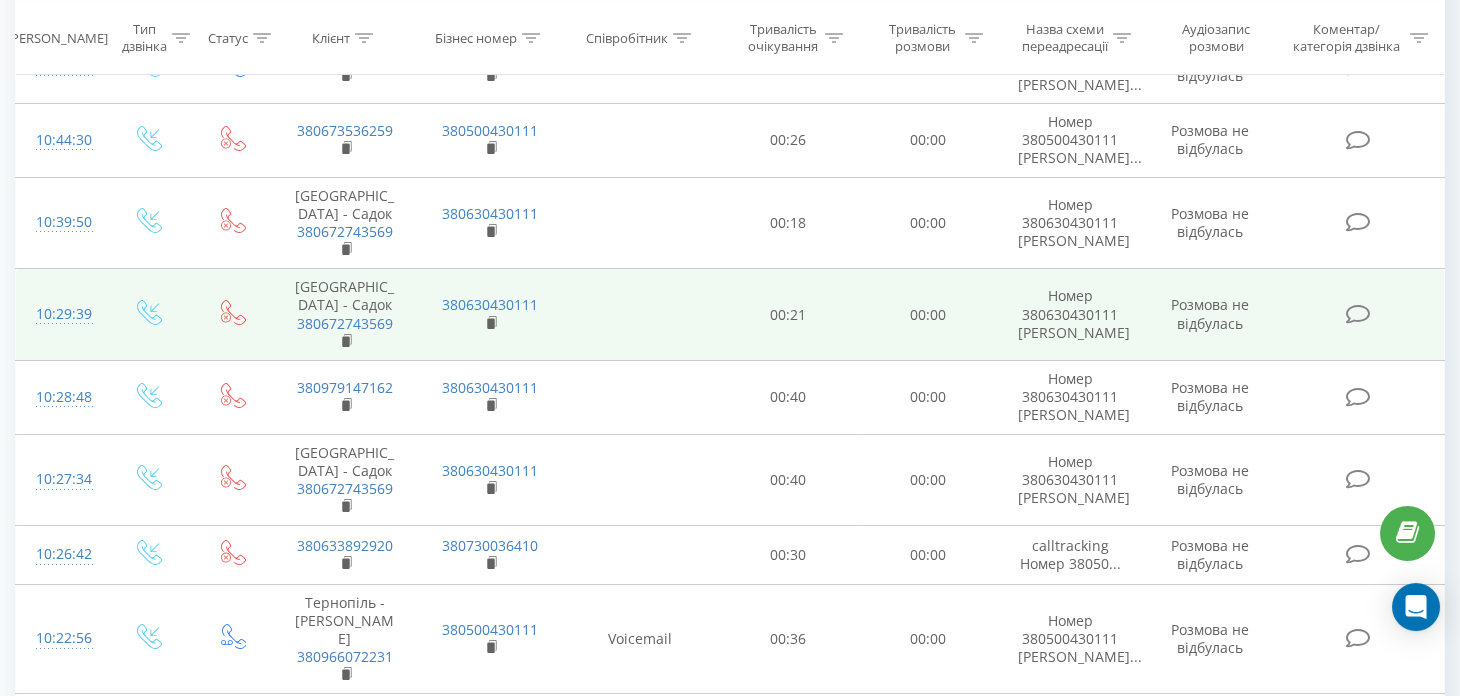 scroll, scrollTop: 300, scrollLeft: 0, axis: vertical 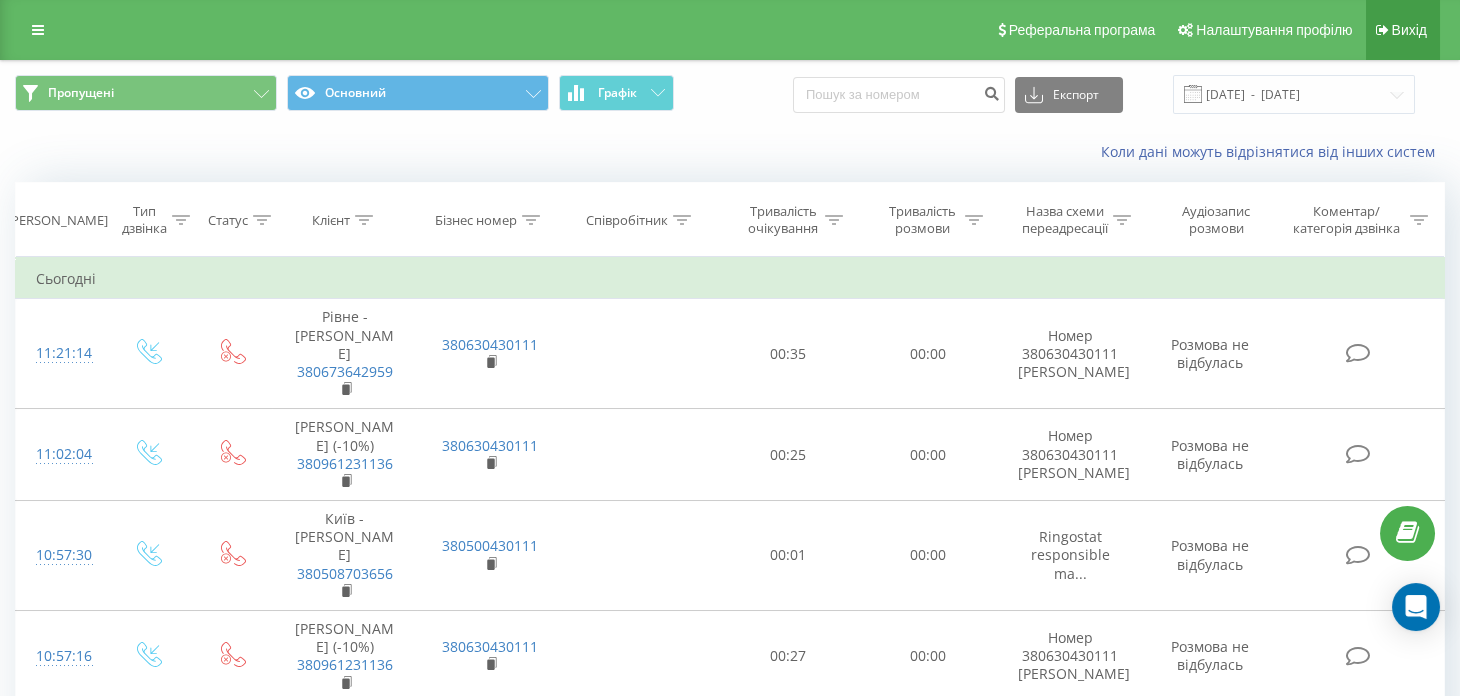 click on "Вихід" at bounding box center [1403, 30] 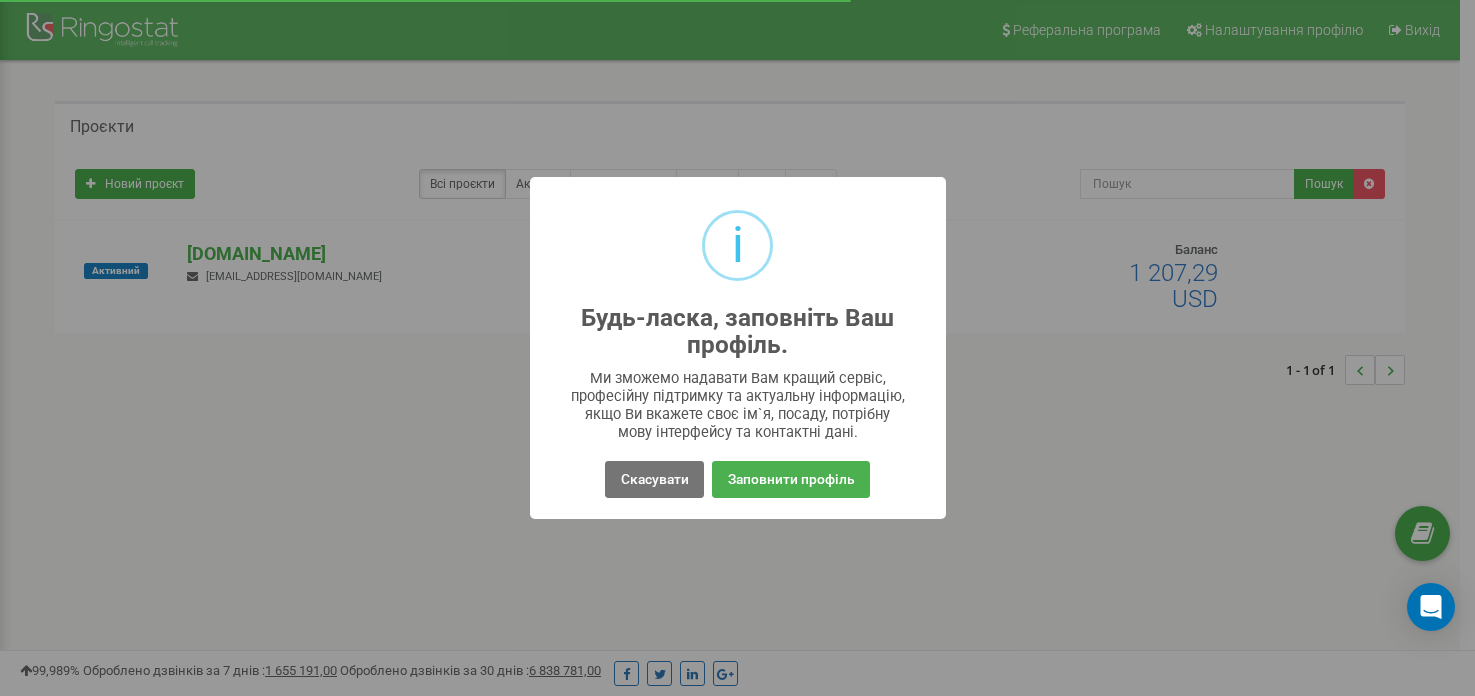 scroll, scrollTop: 0, scrollLeft: 0, axis: both 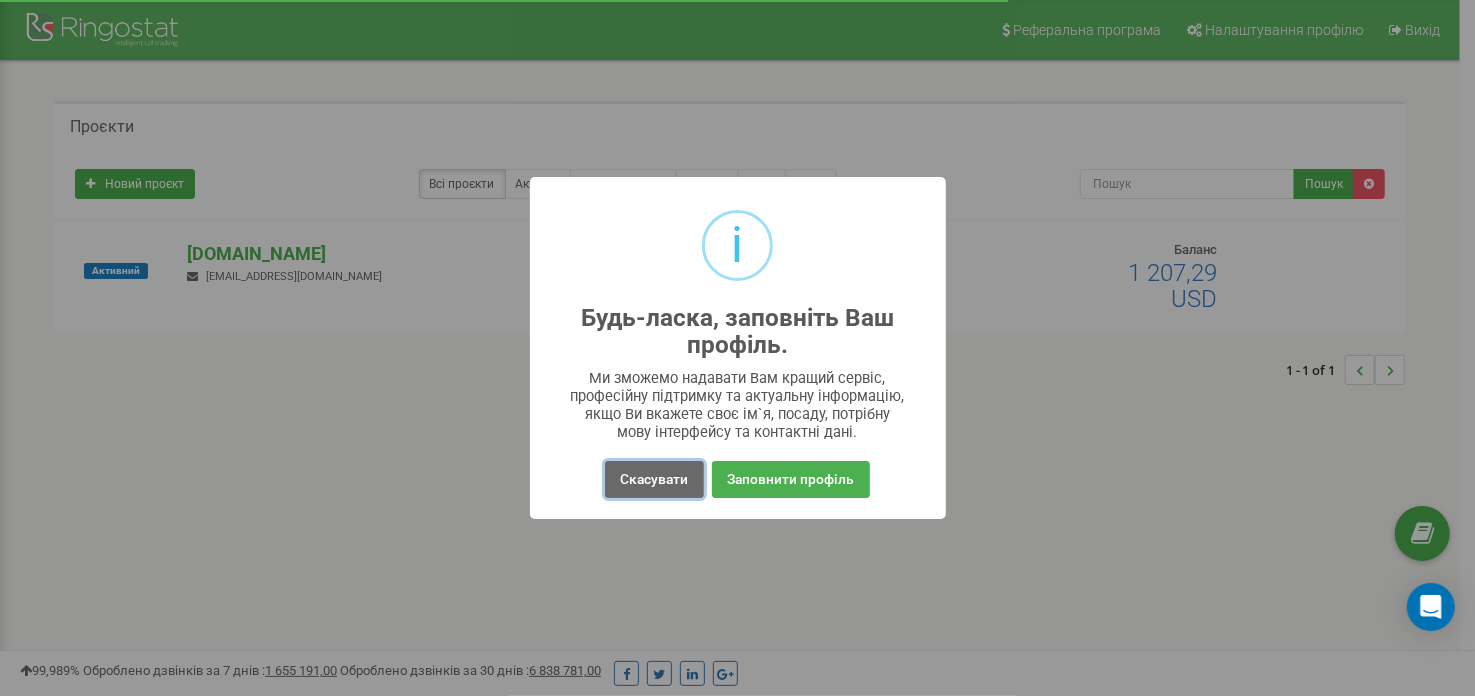 click on "Скасувати" at bounding box center [654, 479] 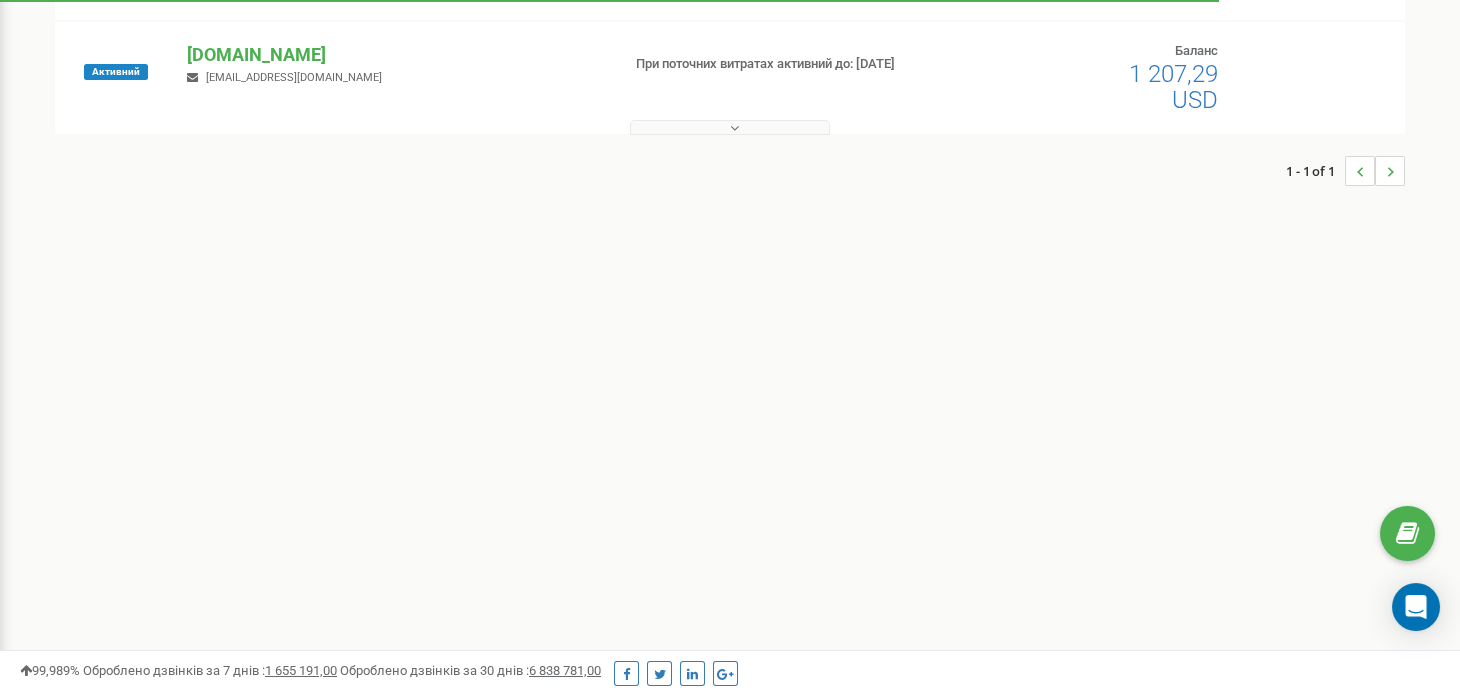scroll, scrollTop: 0, scrollLeft: 0, axis: both 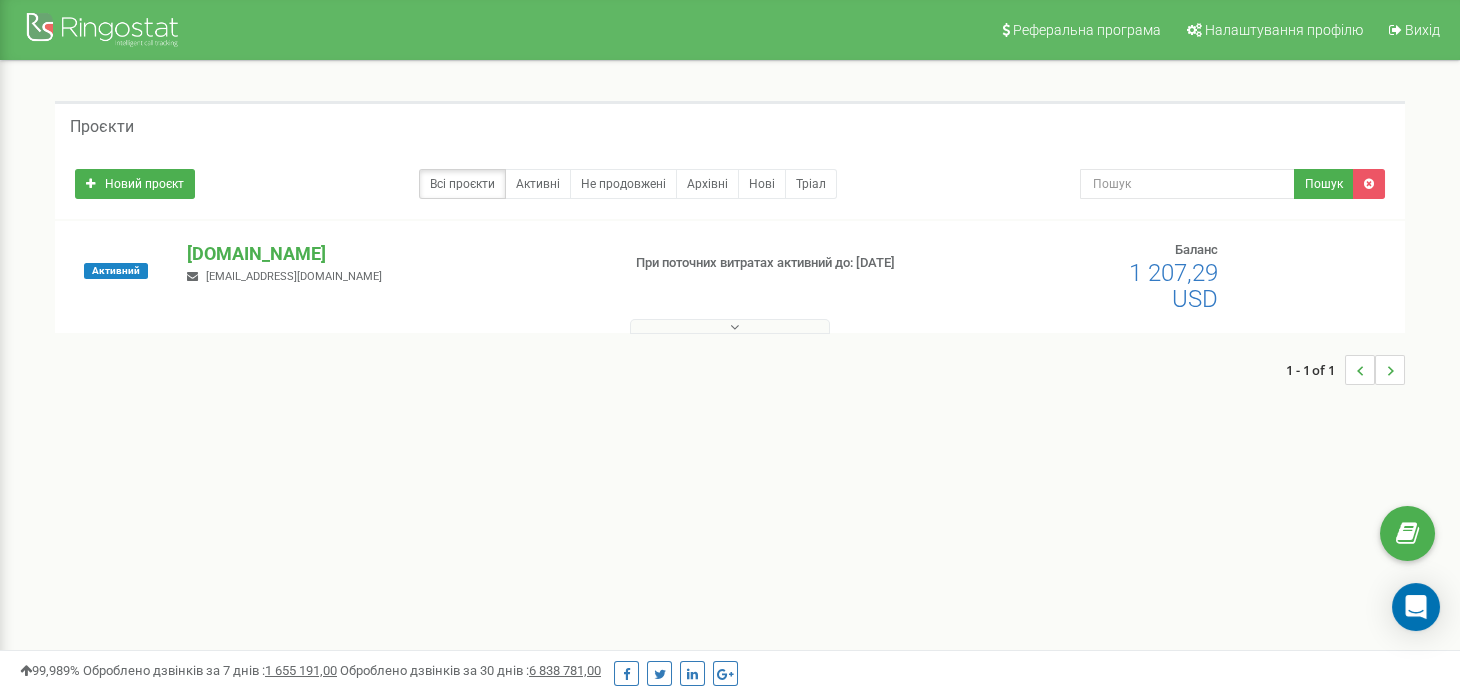 click on "Проєкти
Новий проєкт
Всі проєкти
Активні
Не продовжені
Архівні
Нові
Тріал
Пошук" at bounding box center (730, 253) 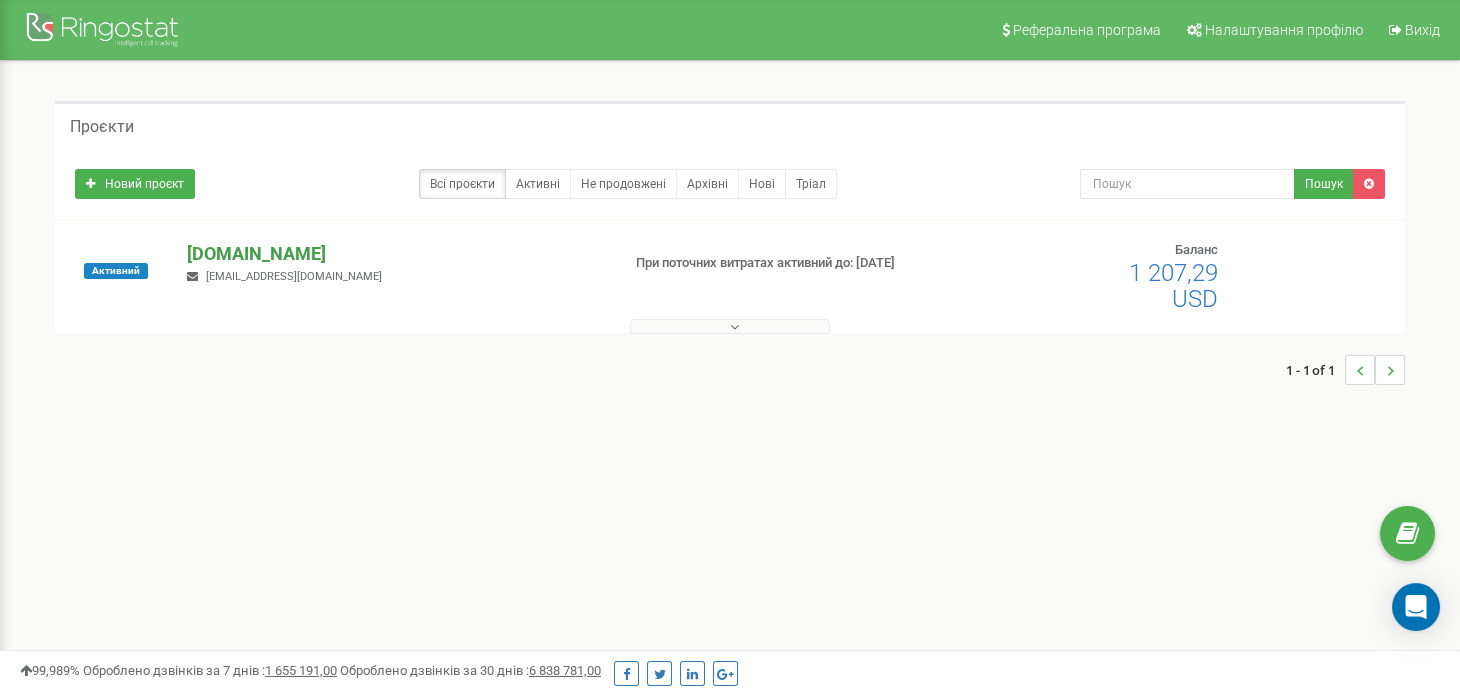 click on "[DOMAIN_NAME]" at bounding box center (395, 254) 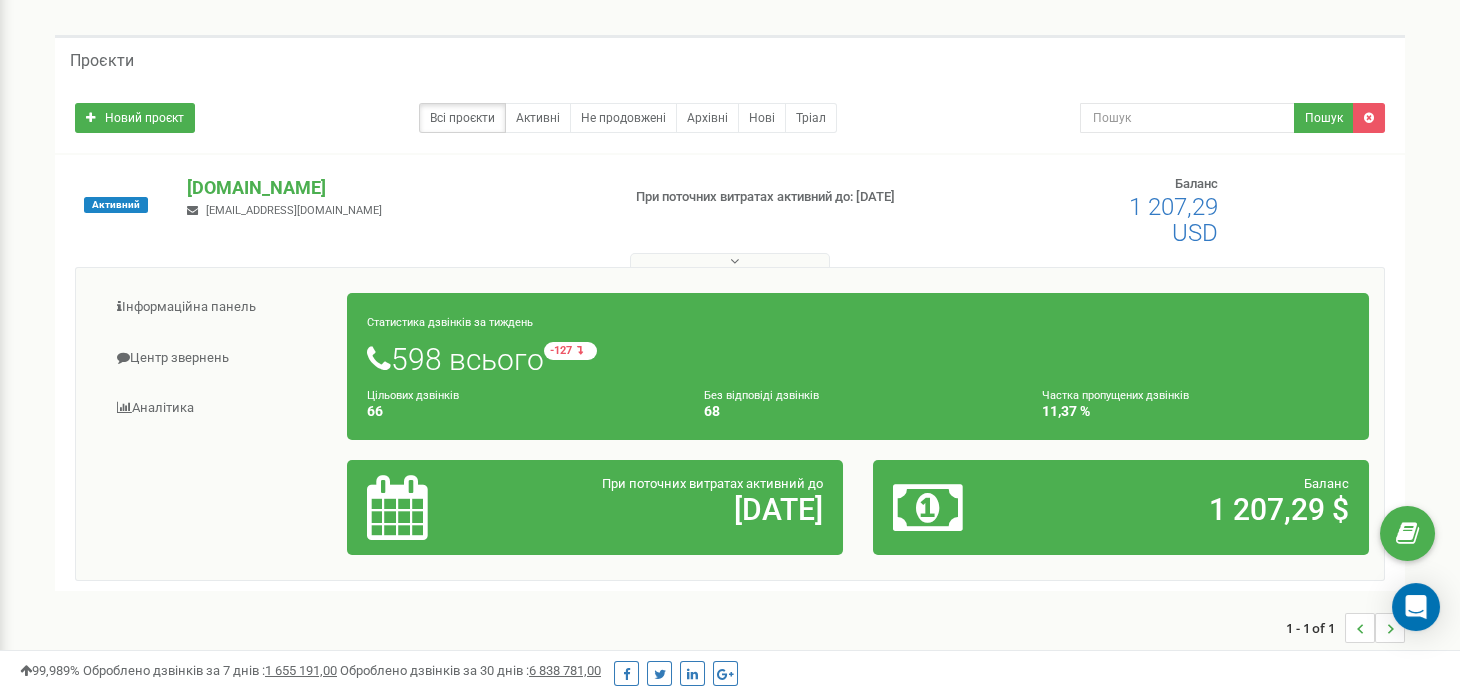scroll, scrollTop: 99, scrollLeft: 0, axis: vertical 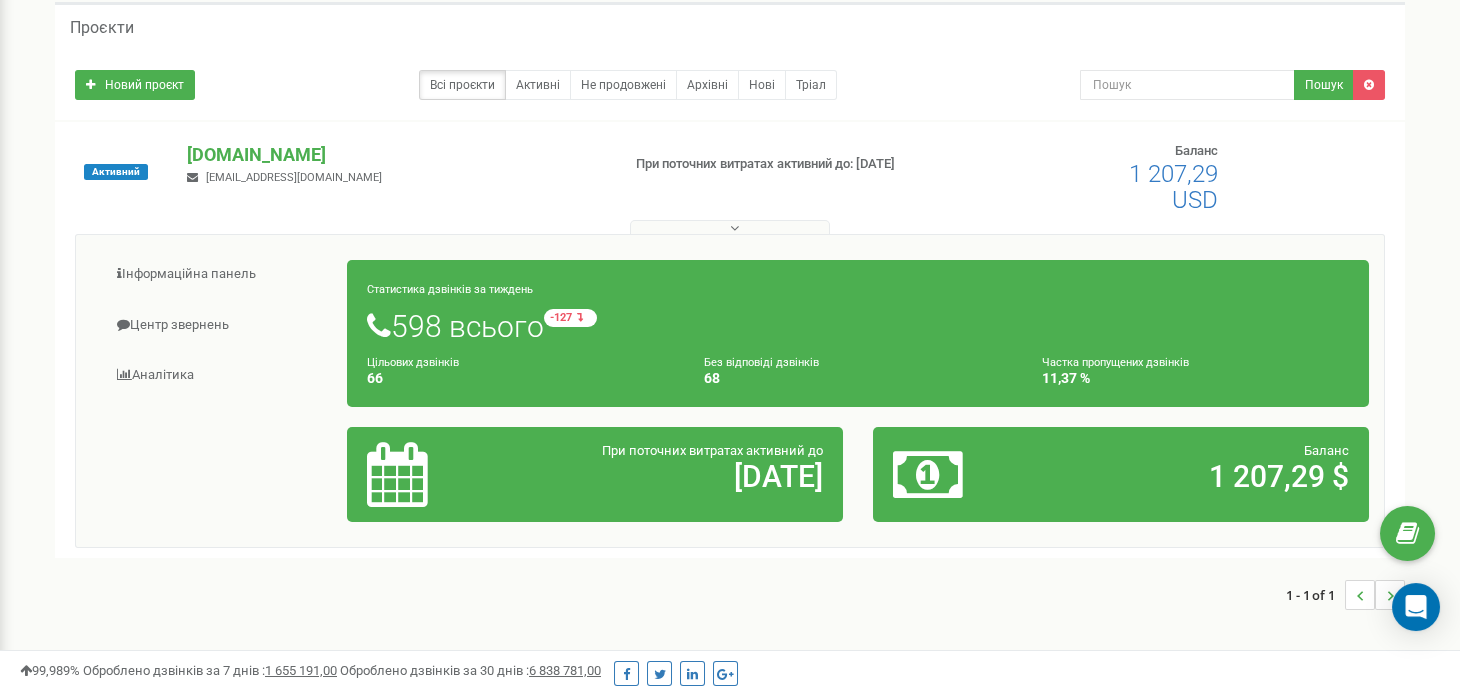 click on "Частка пропущених дзвінків" at bounding box center [1115, 362] 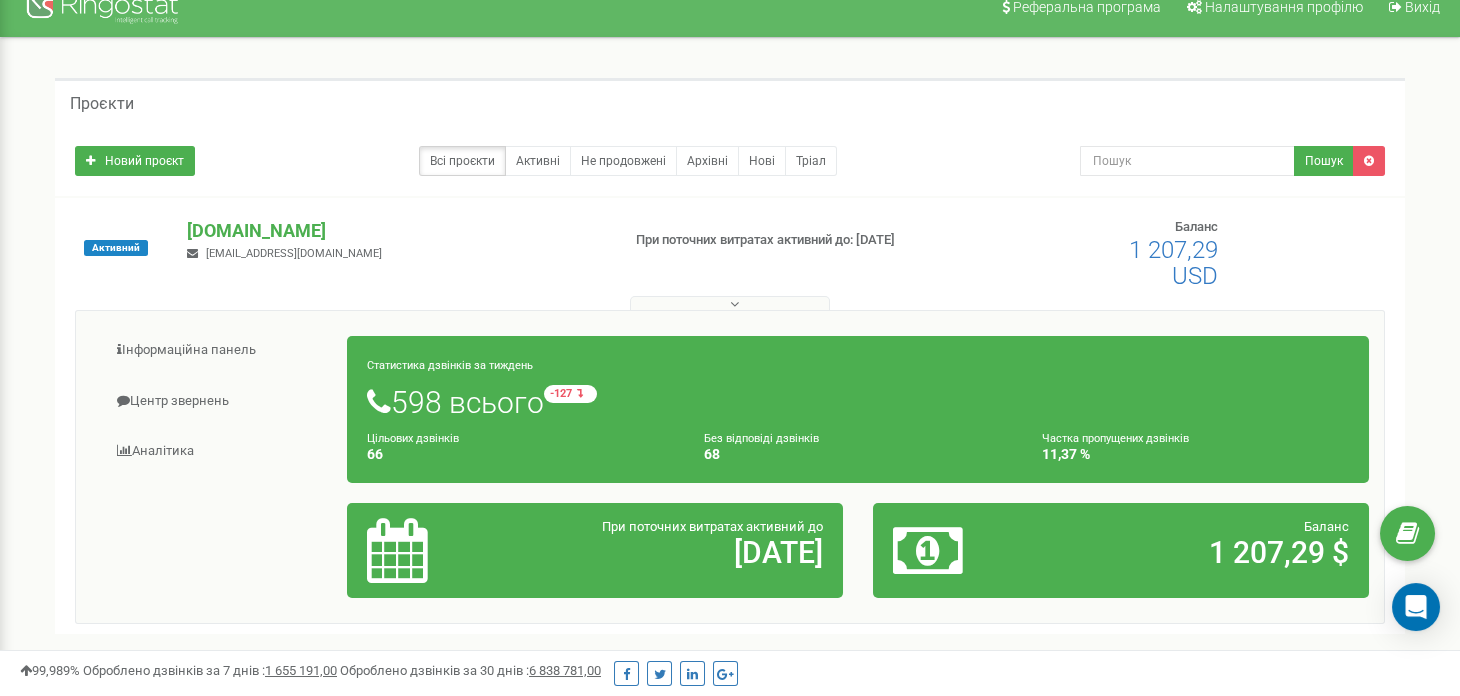 scroll, scrollTop: 0, scrollLeft: 0, axis: both 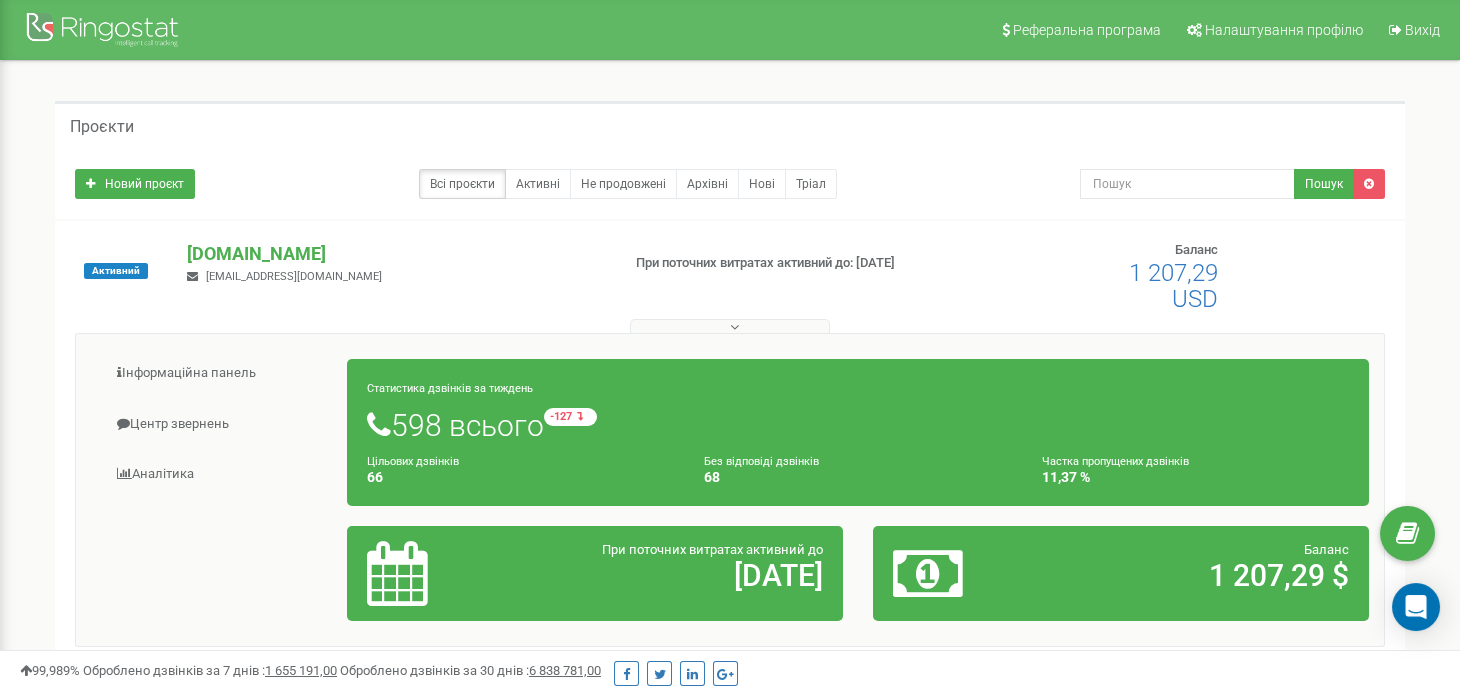 click at bounding box center [730, 326] 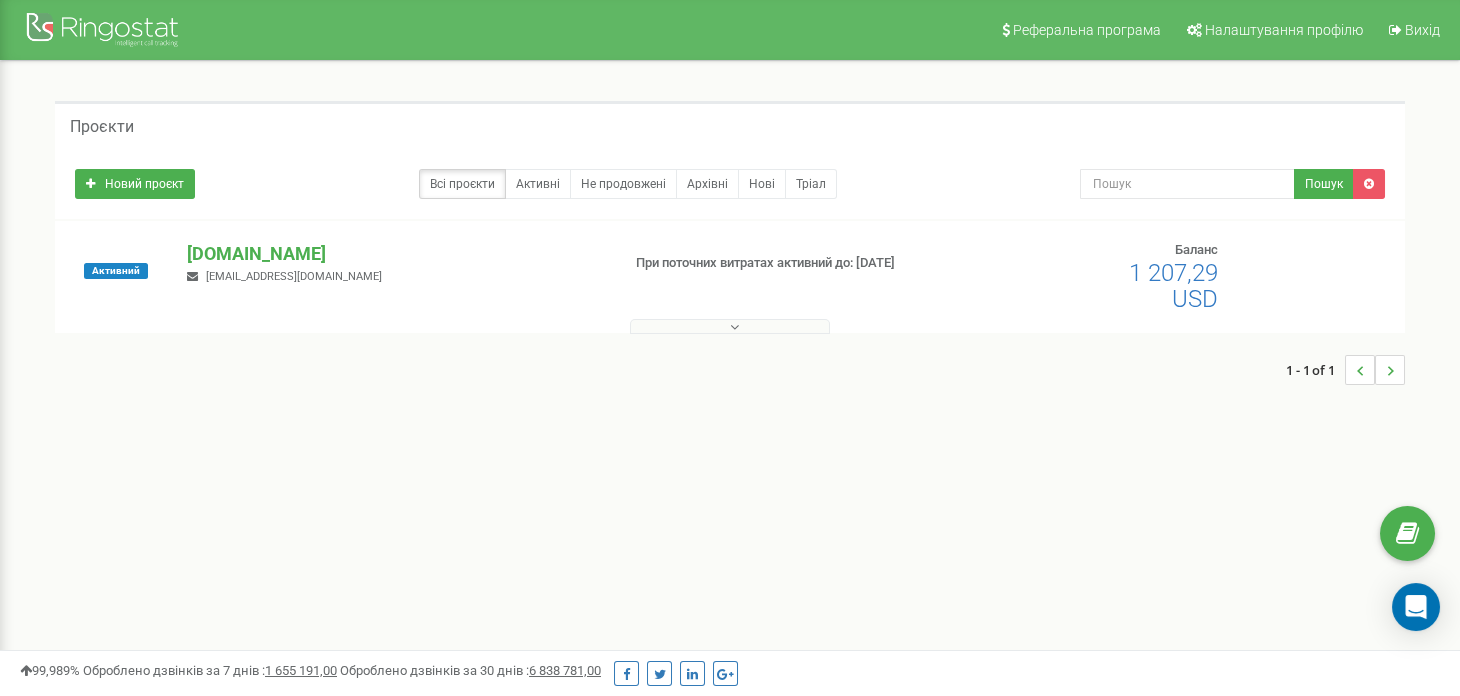 click at bounding box center (730, 326) 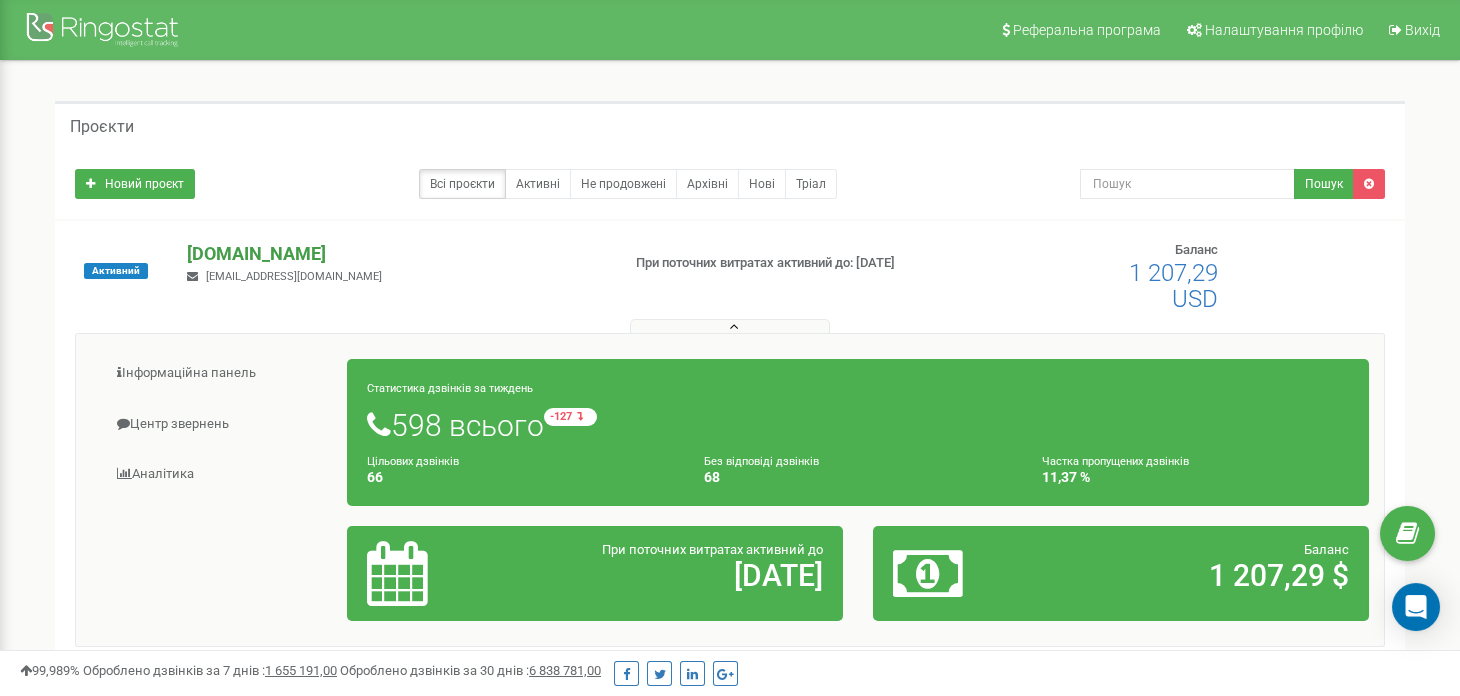 click on "[DOMAIN_NAME]" at bounding box center [395, 254] 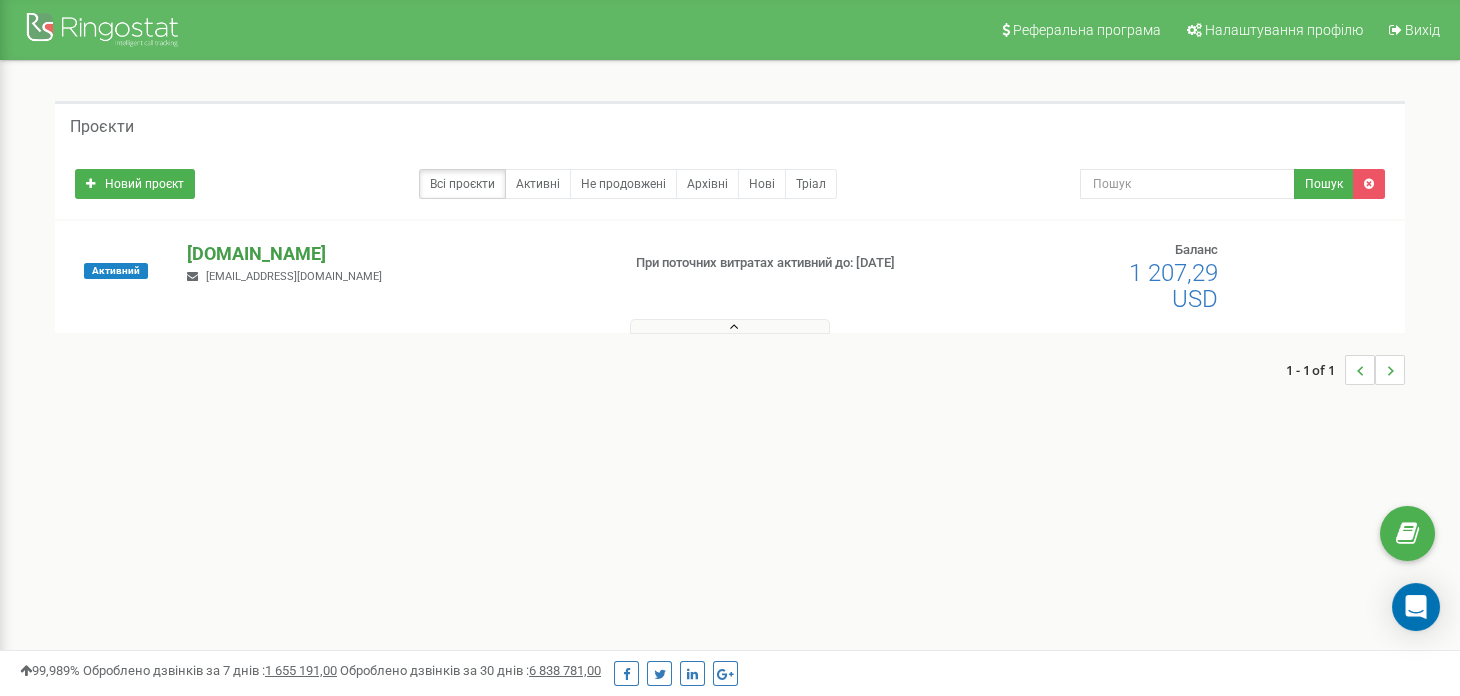 click on "[DOMAIN_NAME]" at bounding box center (395, 254) 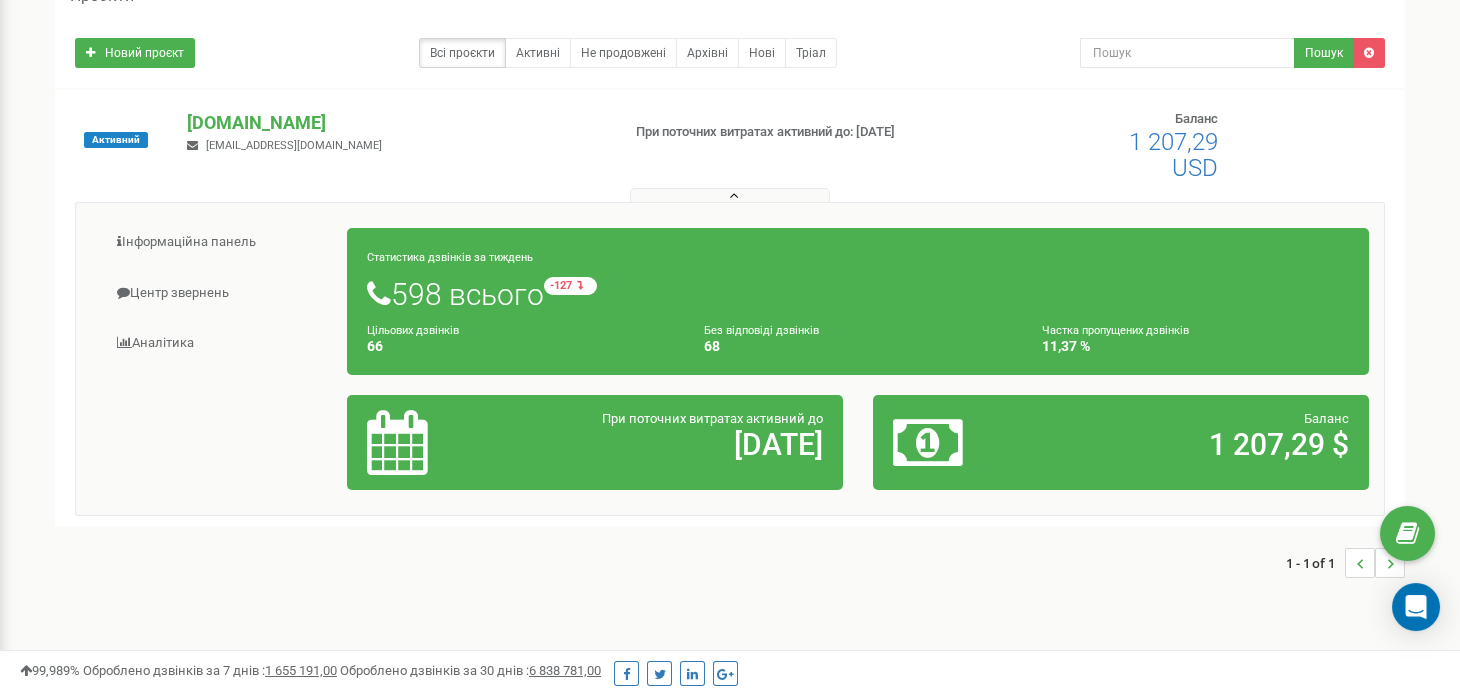 scroll, scrollTop: 99, scrollLeft: 0, axis: vertical 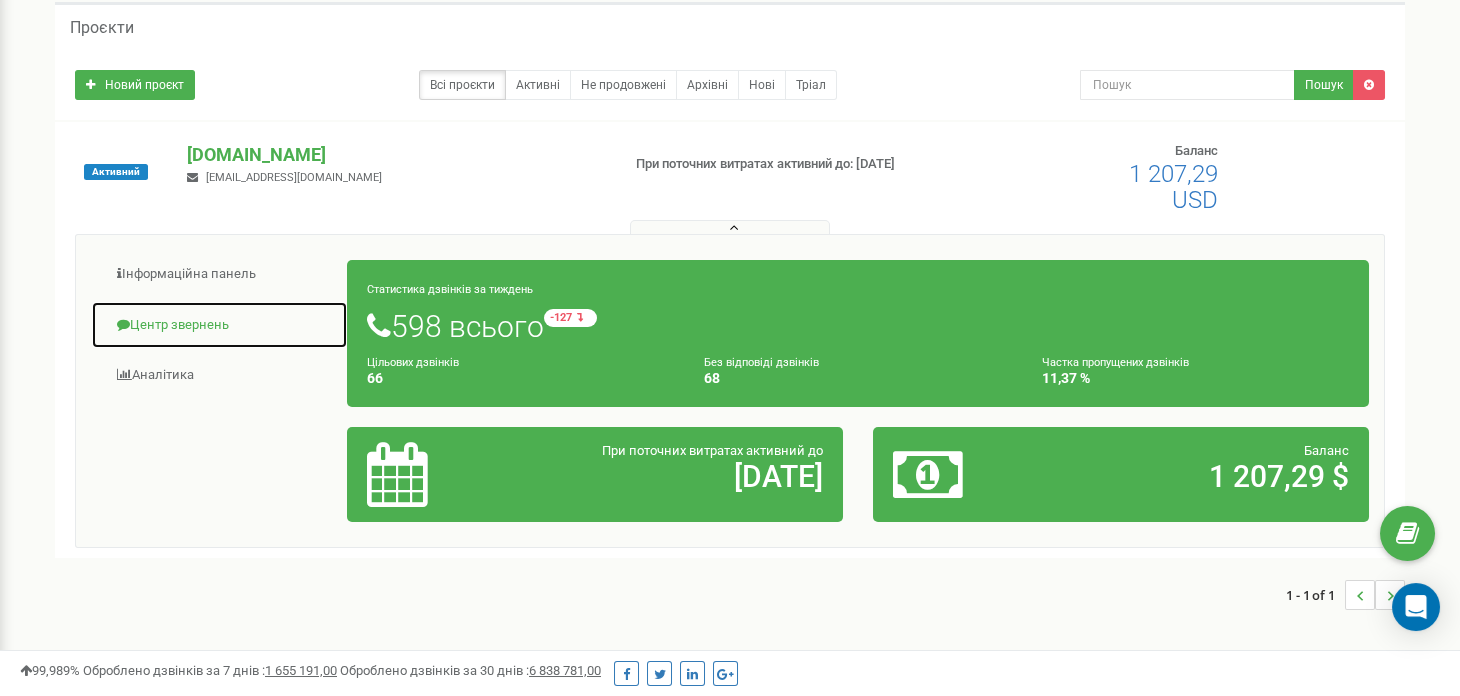 click on "Центр звернень" at bounding box center (219, 325) 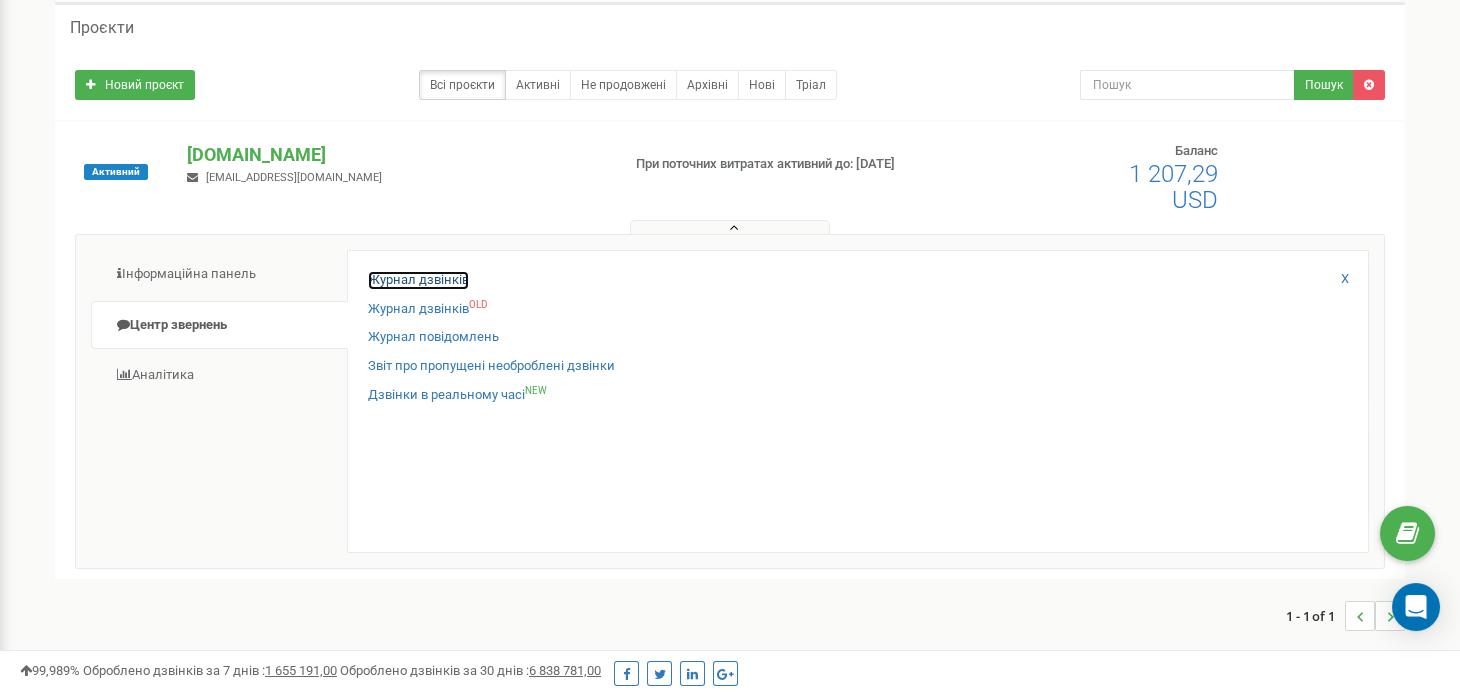 click on "Журнал дзвінків" at bounding box center [418, 280] 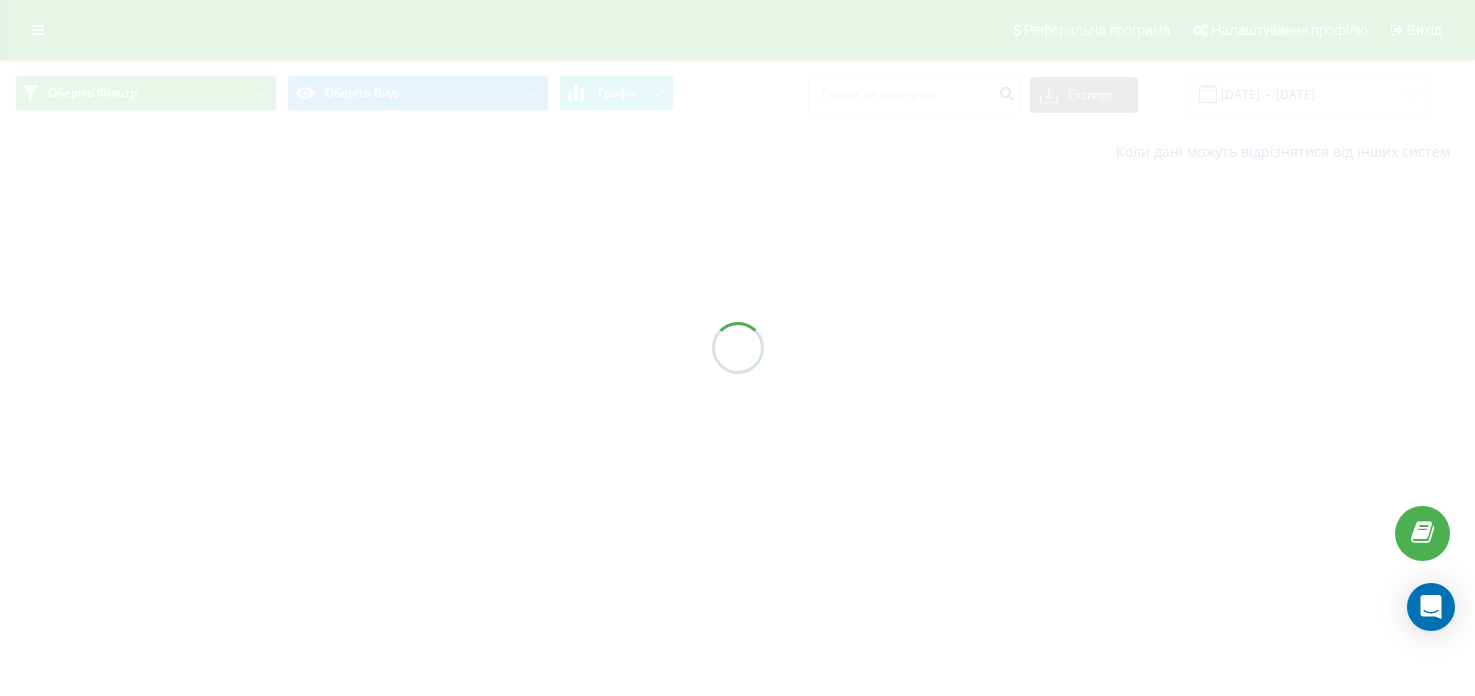 scroll, scrollTop: 0, scrollLeft: 0, axis: both 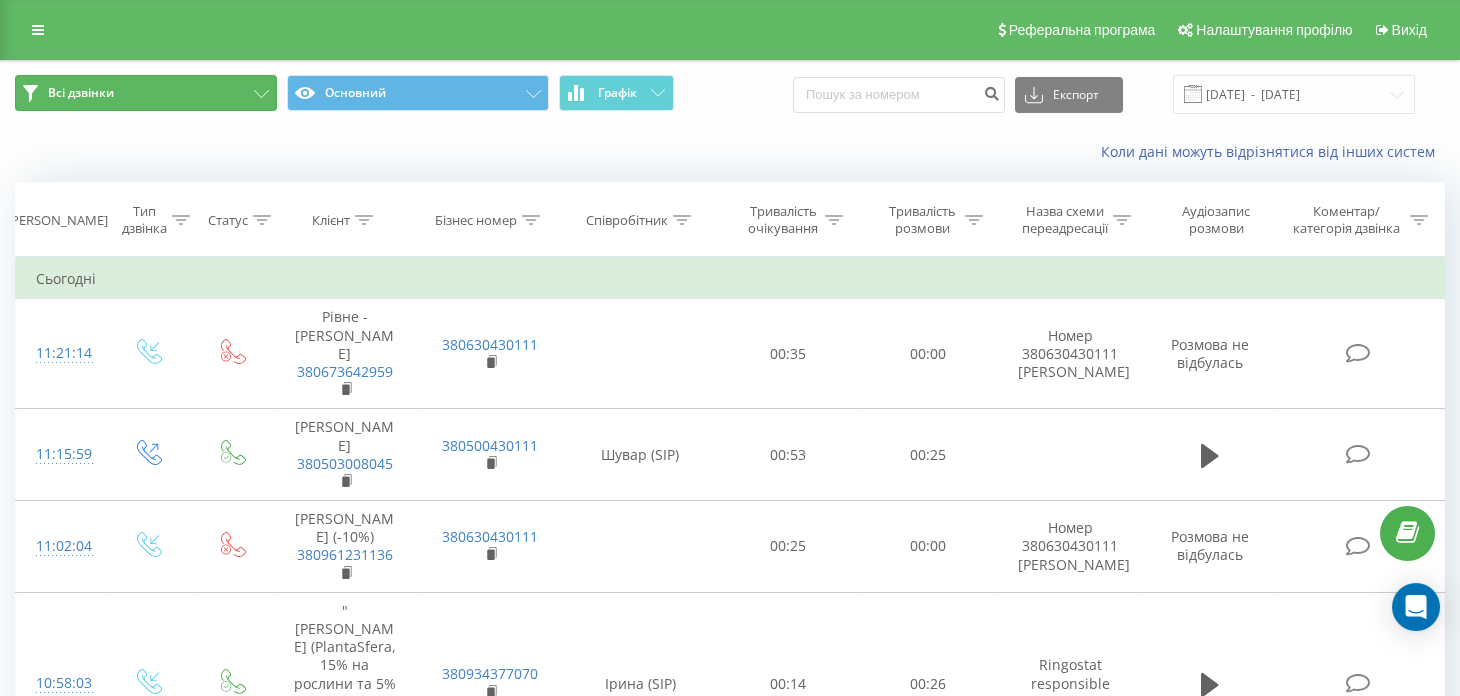 click on "Всі дзвінки" at bounding box center (146, 93) 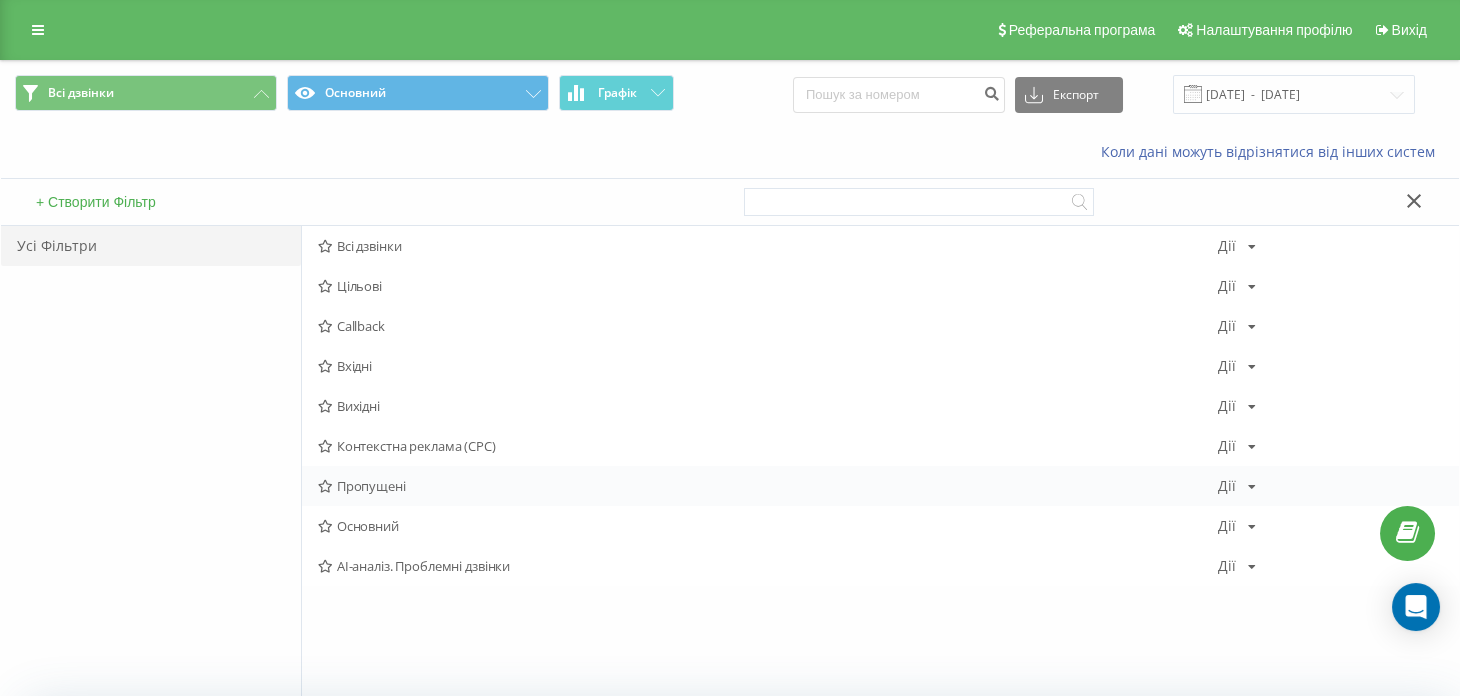 click on "Пропущені" at bounding box center (768, 486) 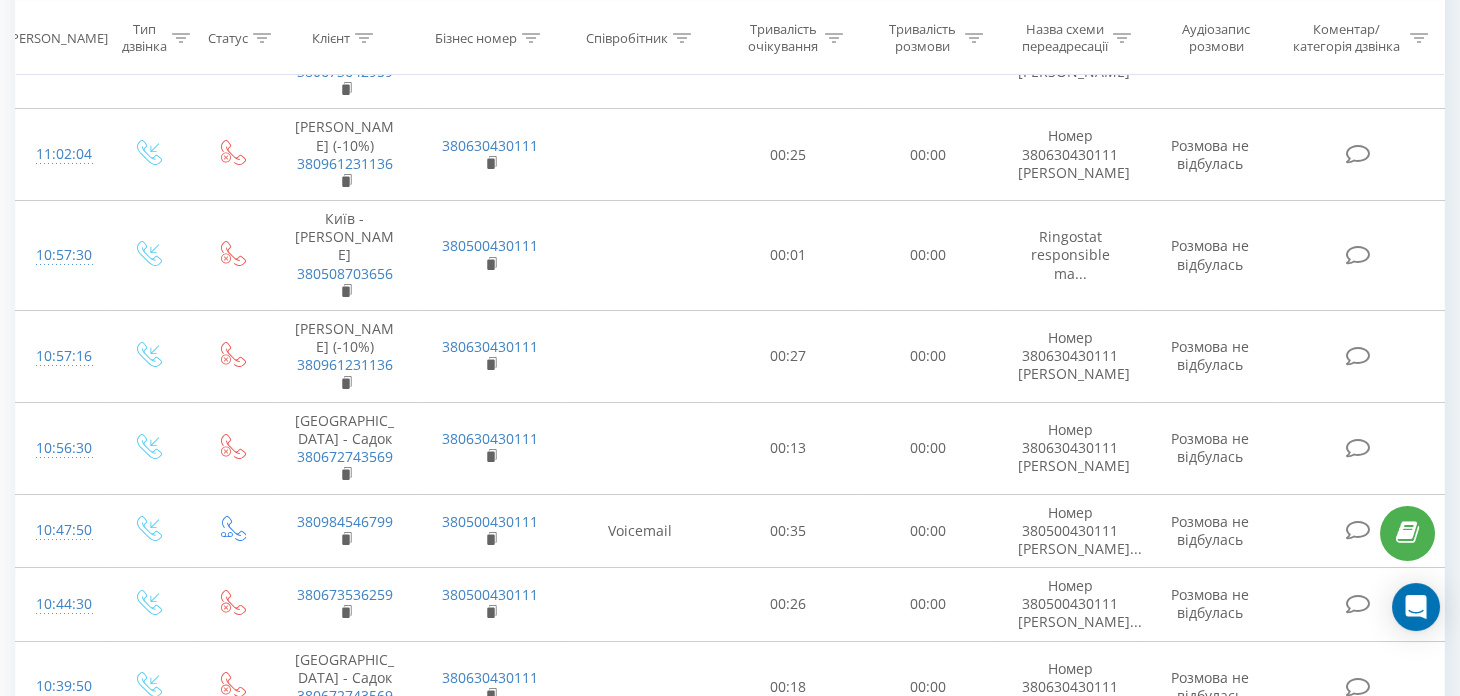 scroll, scrollTop: 0, scrollLeft: 0, axis: both 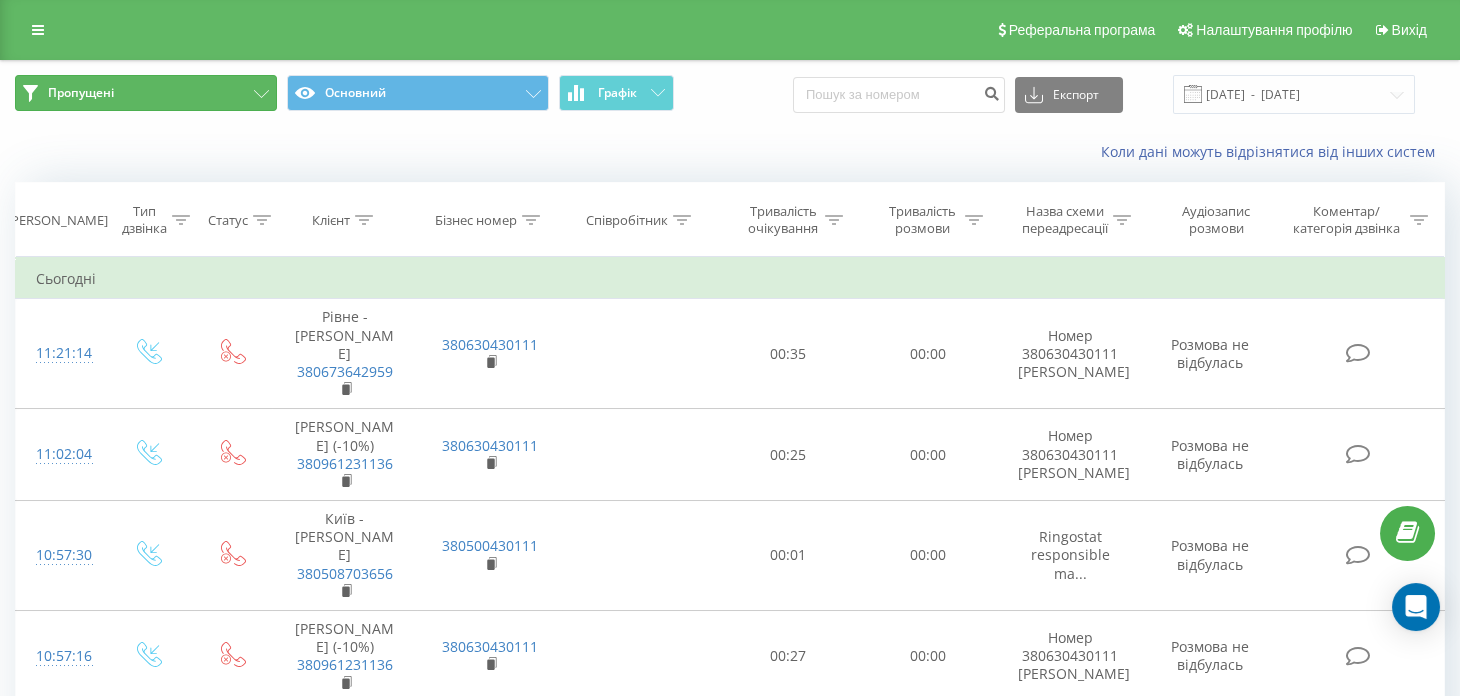 click on "Пропущені" at bounding box center (146, 93) 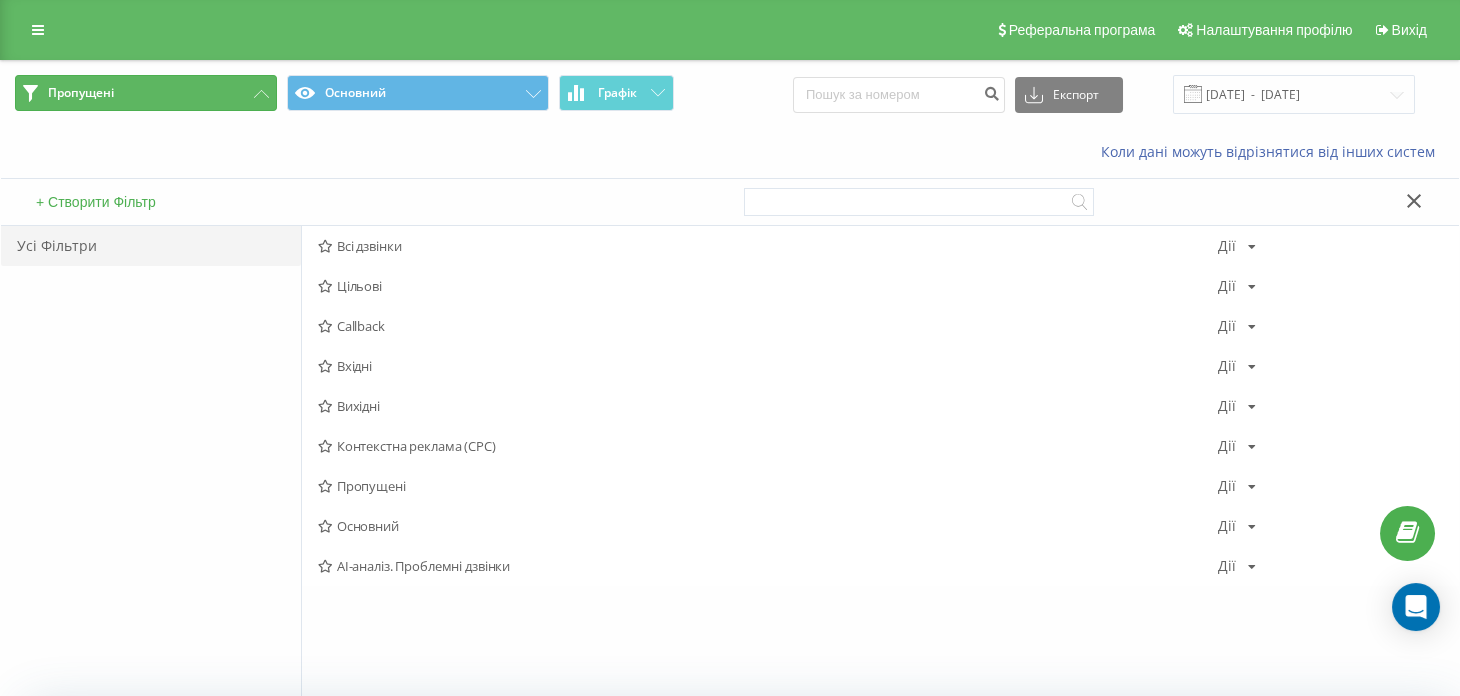 click on "Пропущені" at bounding box center [146, 93] 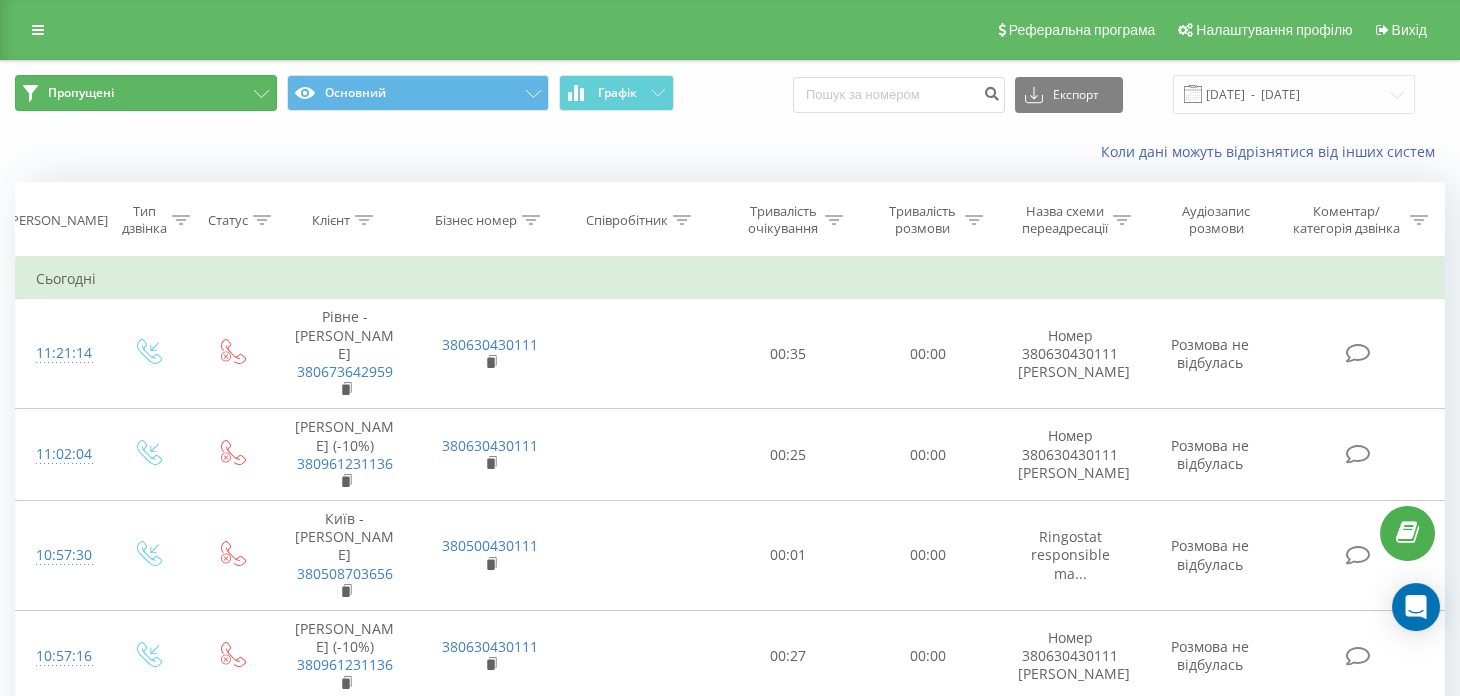 click on "Пропущені" at bounding box center [146, 93] 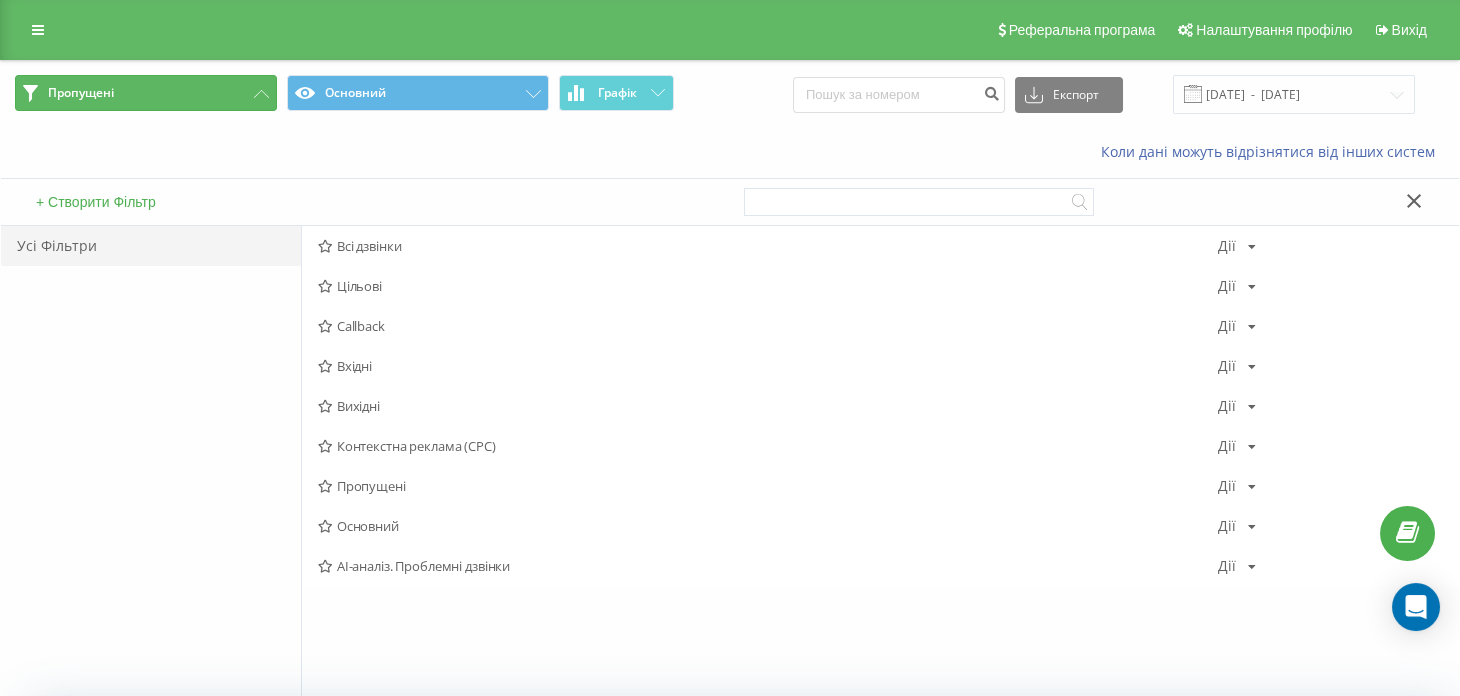 click on "Пропущені" at bounding box center (146, 93) 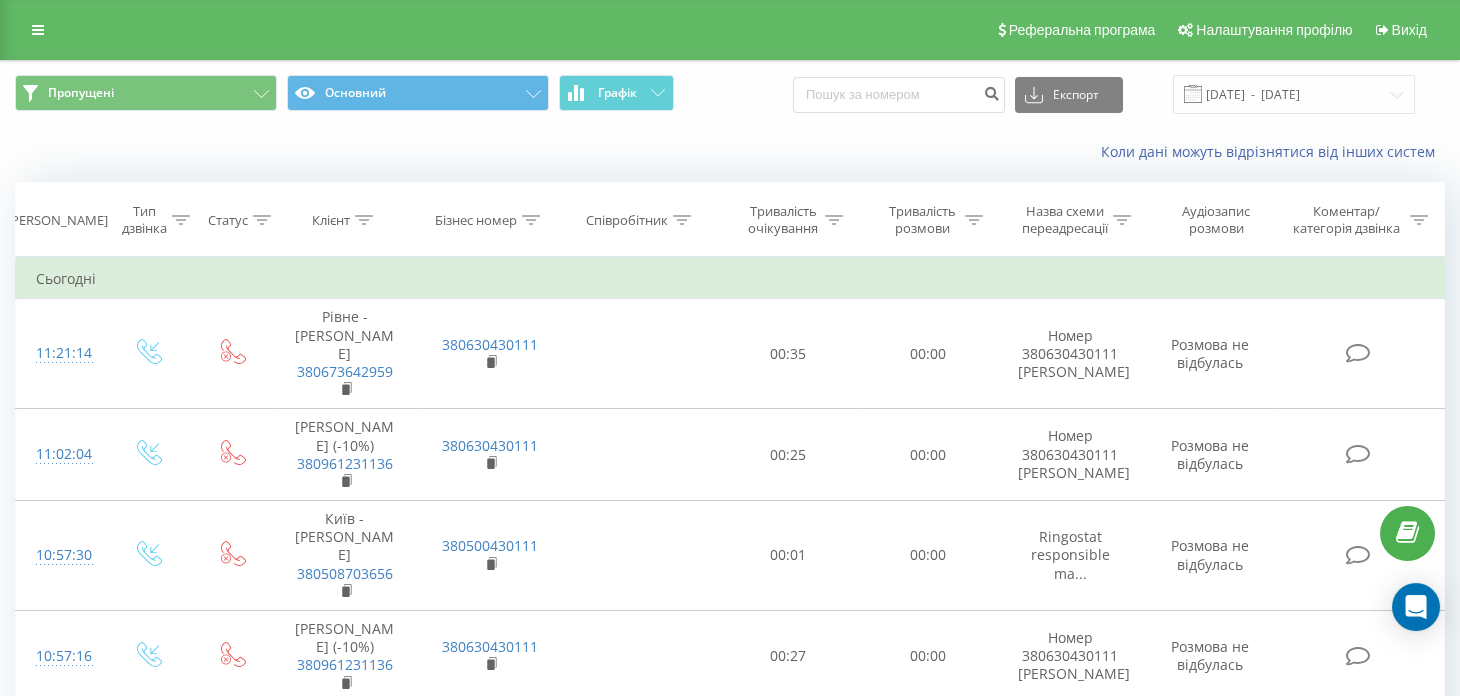 click on "Пропущені Основний Графік" at bounding box center (365, 94) 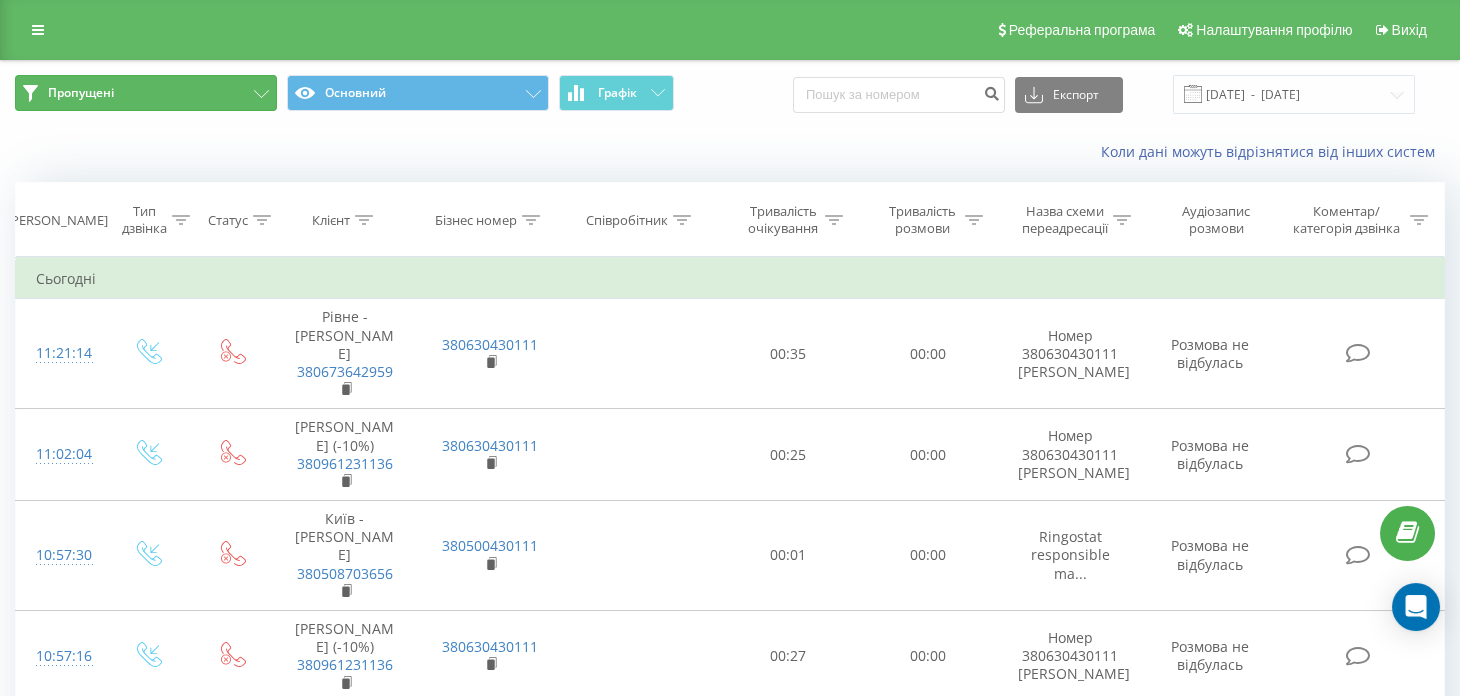 click on "Пропущені" at bounding box center [81, 93] 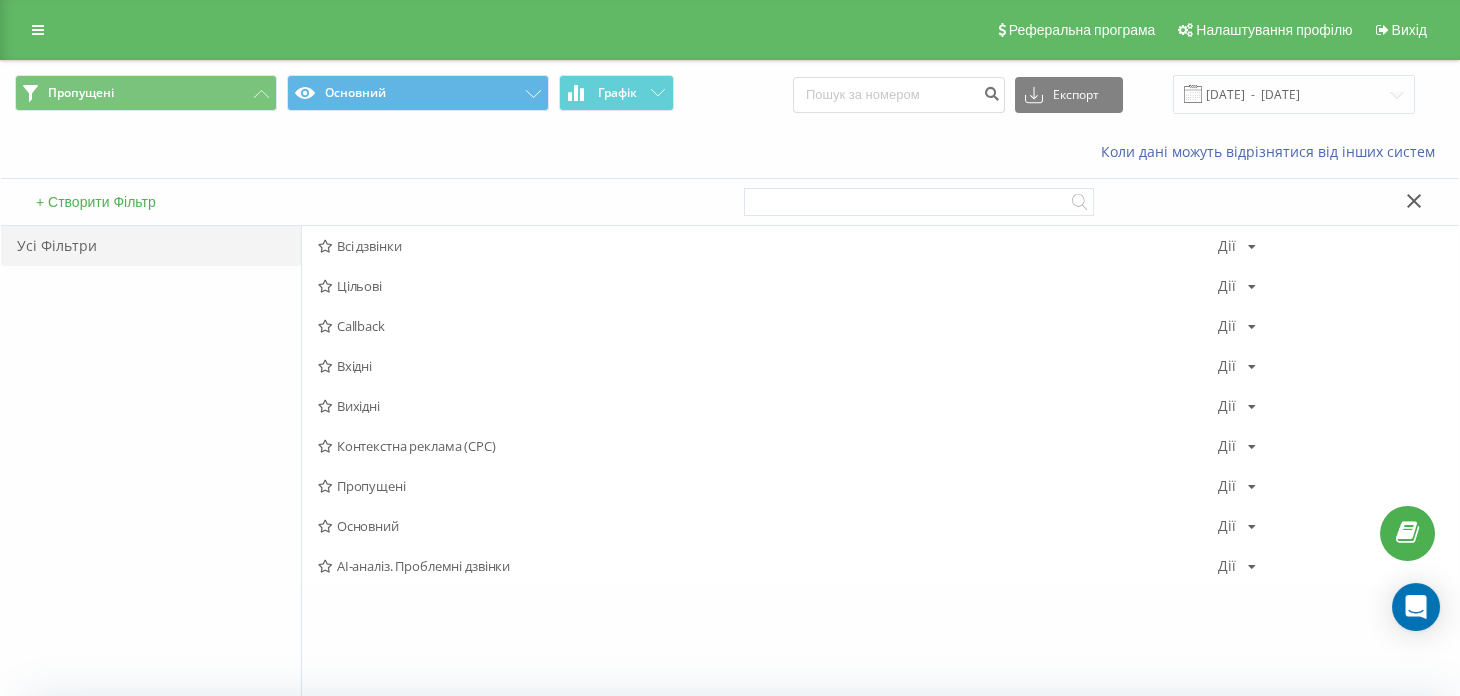 click on "Пропущені Основний Графік Експорт .csv .xls .xlsx 14.06.2025  -  14.07.2025" at bounding box center [730, 94] 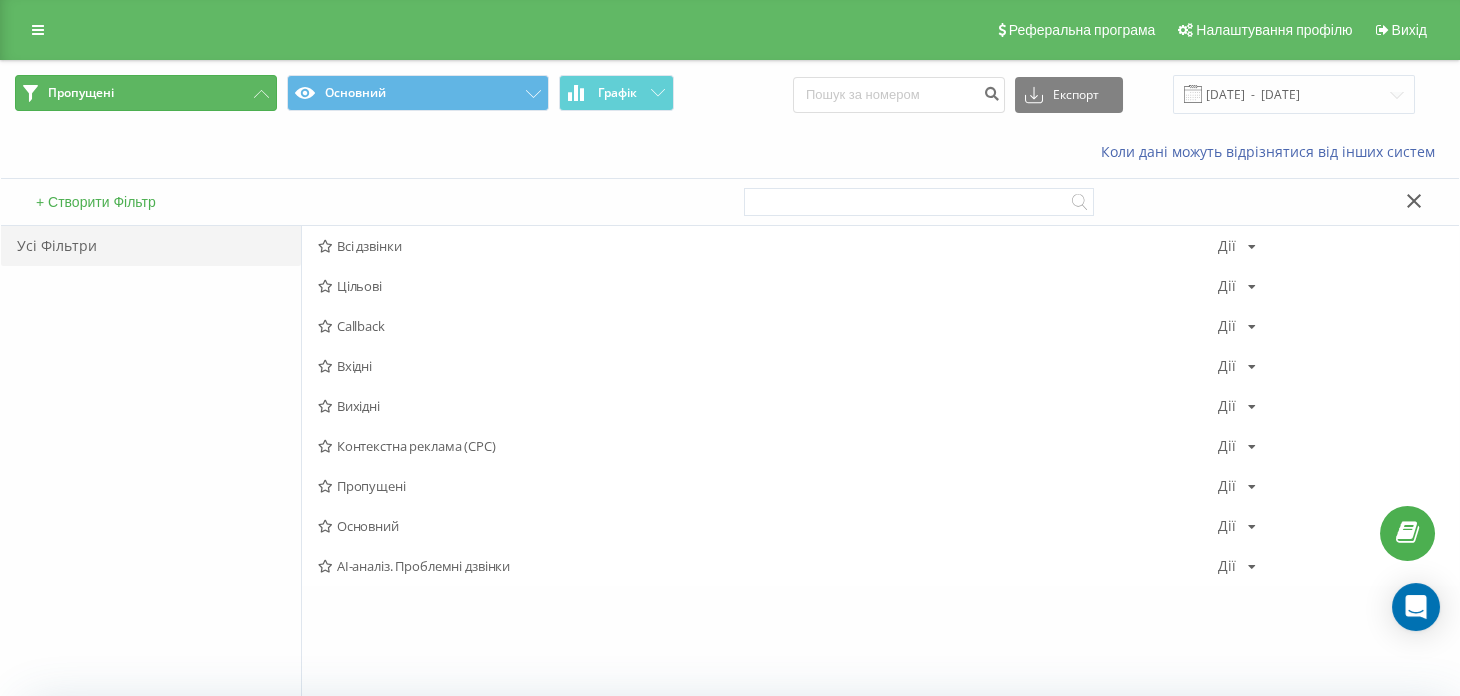 click on "Пропущені" at bounding box center (146, 93) 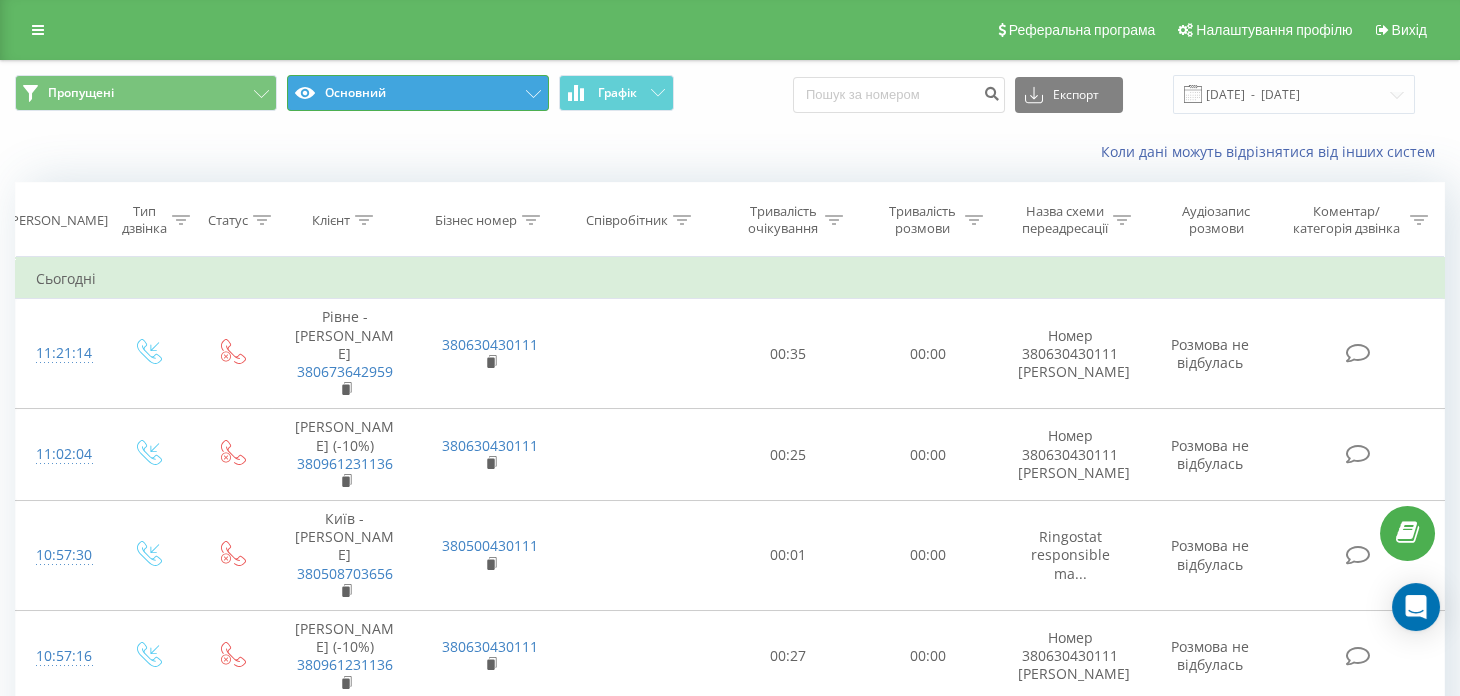 click on "Основний" at bounding box center (418, 93) 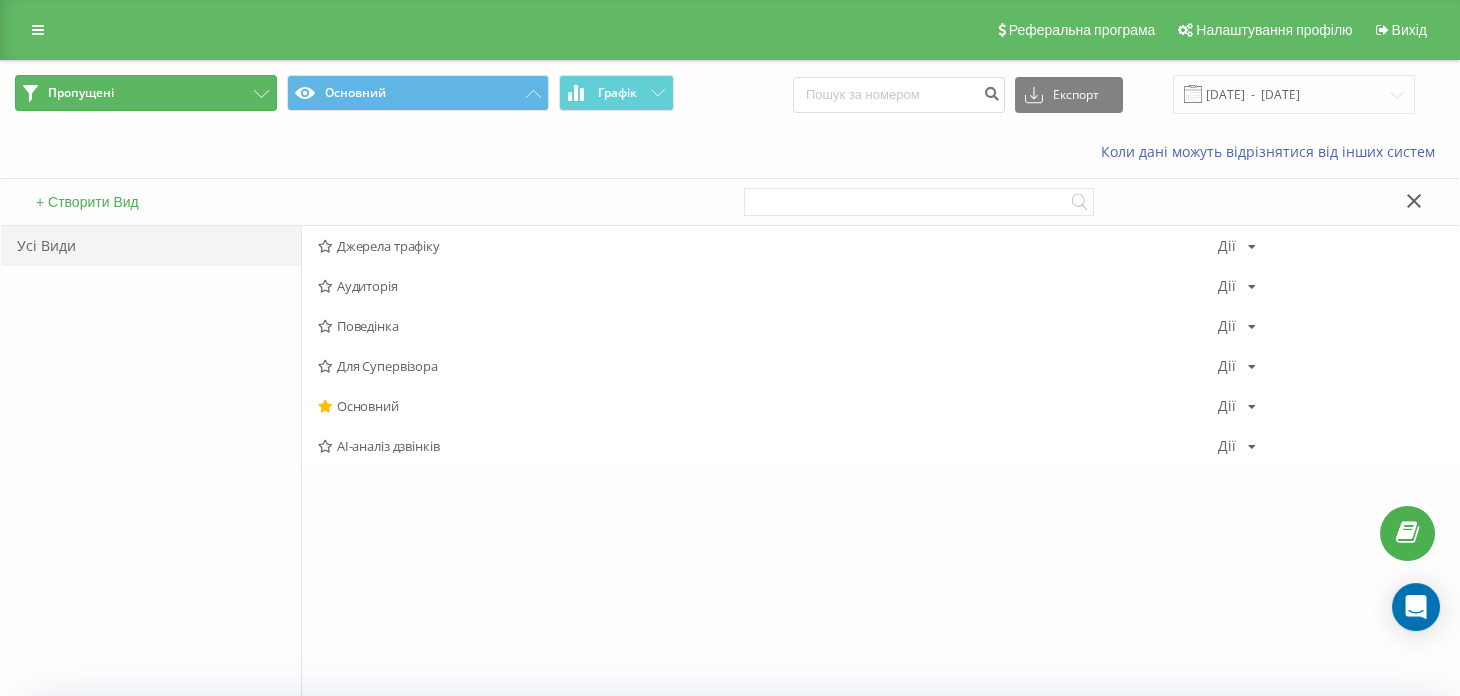 click on "Пропущені" at bounding box center (146, 93) 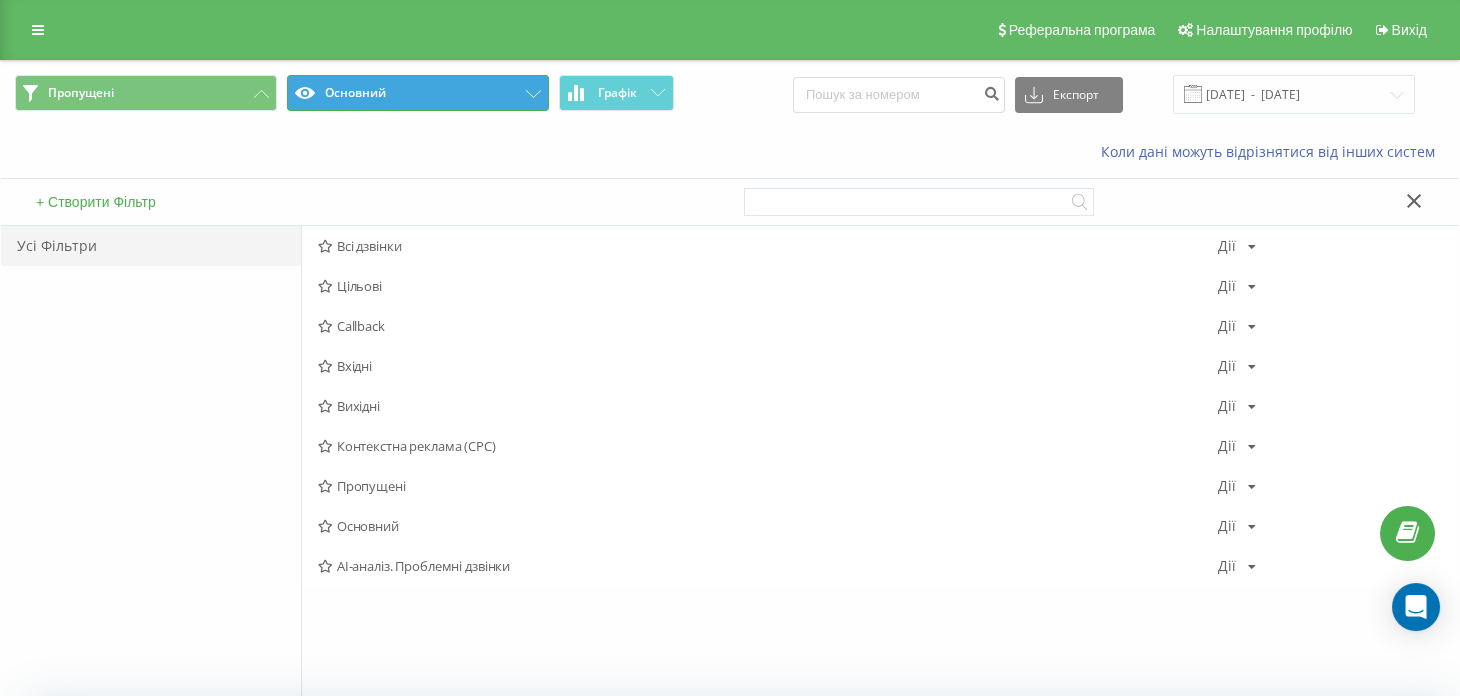 click on "Основний" at bounding box center (418, 93) 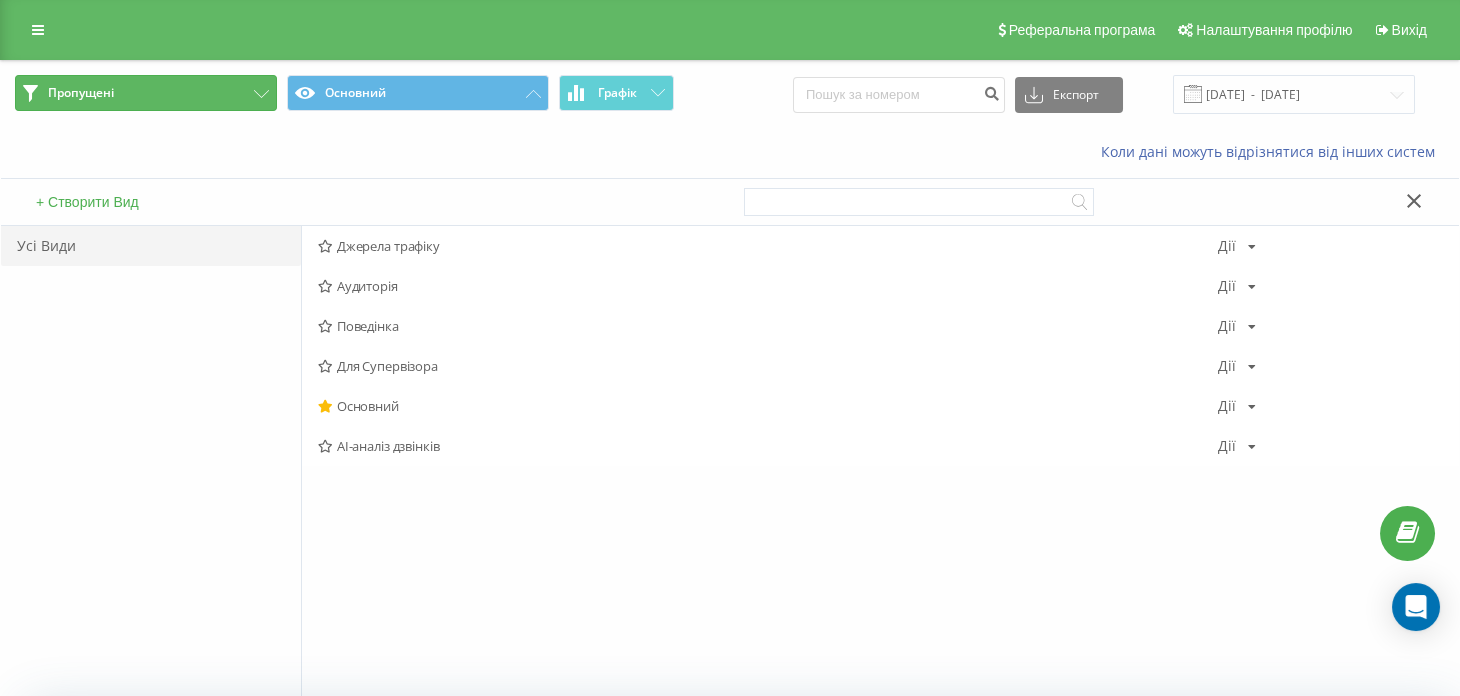 click on "Пропущені" at bounding box center (146, 93) 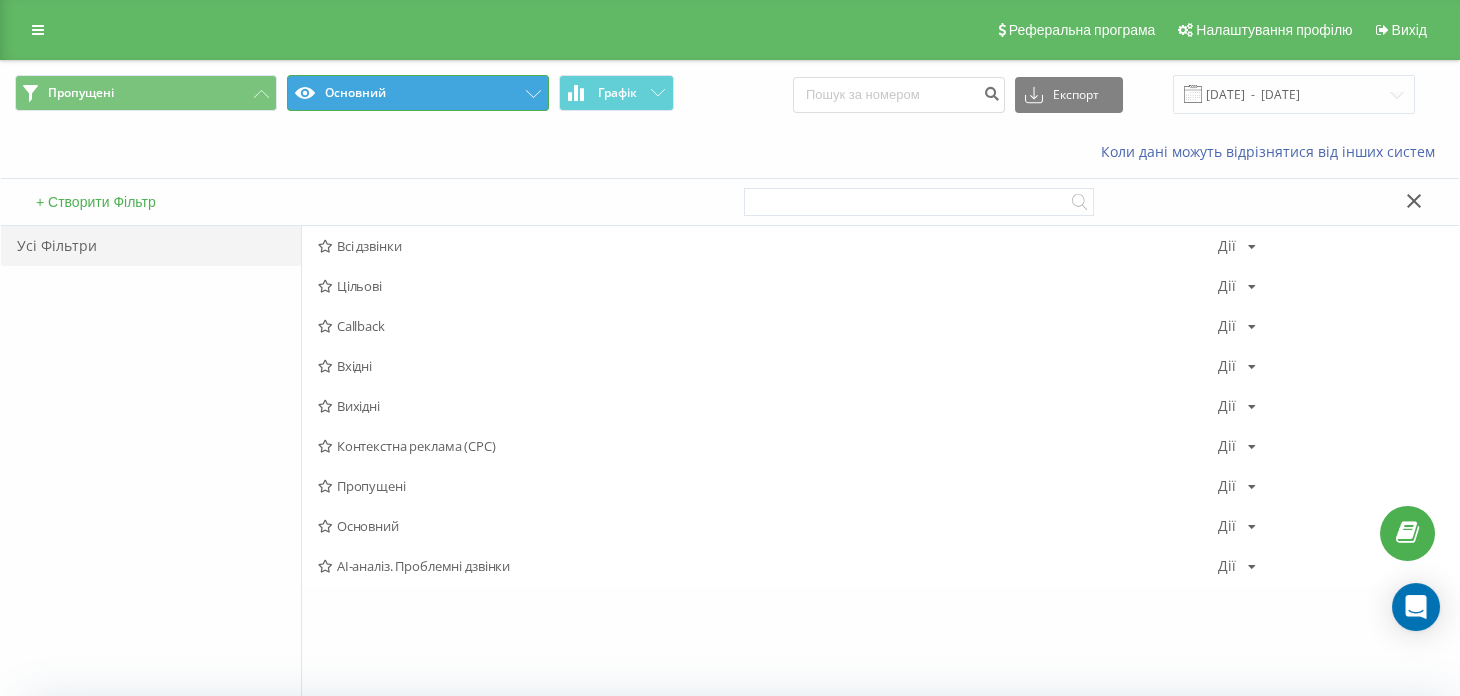 click on "Основний" at bounding box center (418, 93) 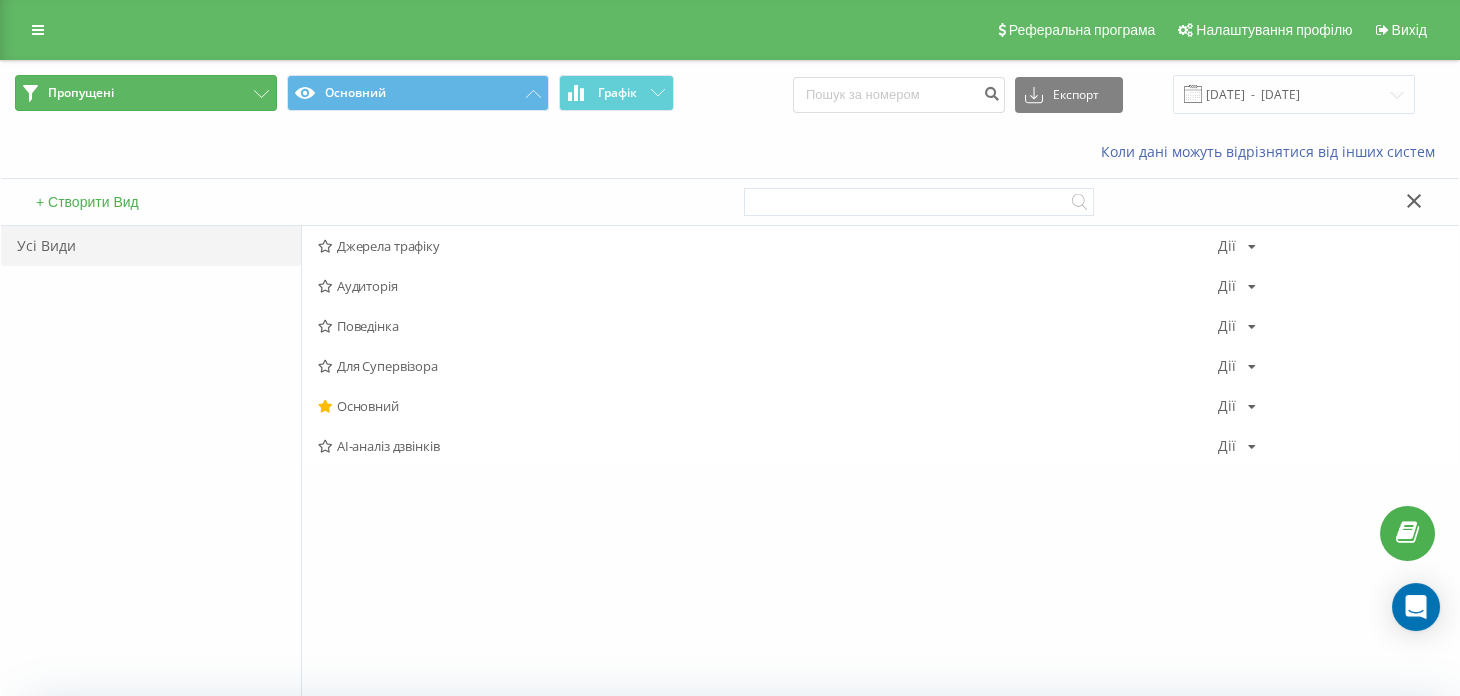 click on "Пропущені" at bounding box center (146, 93) 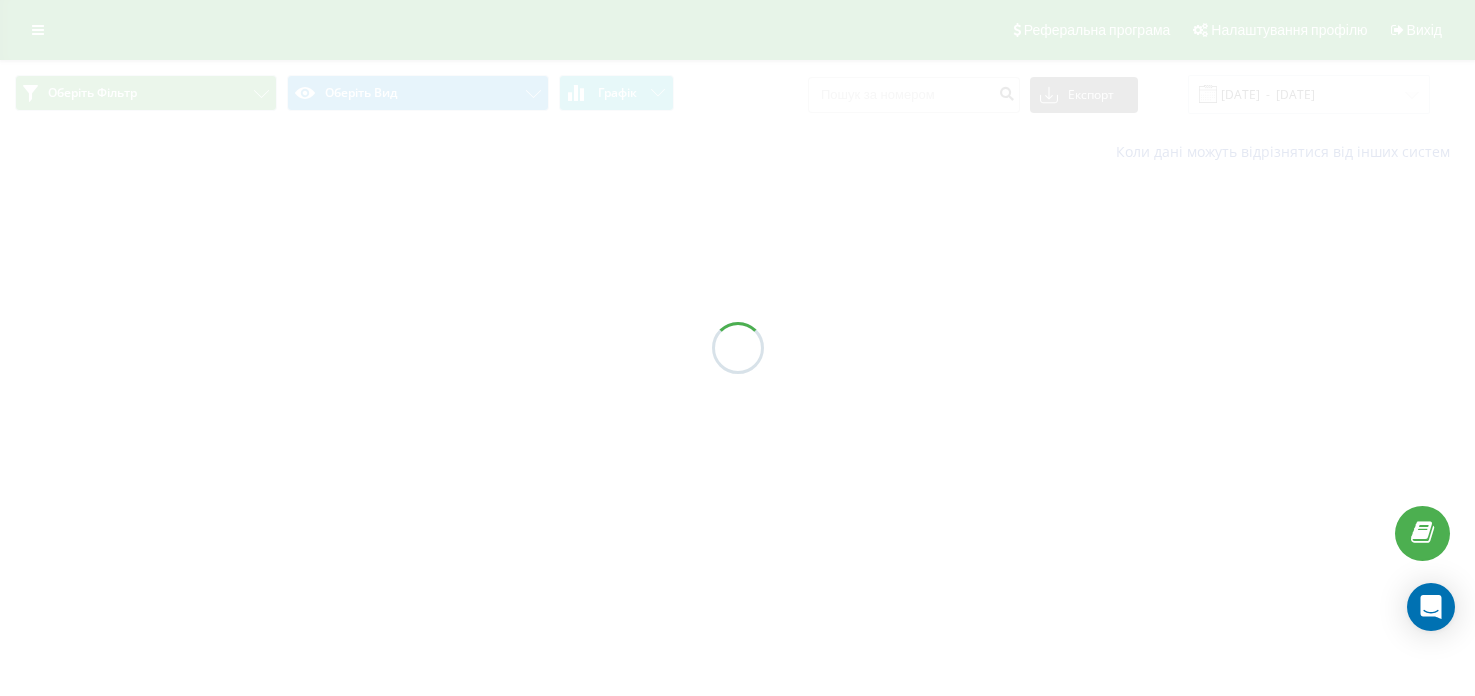 scroll, scrollTop: 0, scrollLeft: 0, axis: both 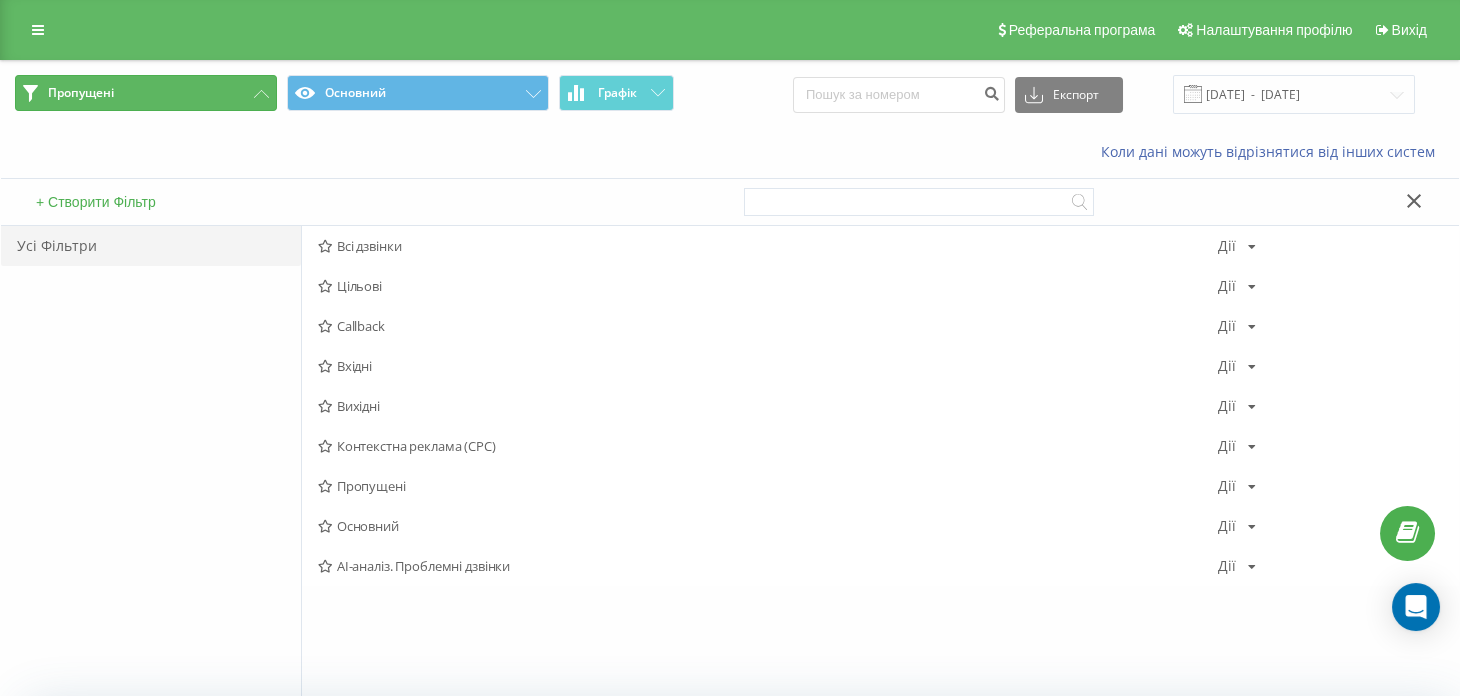 click on "Пропущені" at bounding box center [146, 93] 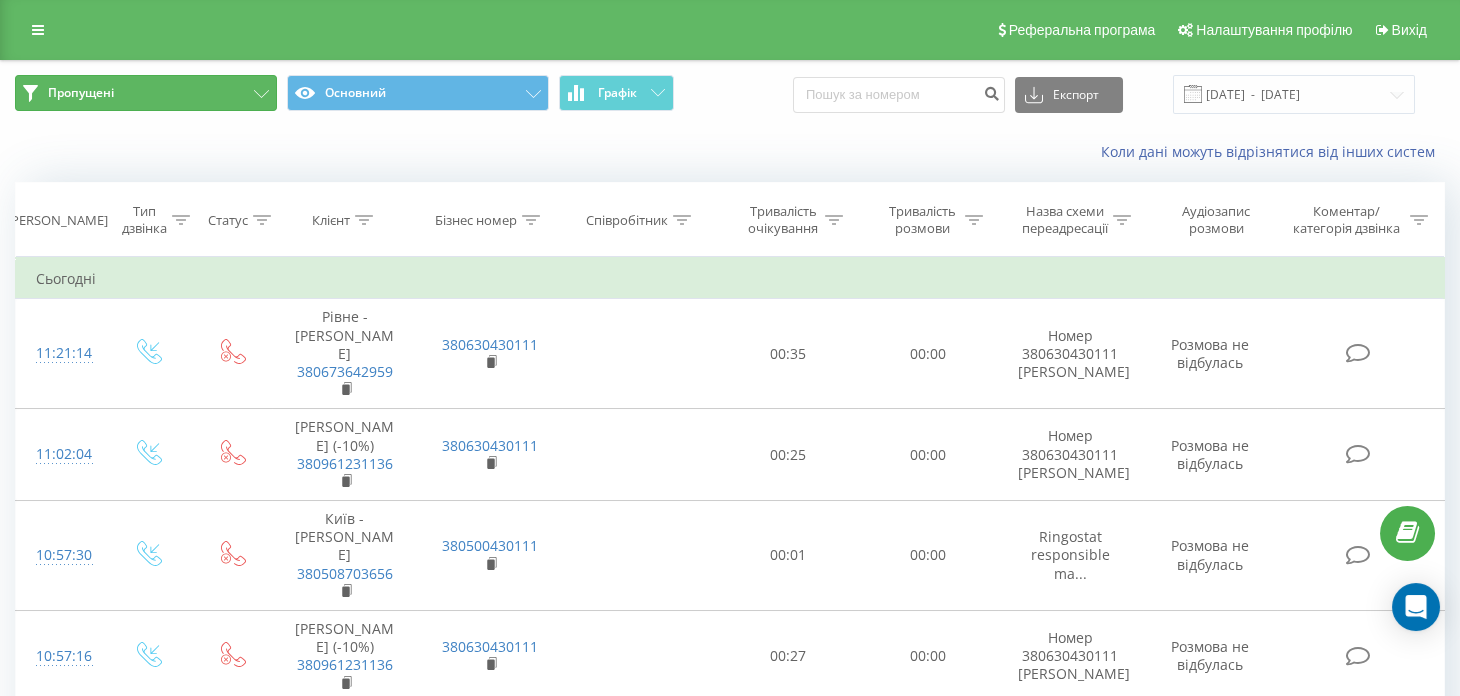 click 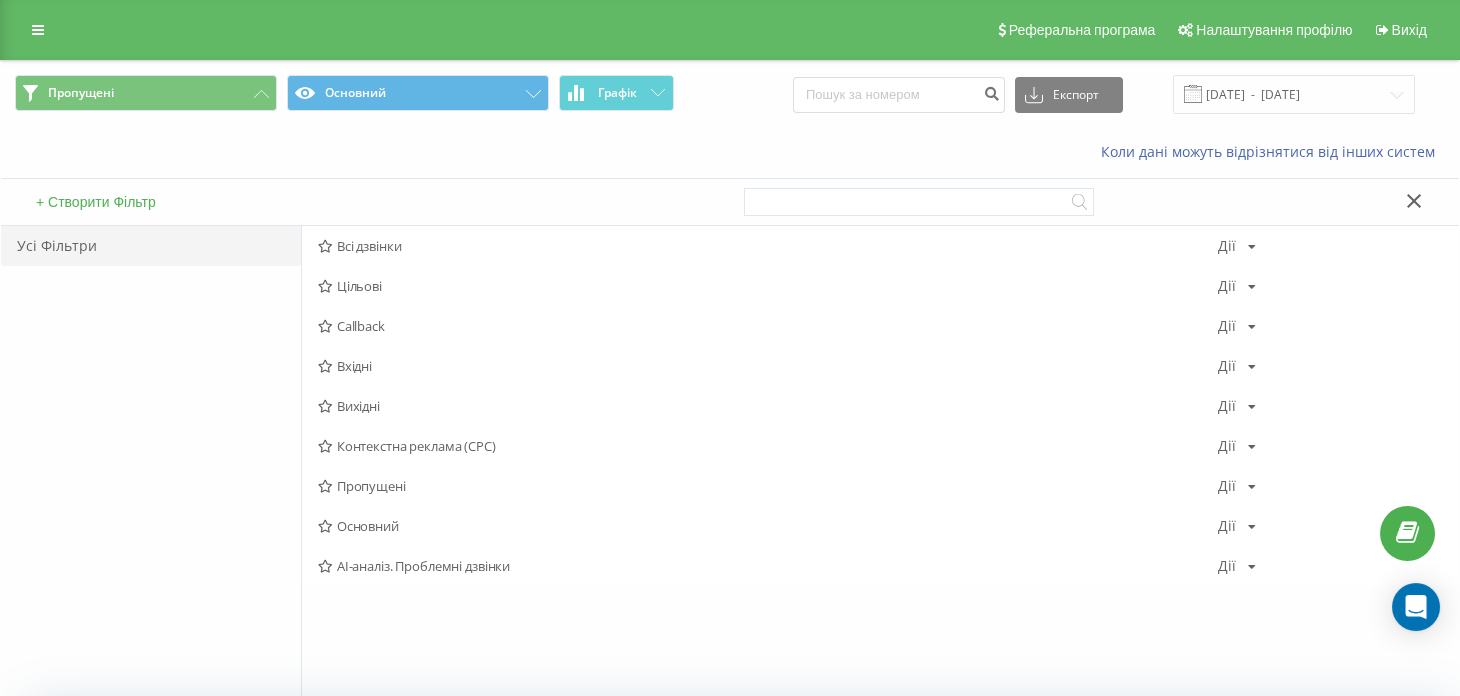 click on "Усі Фільтри" at bounding box center [151, 246] 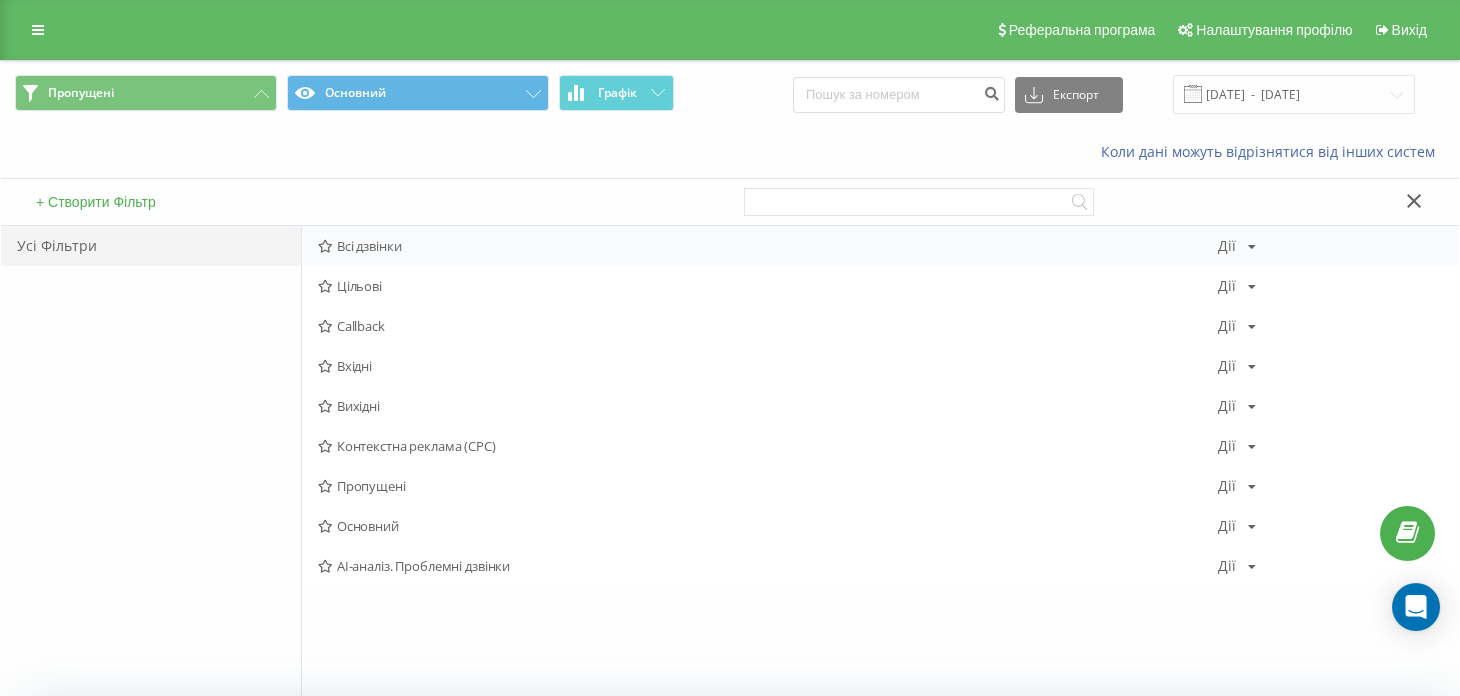 click at bounding box center [1252, 247] 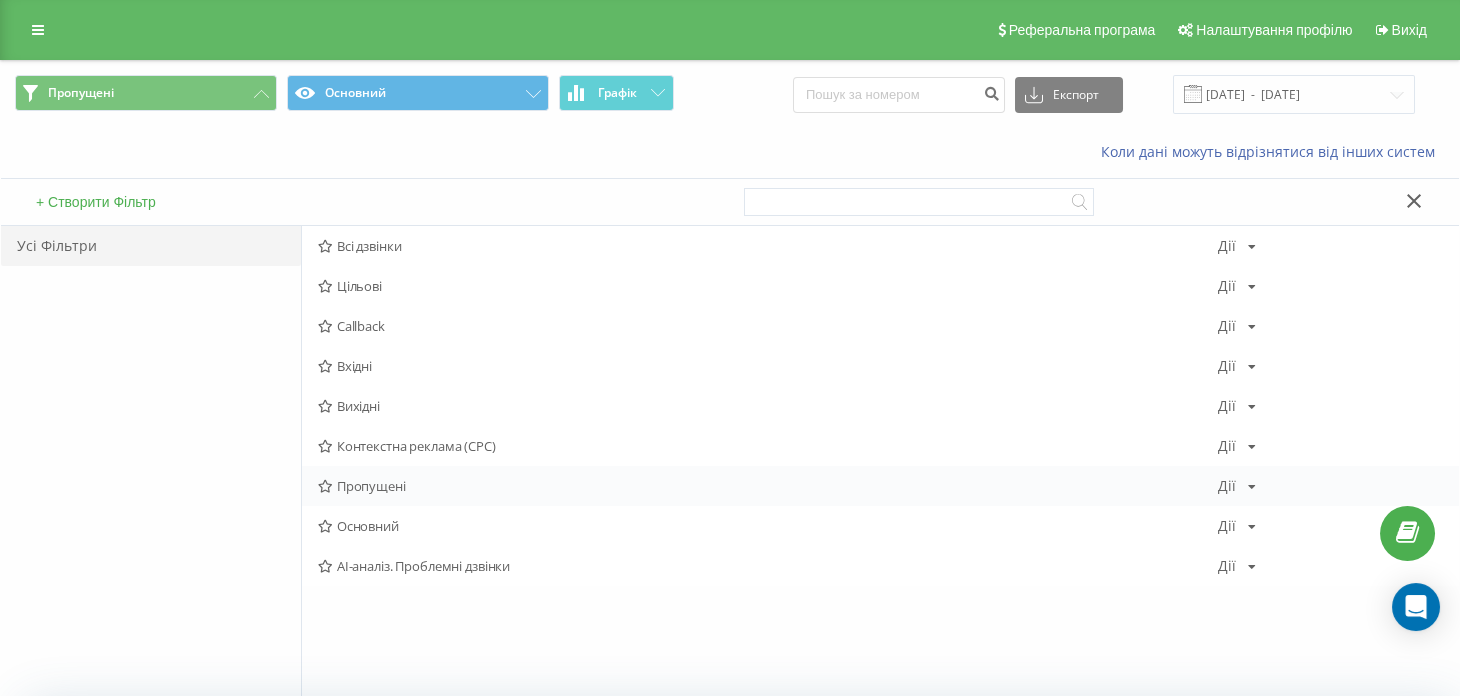 click at bounding box center [1252, 487] 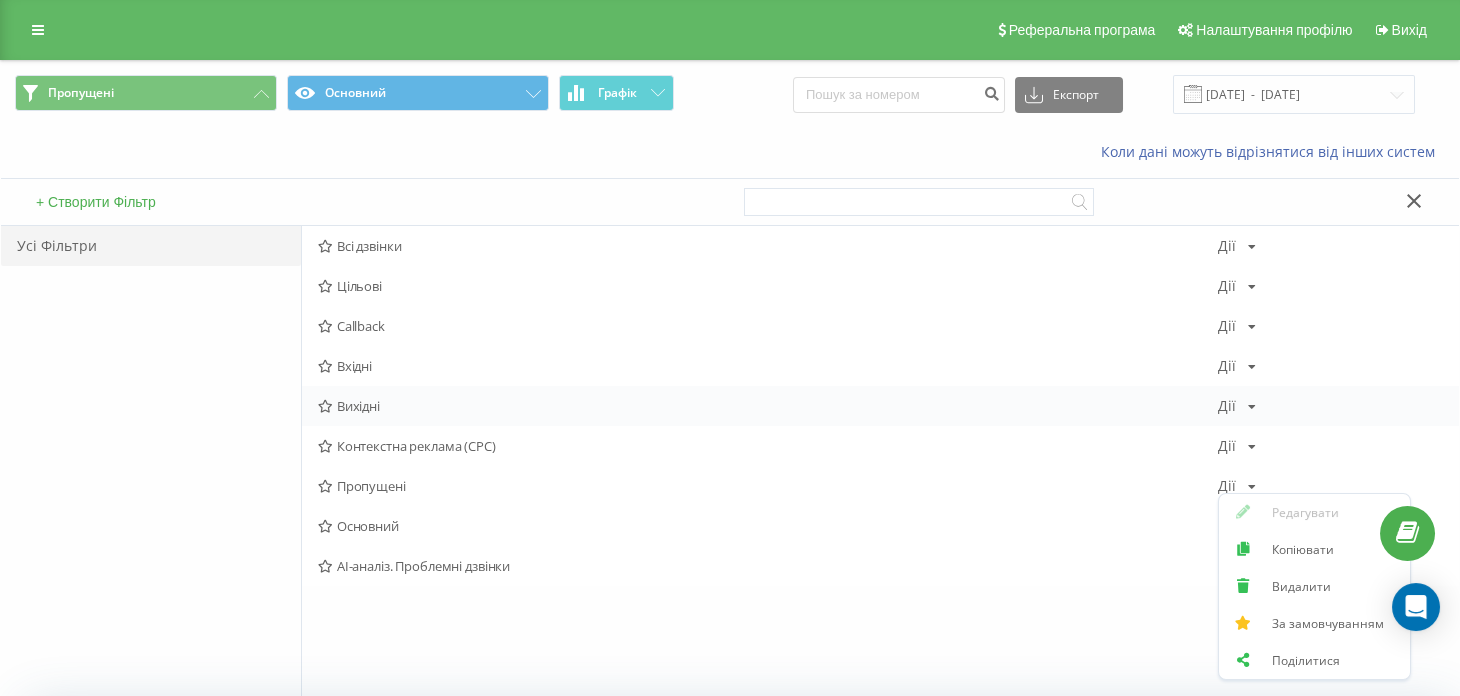 click on "Вихідні" at bounding box center (768, 406) 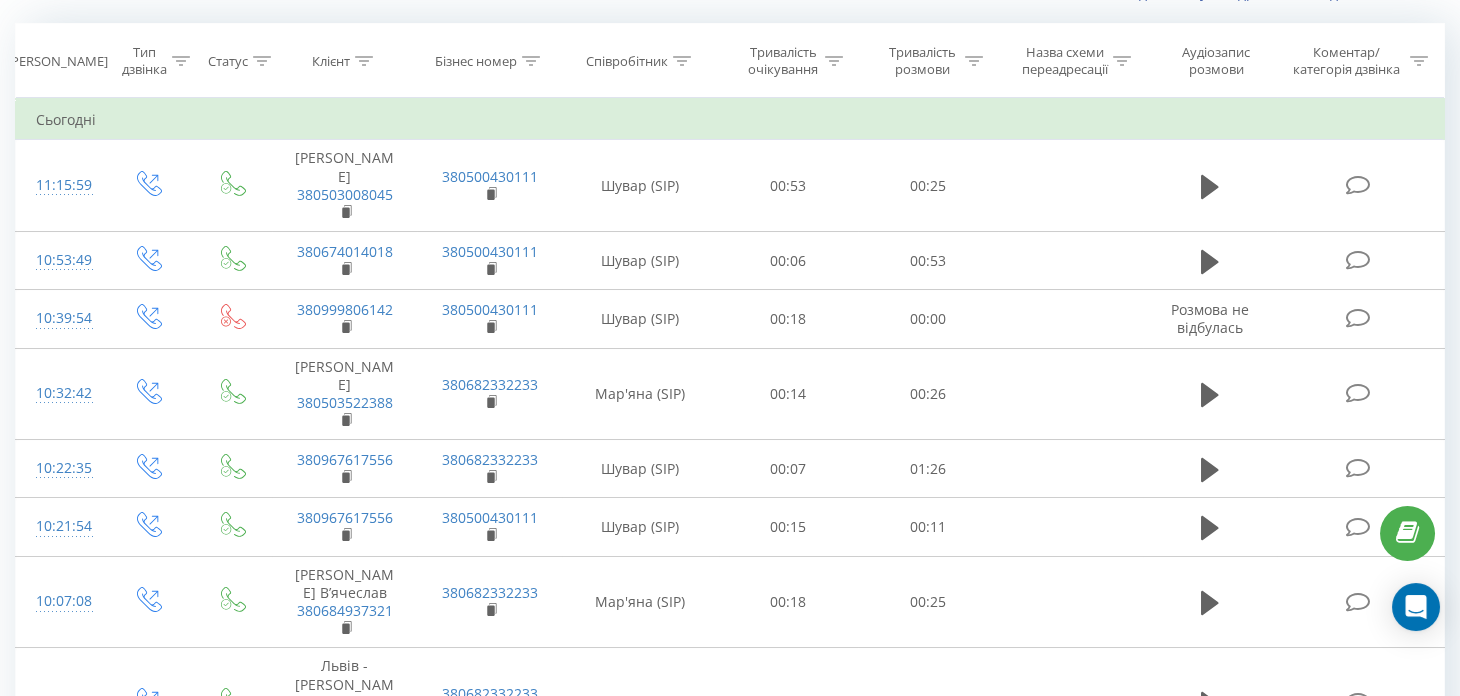 scroll, scrollTop: 0, scrollLeft: 0, axis: both 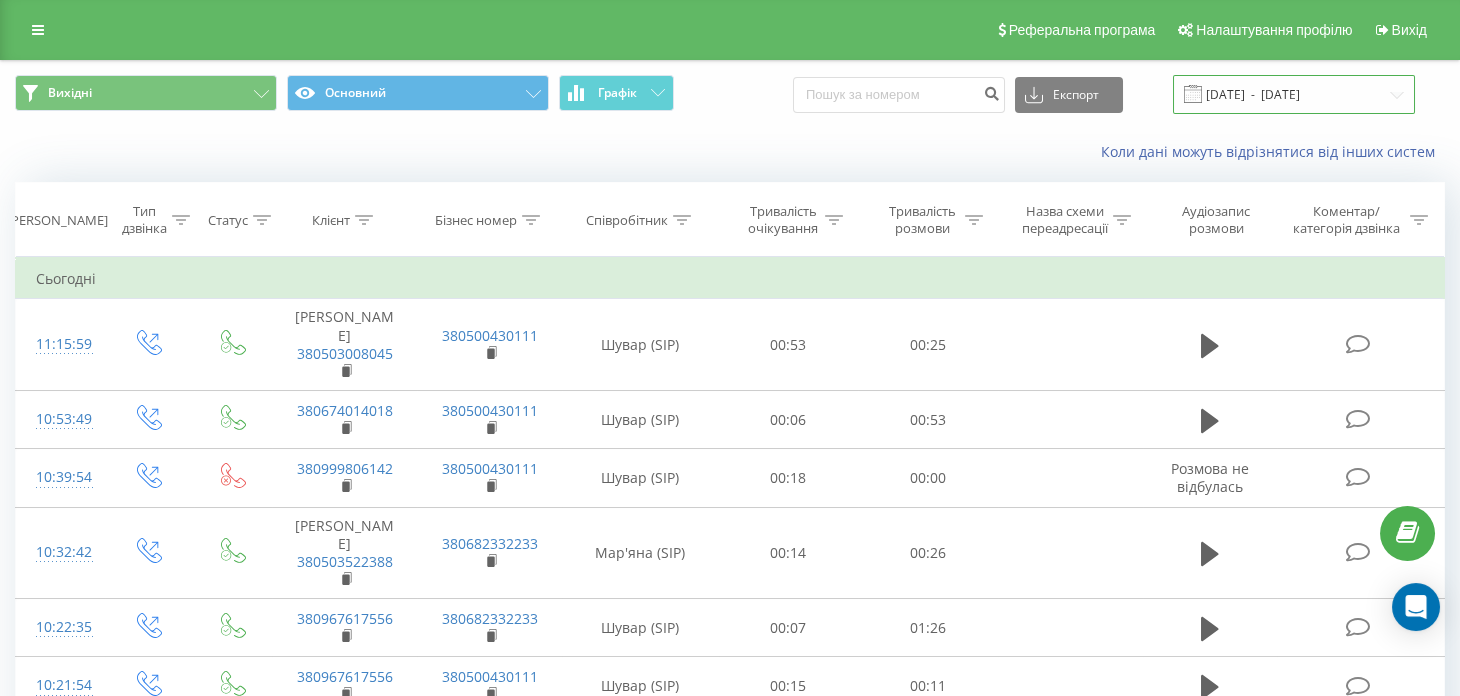 click on "[DATE]  -  [DATE]" at bounding box center (1294, 94) 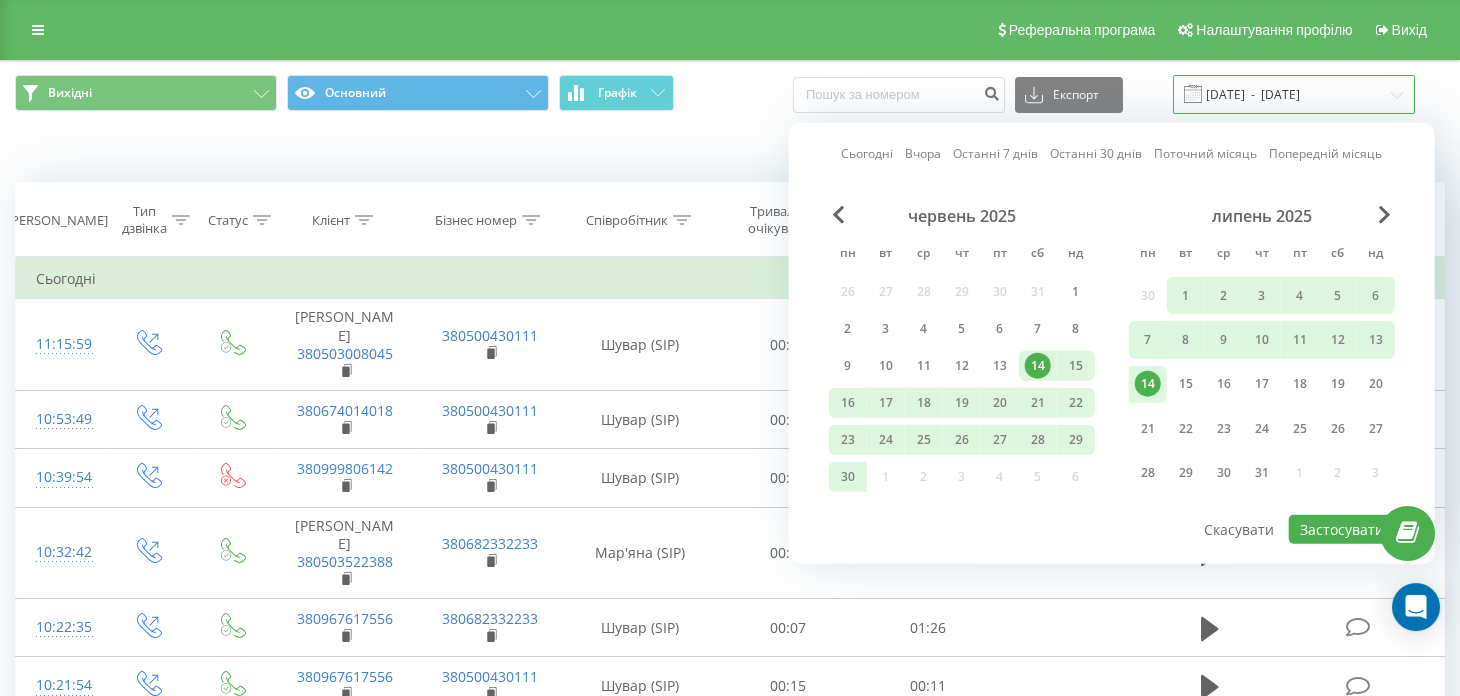 click on "[DATE]  -  [DATE]" at bounding box center (1294, 94) 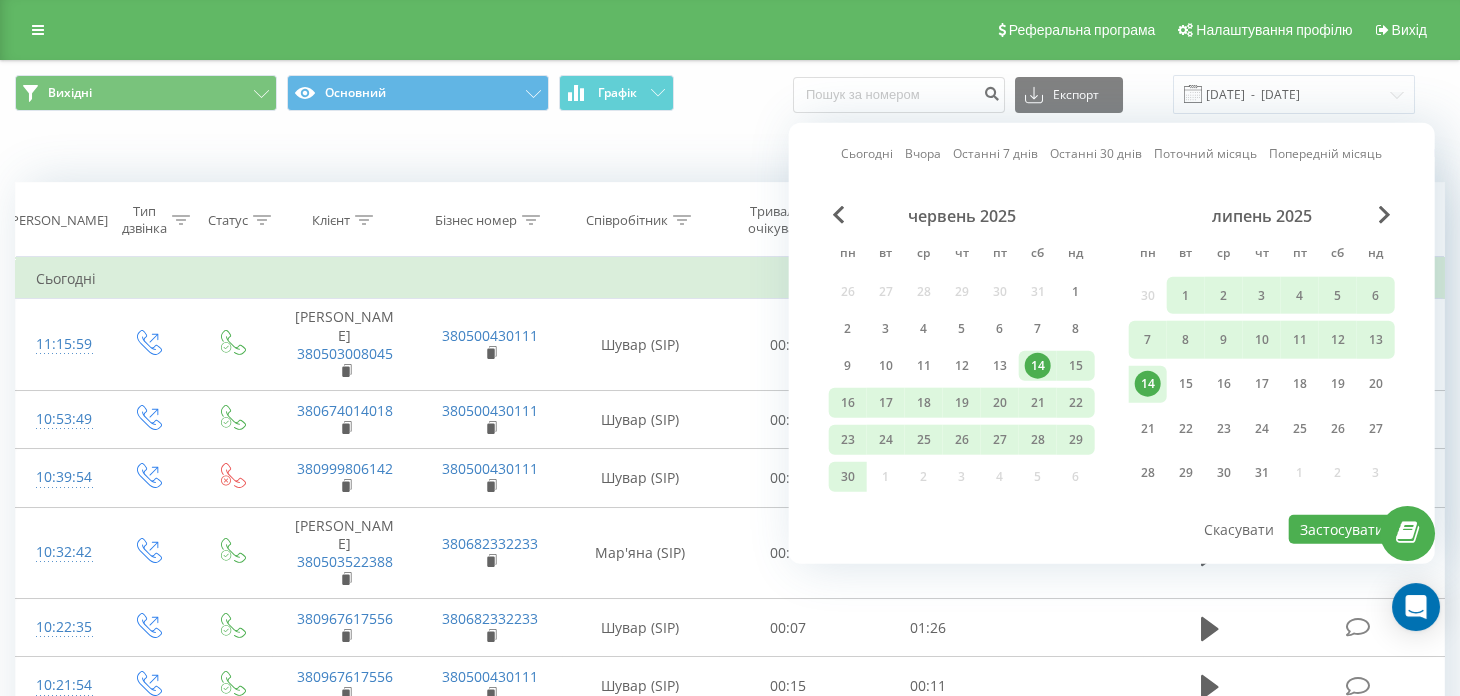 click on "Вихідні Основний Графік Експорт .csv .xls .xlsx 14.06.2025  -  14.07.2025" at bounding box center [730, 94] 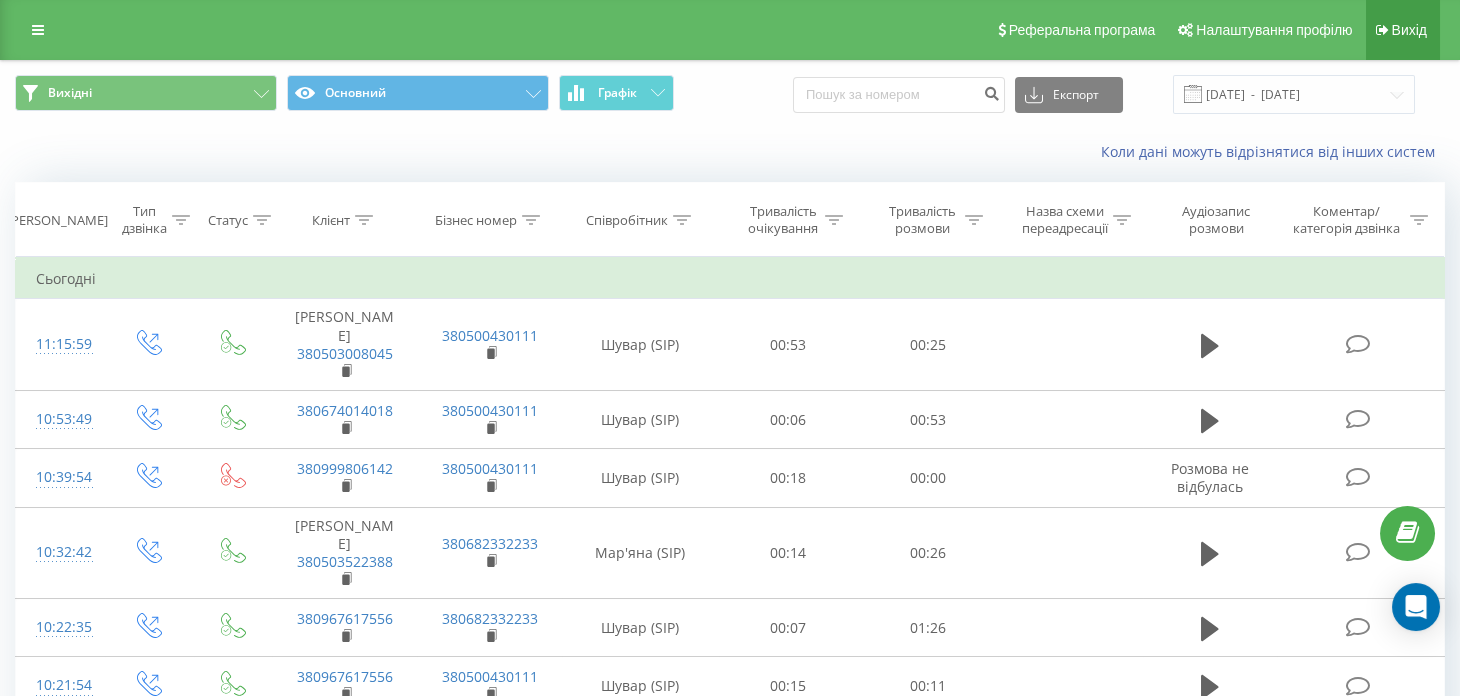 click on "Вихід" at bounding box center (1409, 30) 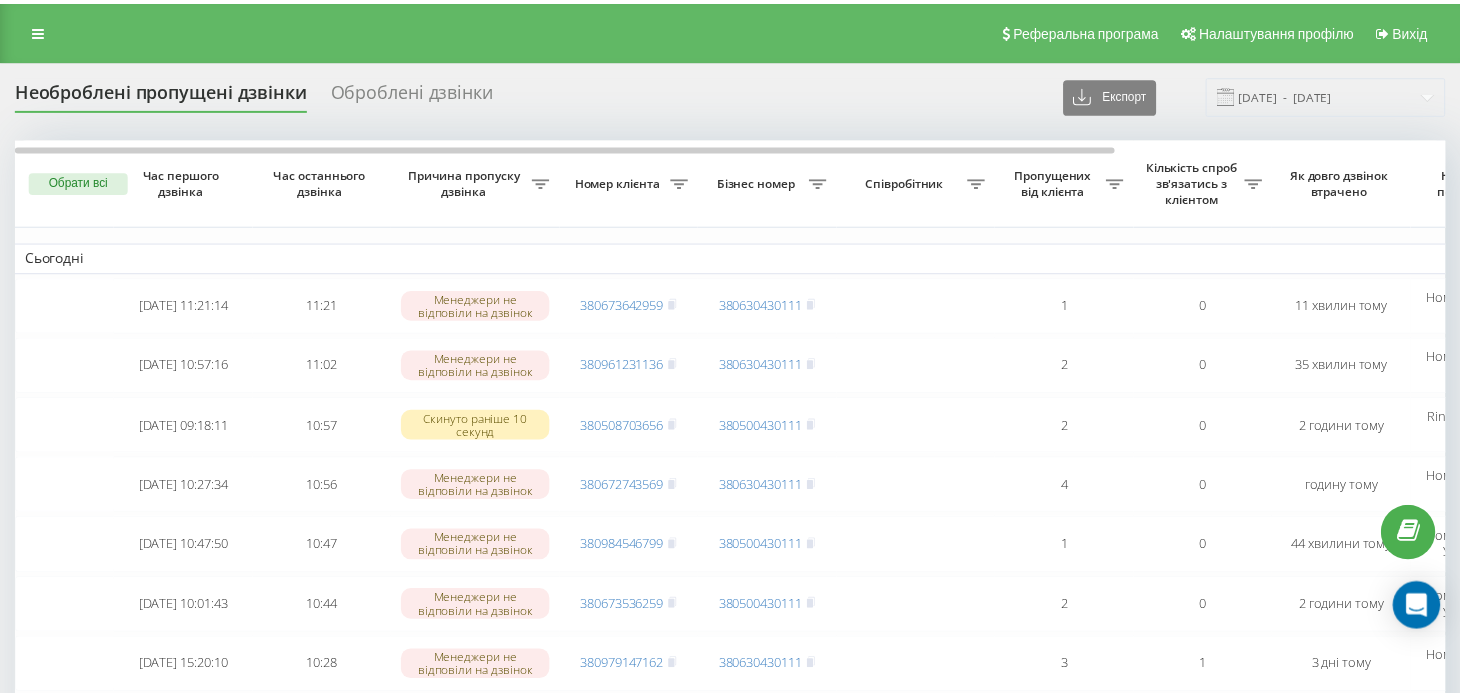 scroll, scrollTop: 0, scrollLeft: 0, axis: both 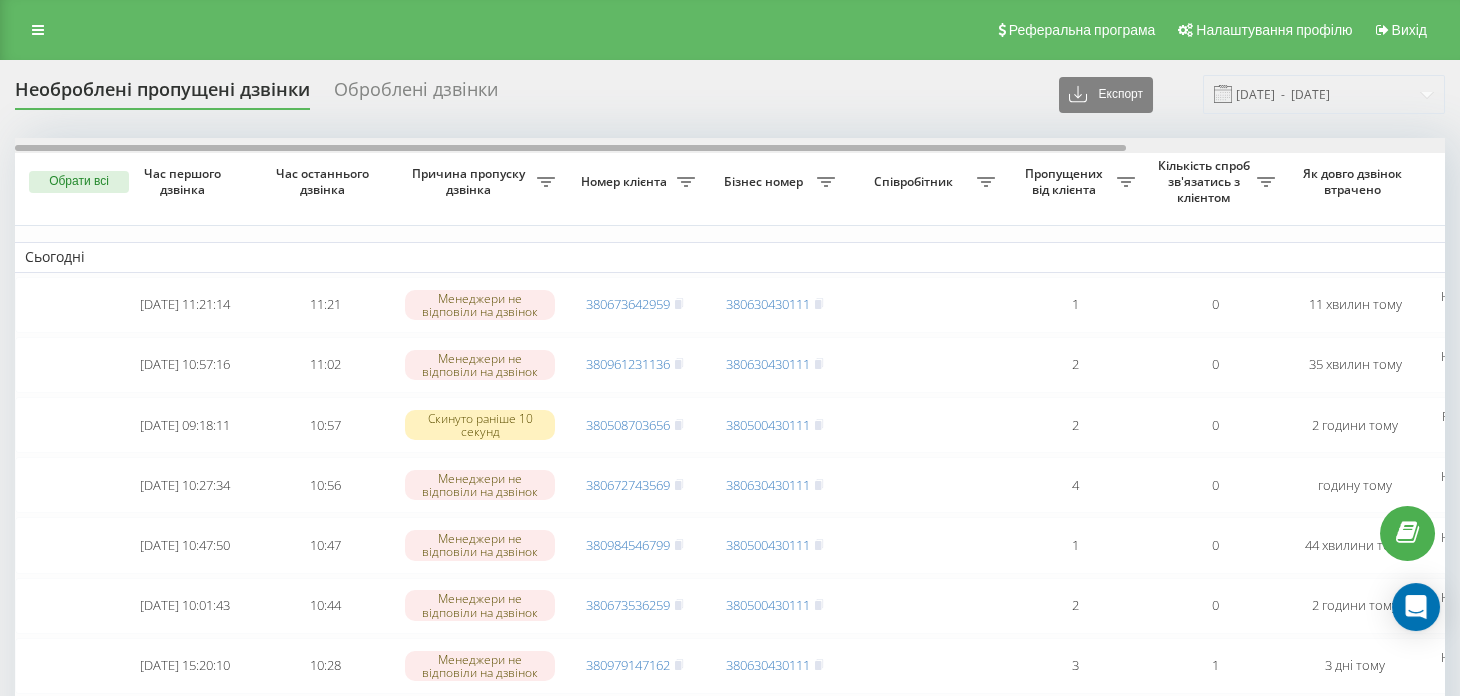 click at bounding box center (570, 148) 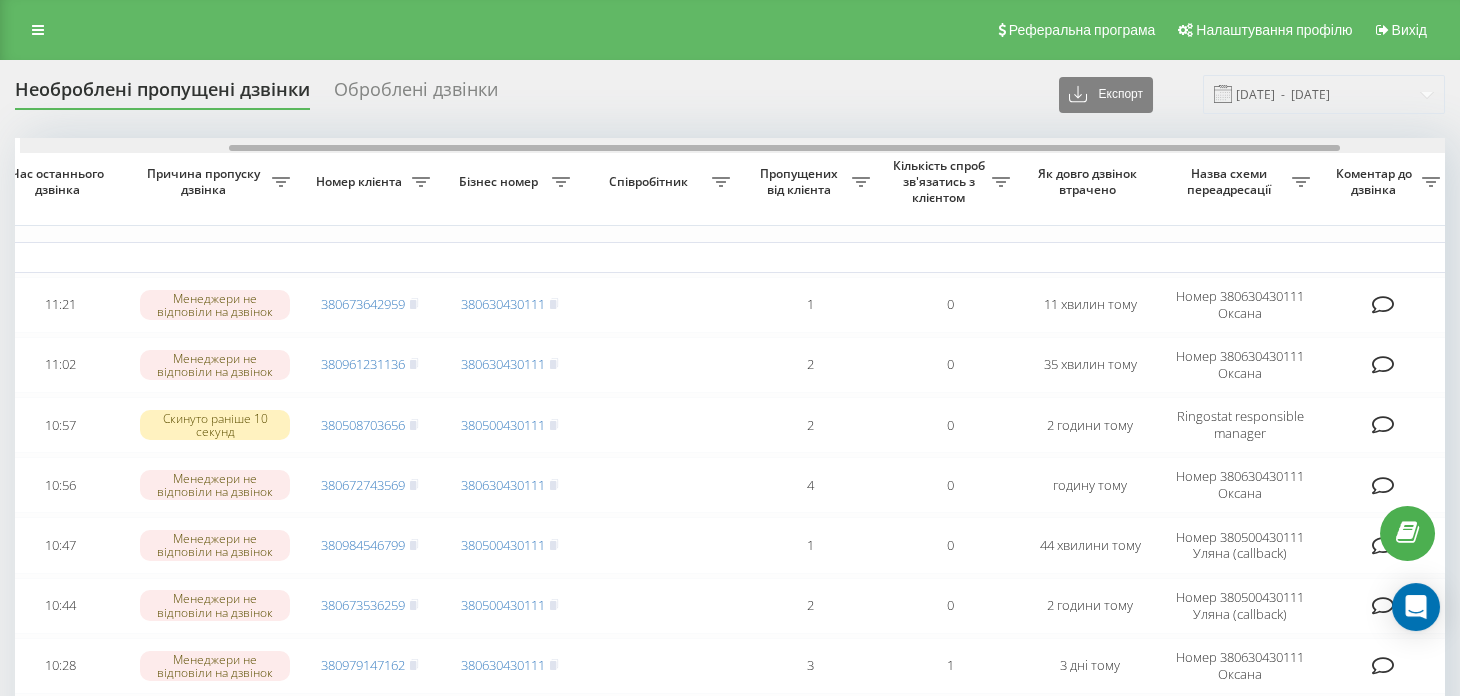 scroll, scrollTop: 0, scrollLeft: 269, axis: horizontal 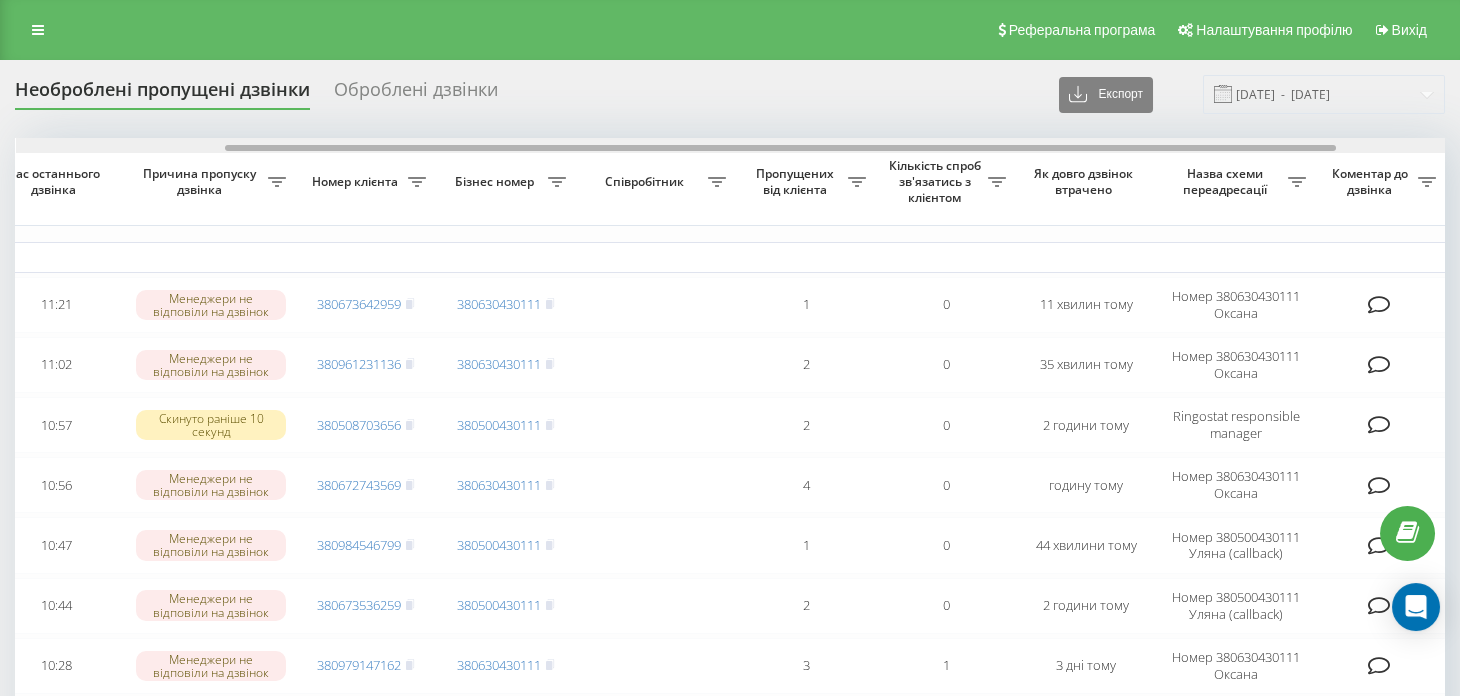 drag, startPoint x: 1004, startPoint y: 145, endPoint x: 1214, endPoint y: 144, distance: 210.00238 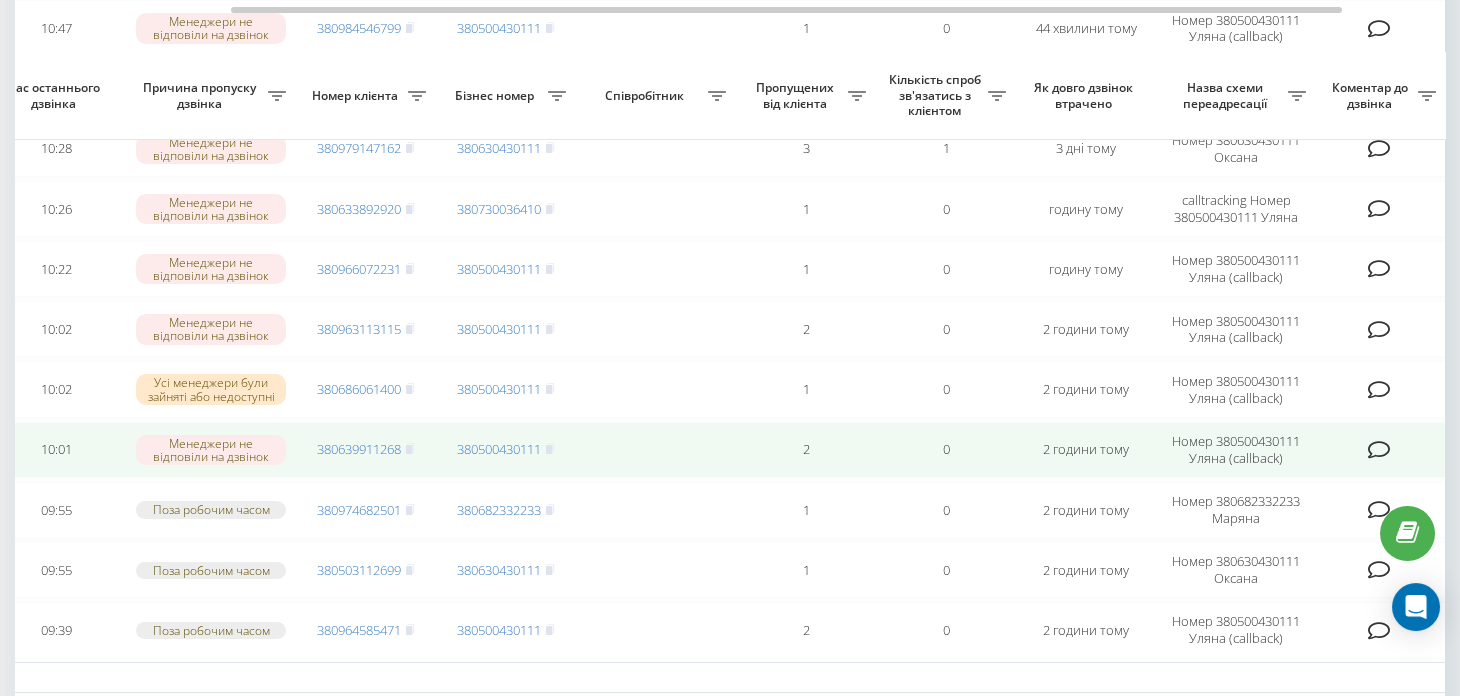 scroll, scrollTop: 499, scrollLeft: 0, axis: vertical 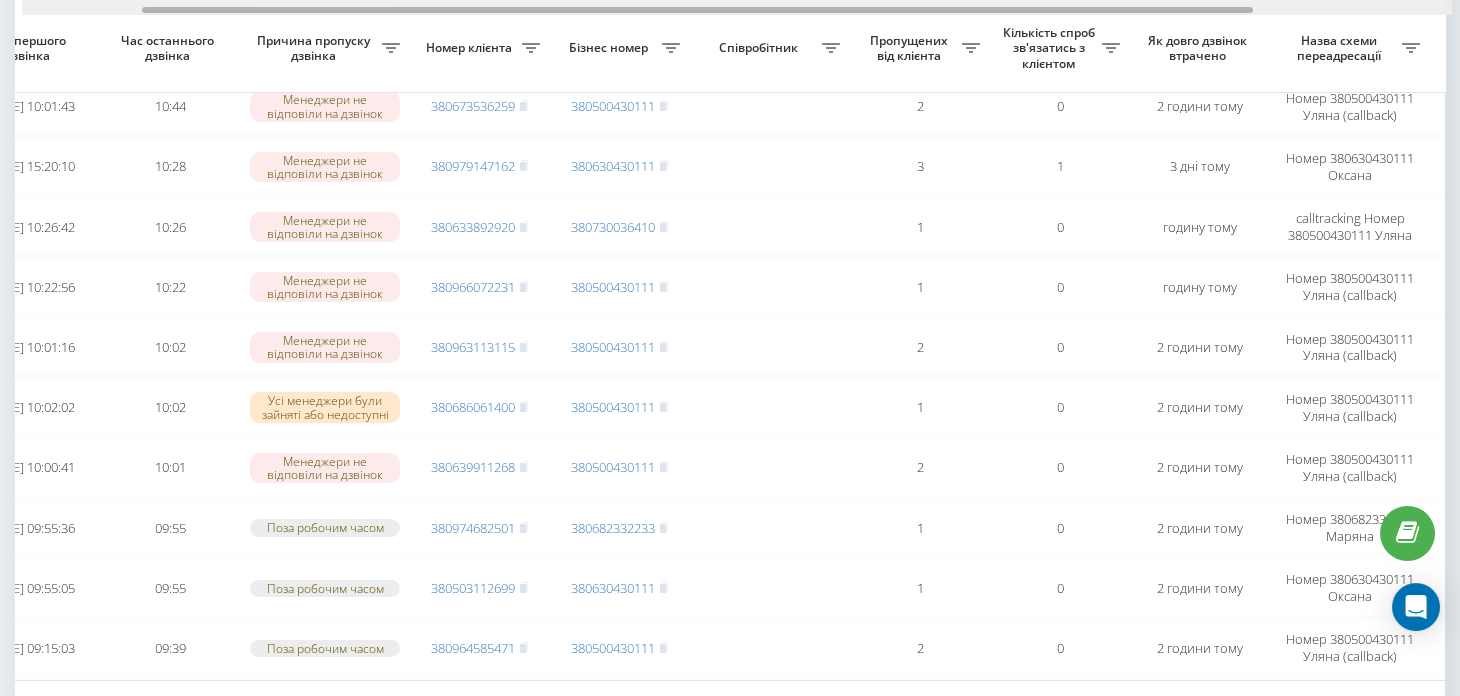 drag, startPoint x: 671, startPoint y: 9, endPoint x: 582, endPoint y: 19, distance: 89.560036 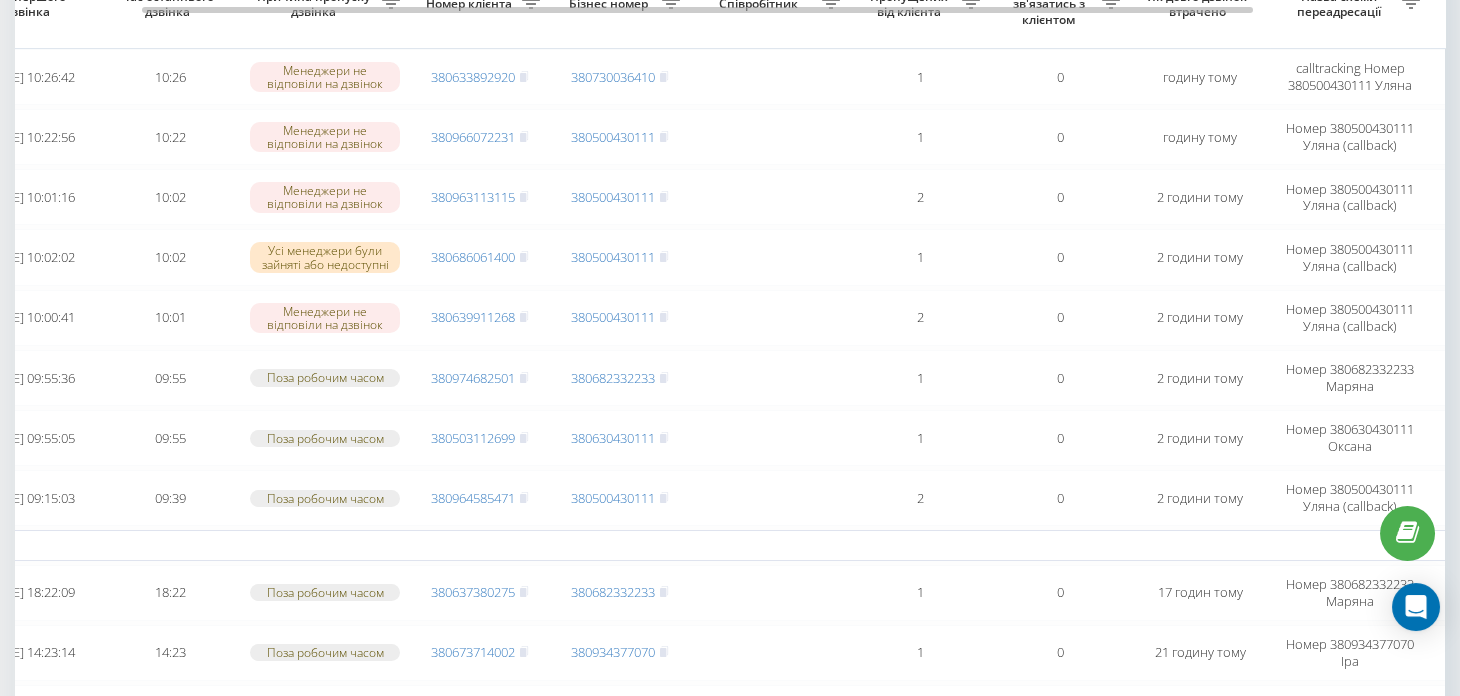 scroll, scrollTop: 599, scrollLeft: 0, axis: vertical 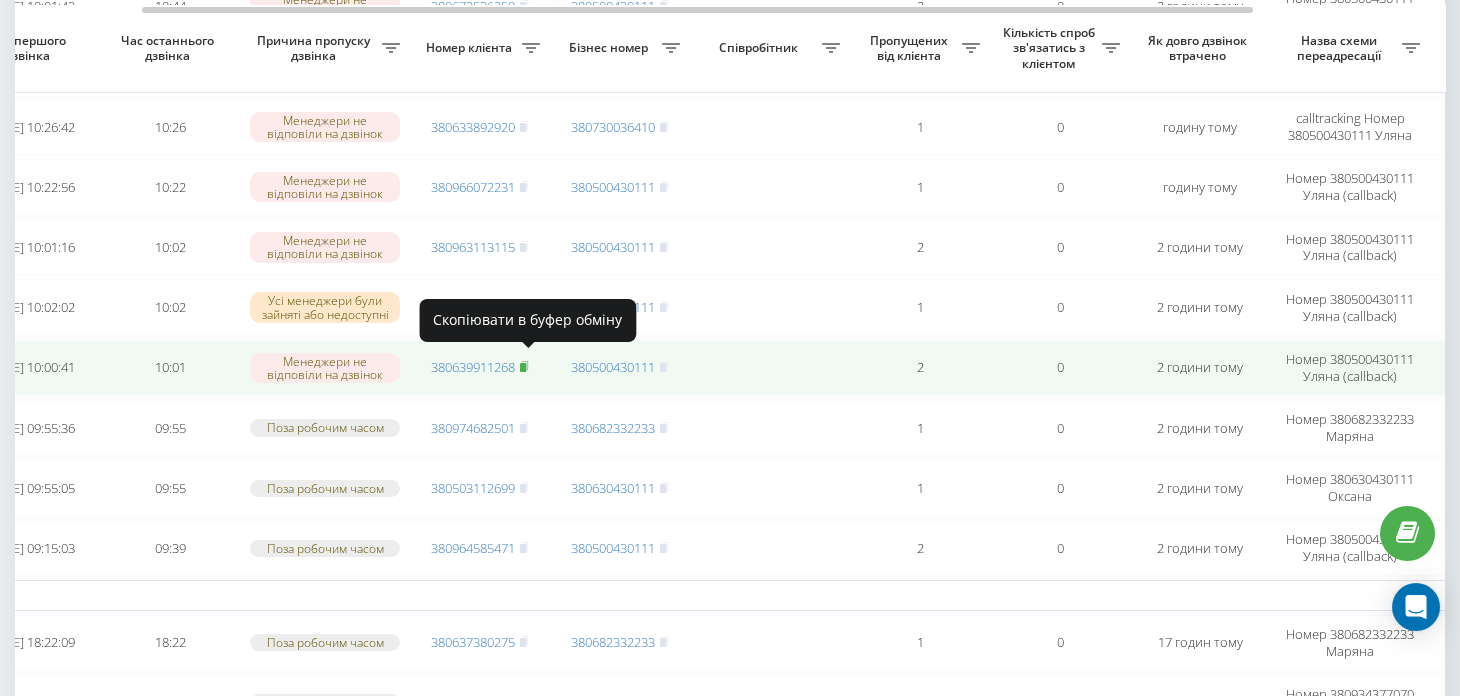 click 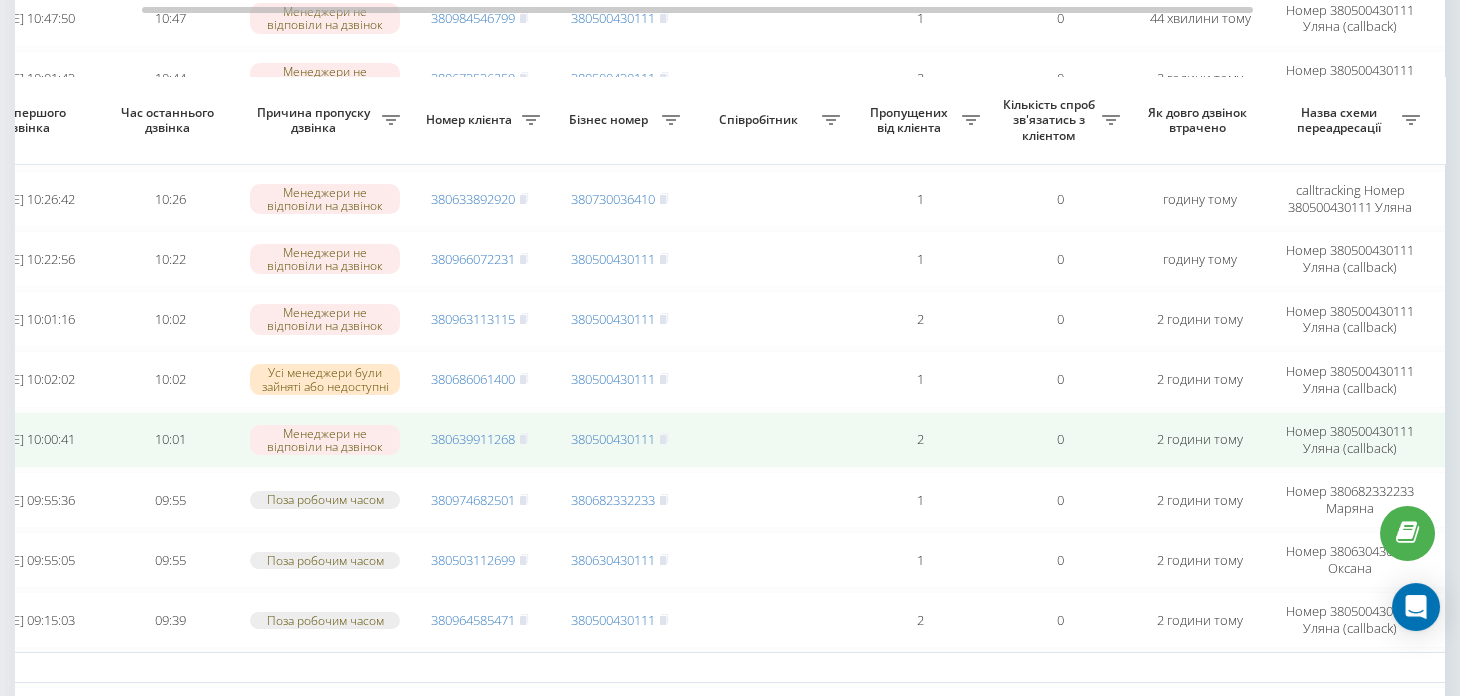scroll, scrollTop: 499, scrollLeft: 0, axis: vertical 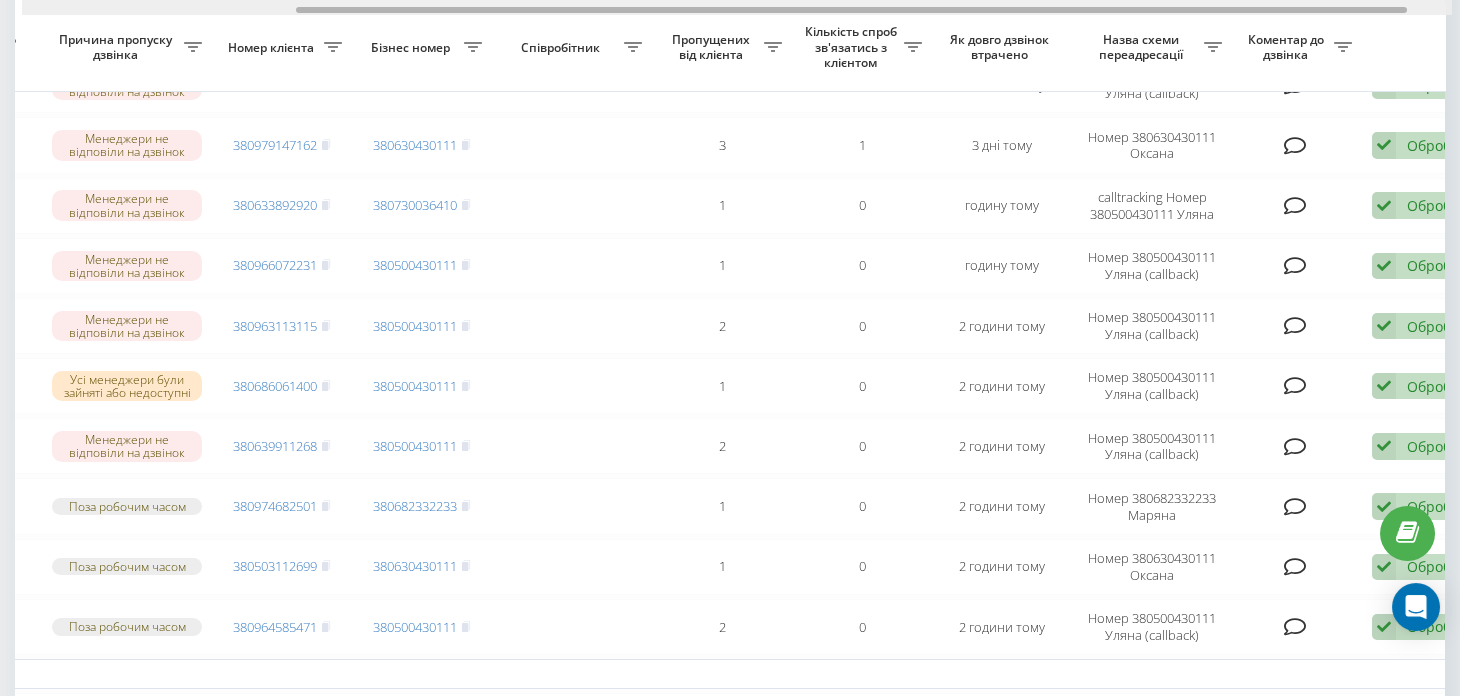 drag, startPoint x: 1046, startPoint y: 8, endPoint x: 1321, endPoint y: -1, distance: 275.14725 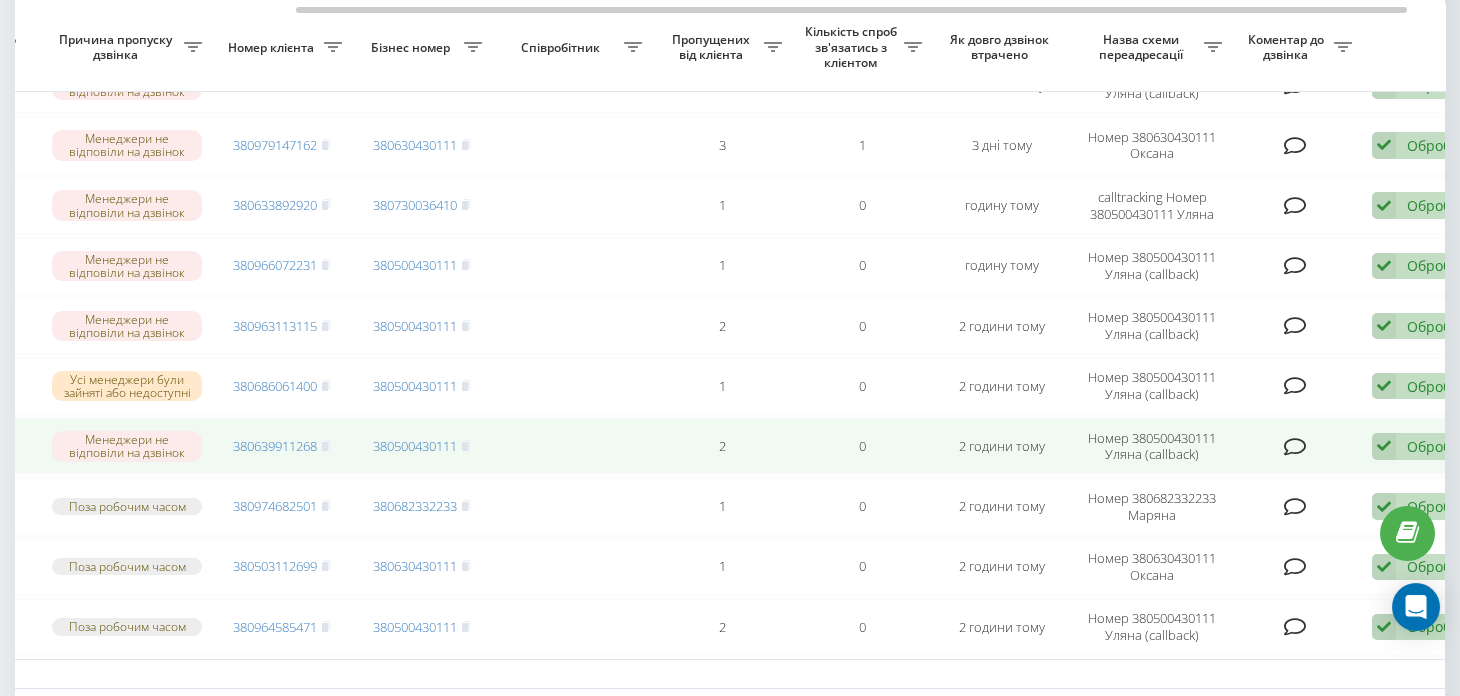 click at bounding box center [1384, 446] 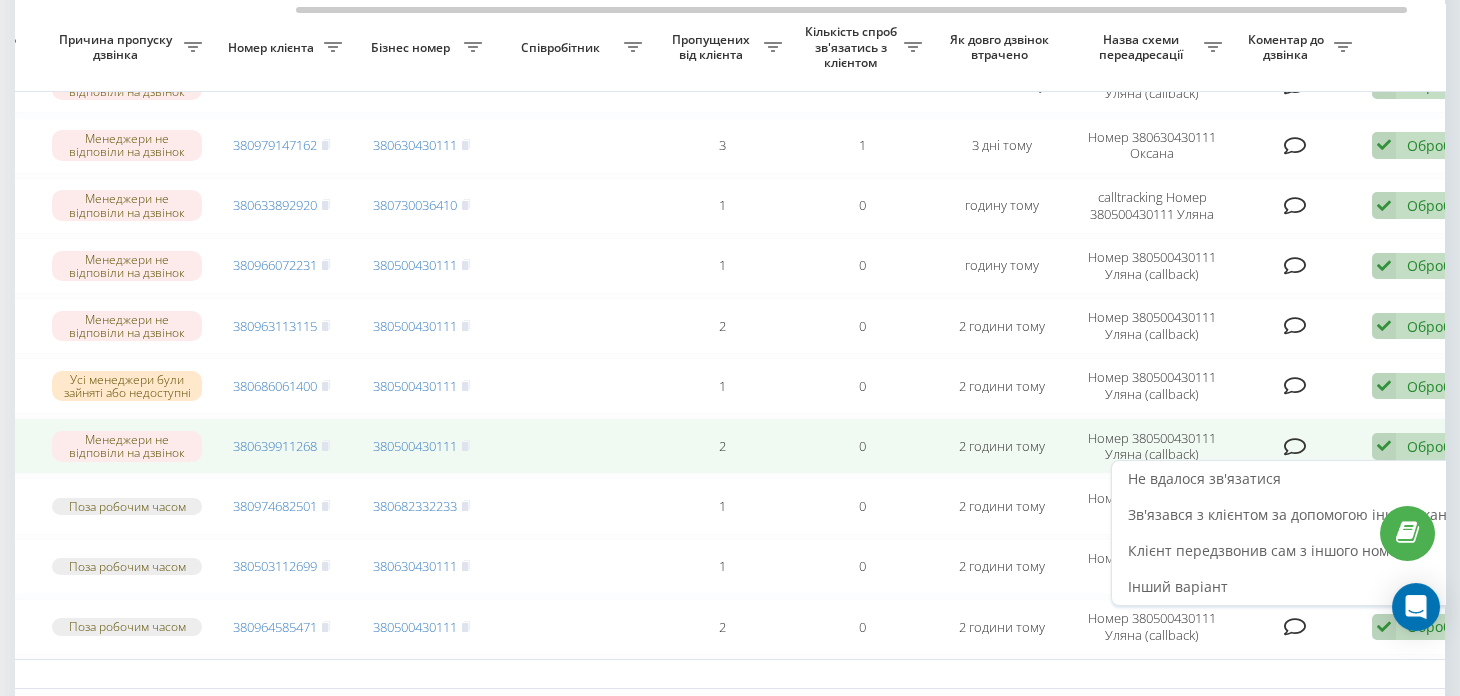 click at bounding box center (1295, 447) 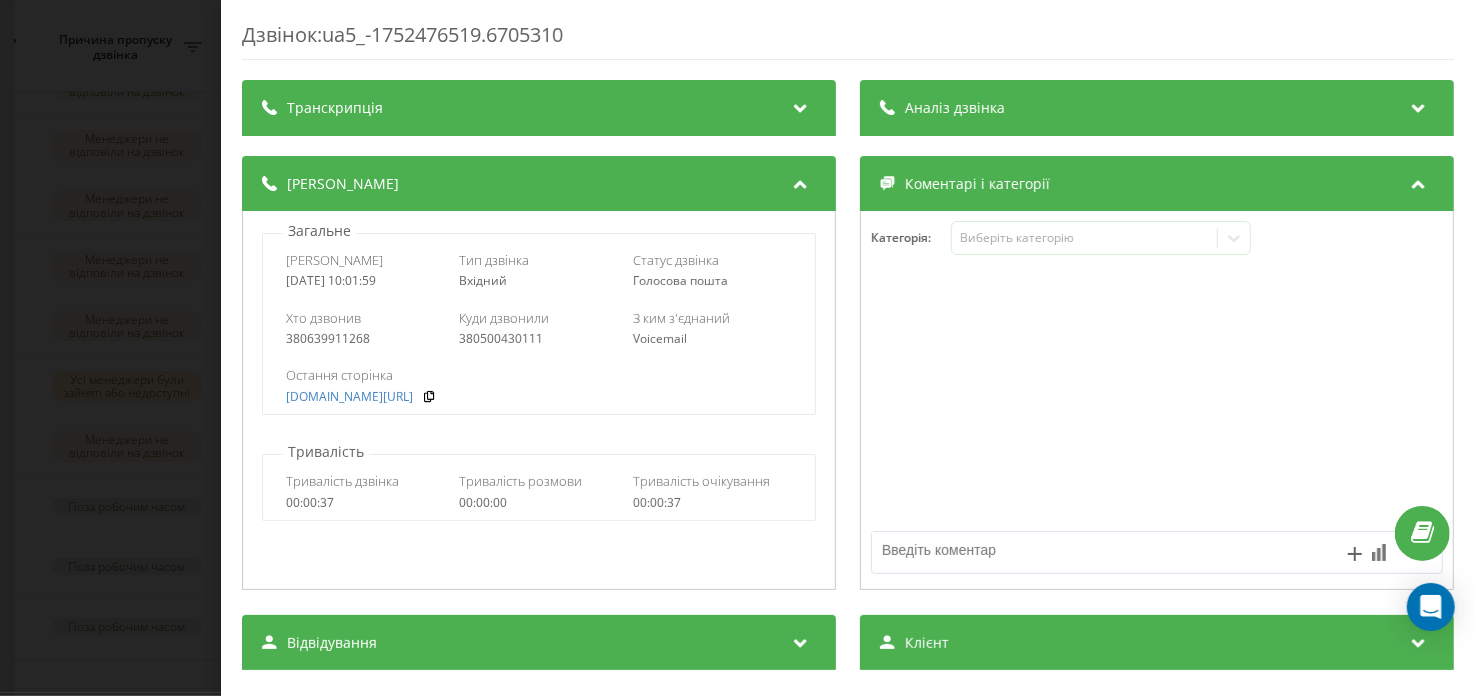 click at bounding box center (1157, 401) 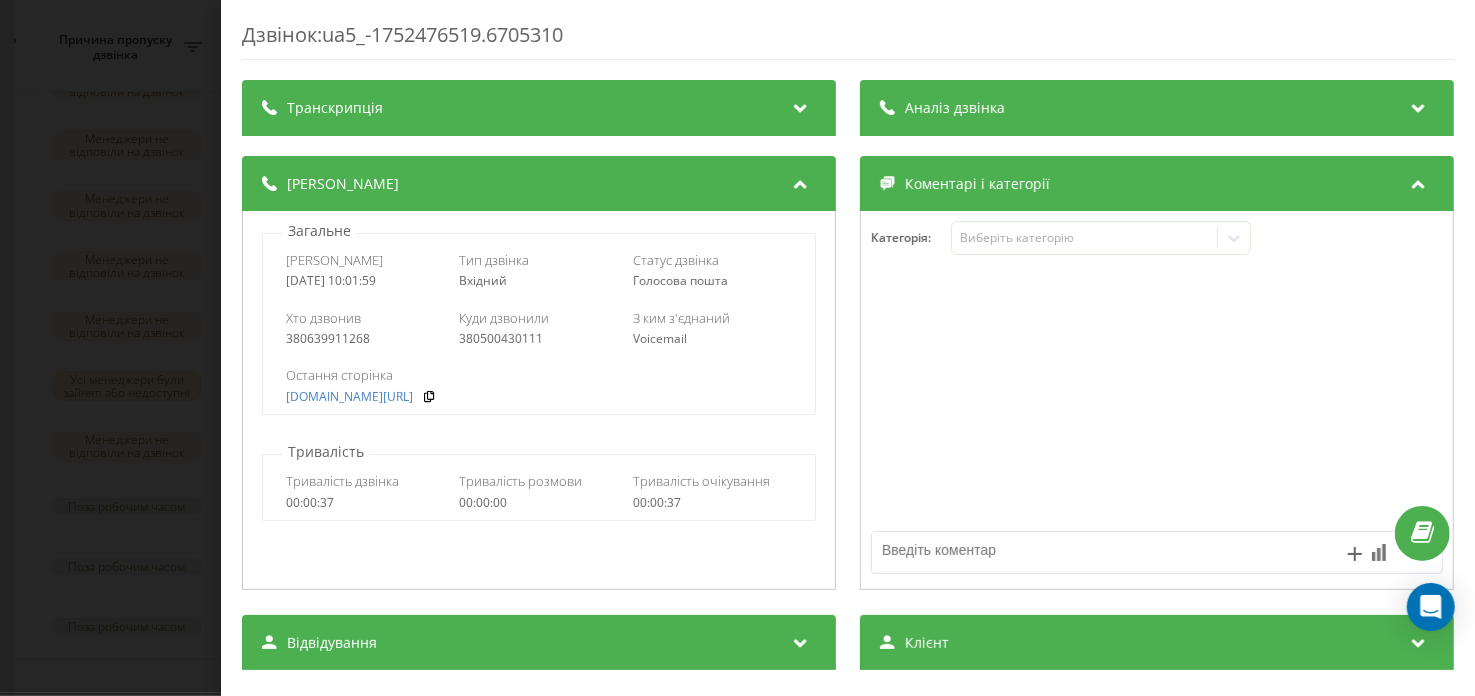 click at bounding box center (1157, 401) 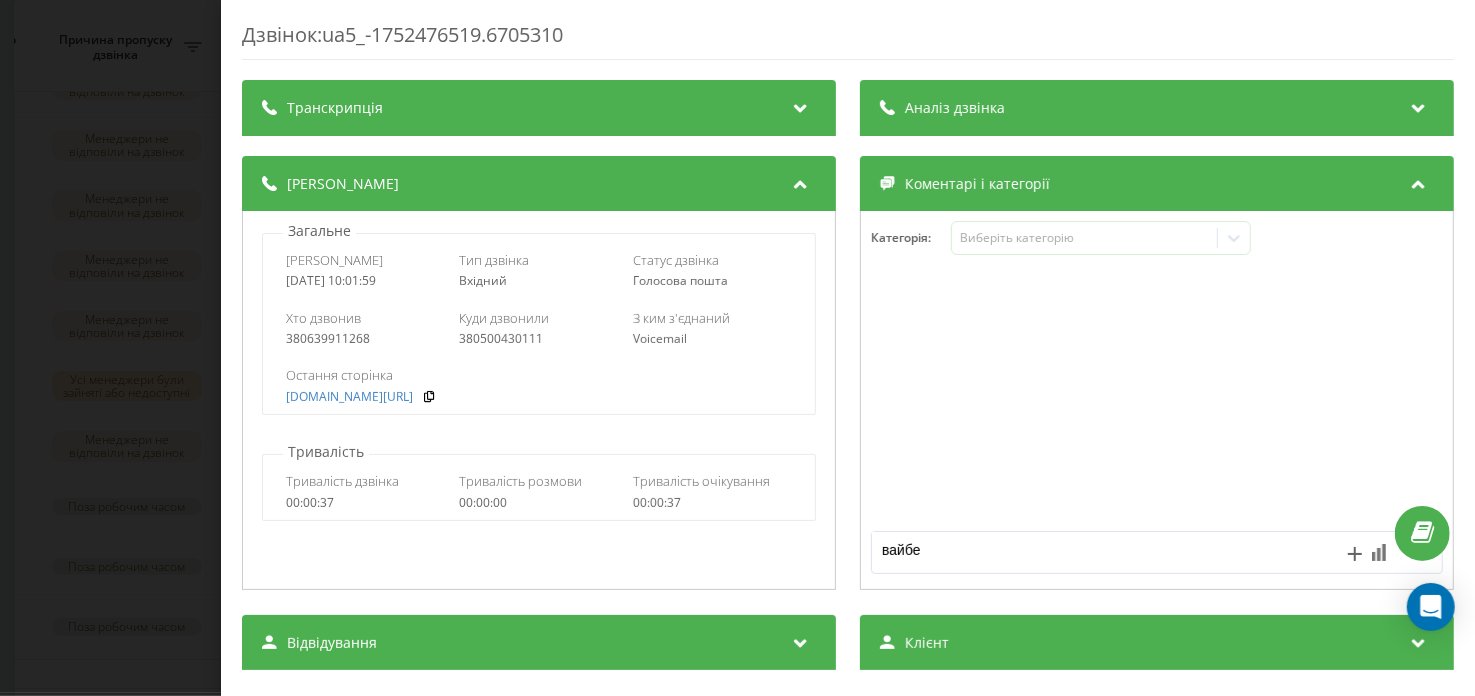 type on "вайбер" 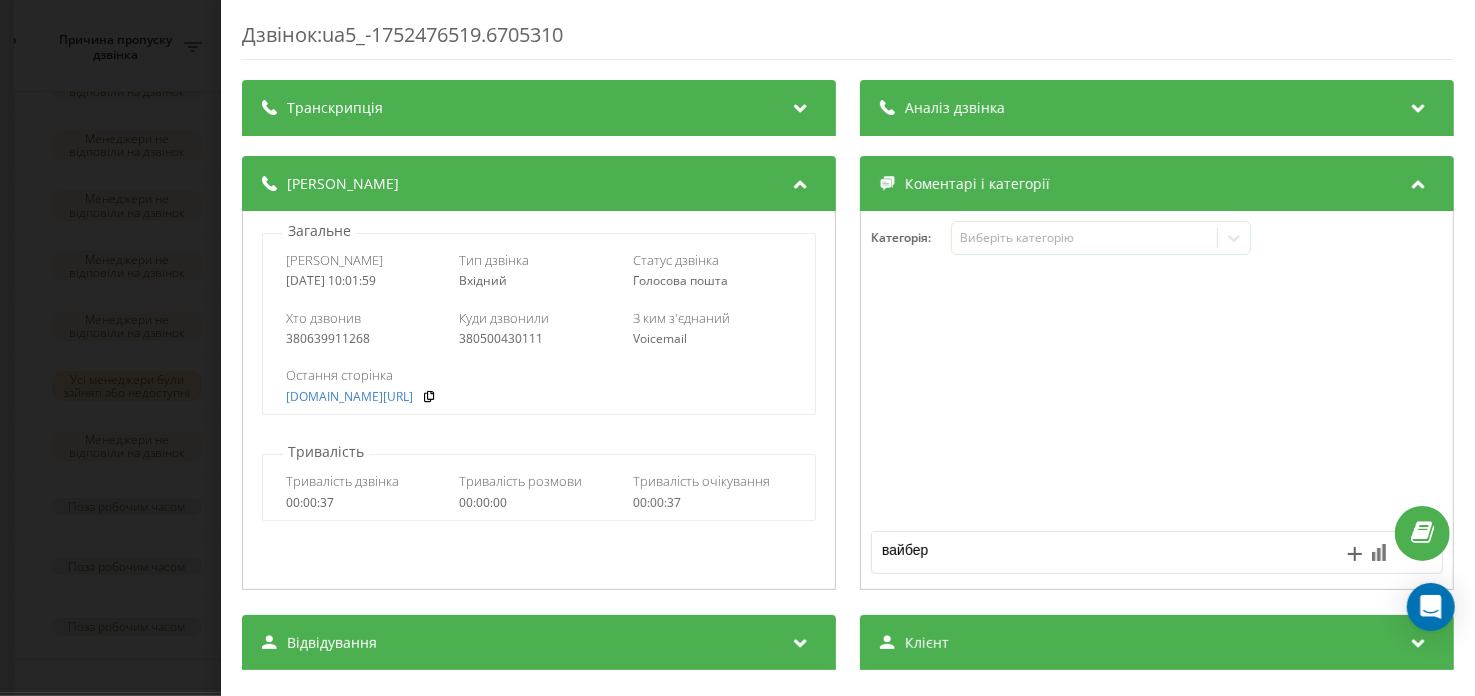 click on "Дзвінок :  ua5_-1752476519.6705310 Транскрипція Для AI-аналізу майбутніх дзвінків  налаштуйте та активуйте профіль на сторінці . Якщо профіль вже є і дзвінок відповідає його умовам, оновіть сторінку через 10 хвилин - AI аналізує поточний дзвінок. Аналіз дзвінка Для AI-аналізу майбутніх дзвінків  налаштуйте та активуйте профіль на сторінці . Якщо профіль вже є і дзвінок відповідає його умовам, оновіть сторінку через 10 хвилин - AI аналізує поточний дзвінок. Деталі дзвінка Загальне Дата дзвінка 2025-07-14 10:01:59 Тип дзвінка Вхідний Статус дзвінка Голосова пошта Хто дзвонив 380639911268" at bounding box center (737, 348) 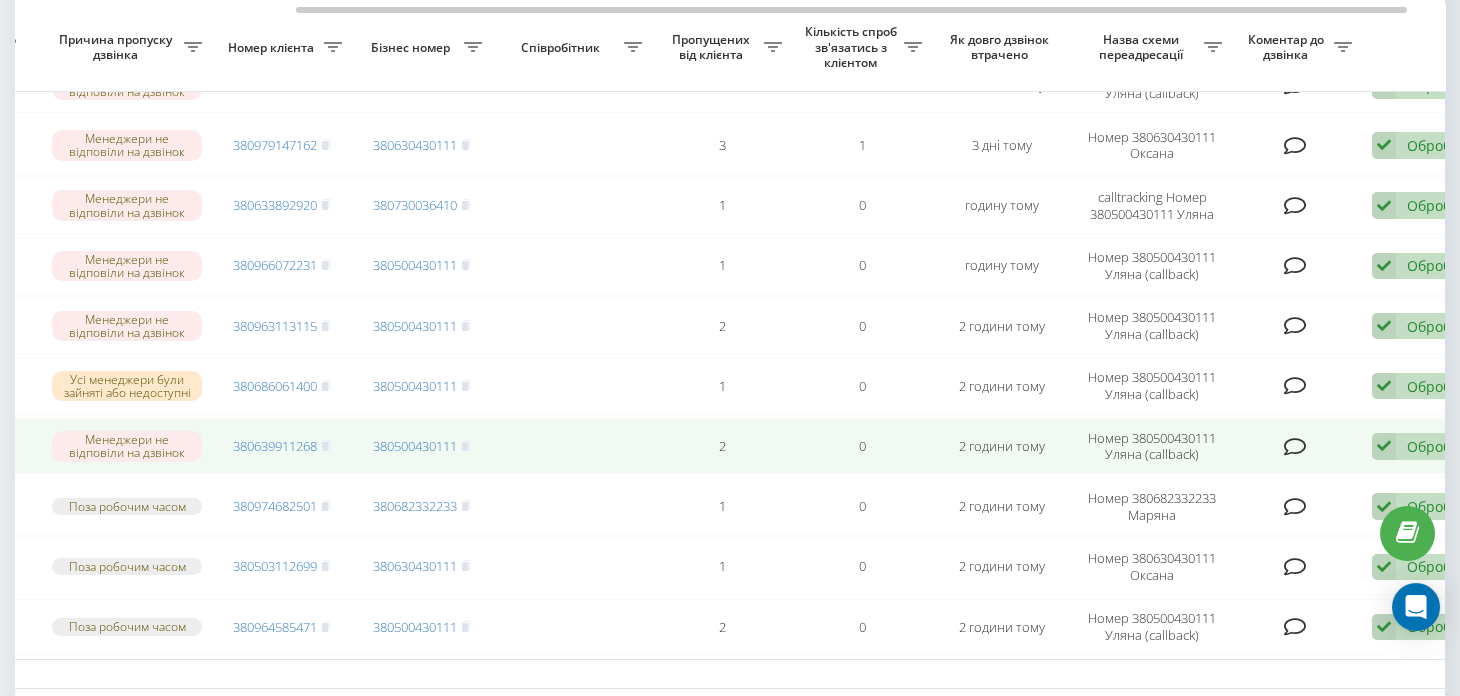 click at bounding box center (1384, 446) 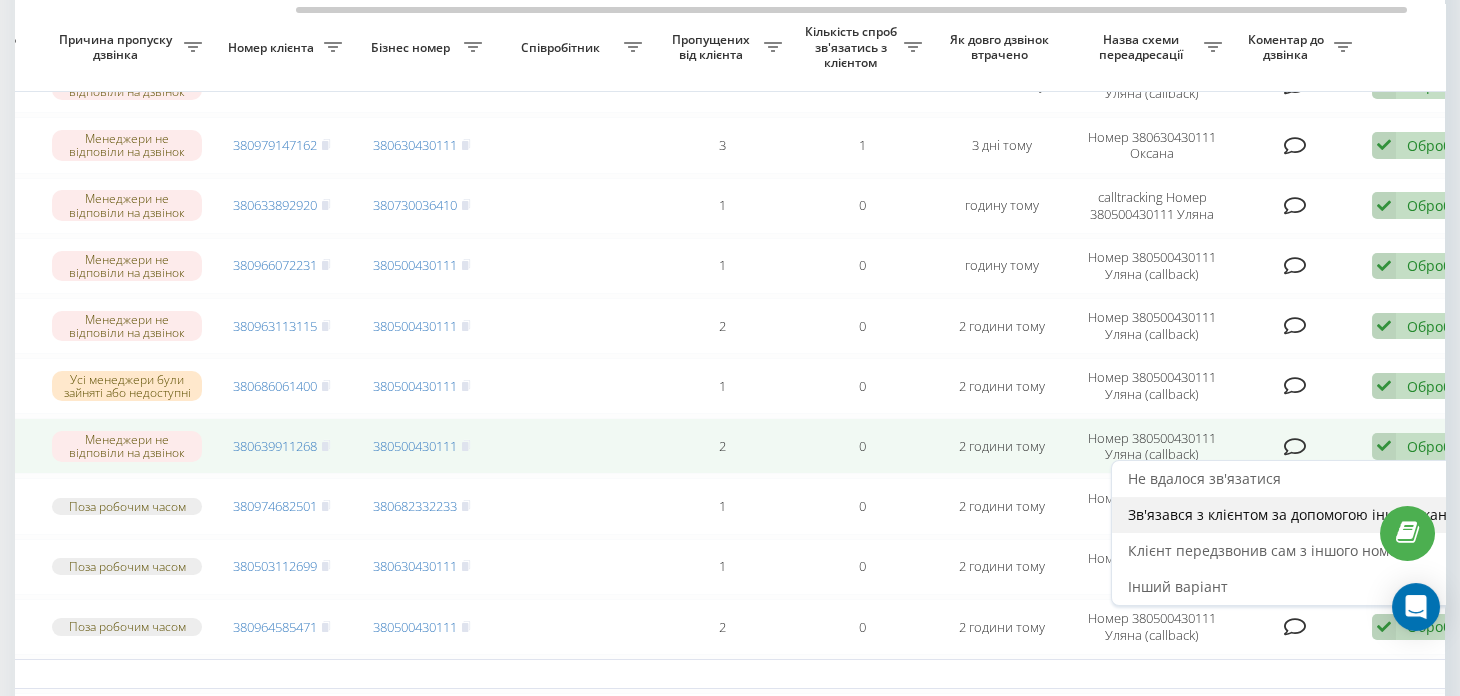 click on "Зв'язався з клієнтом за допомогою іншого каналу" at bounding box center [1299, 514] 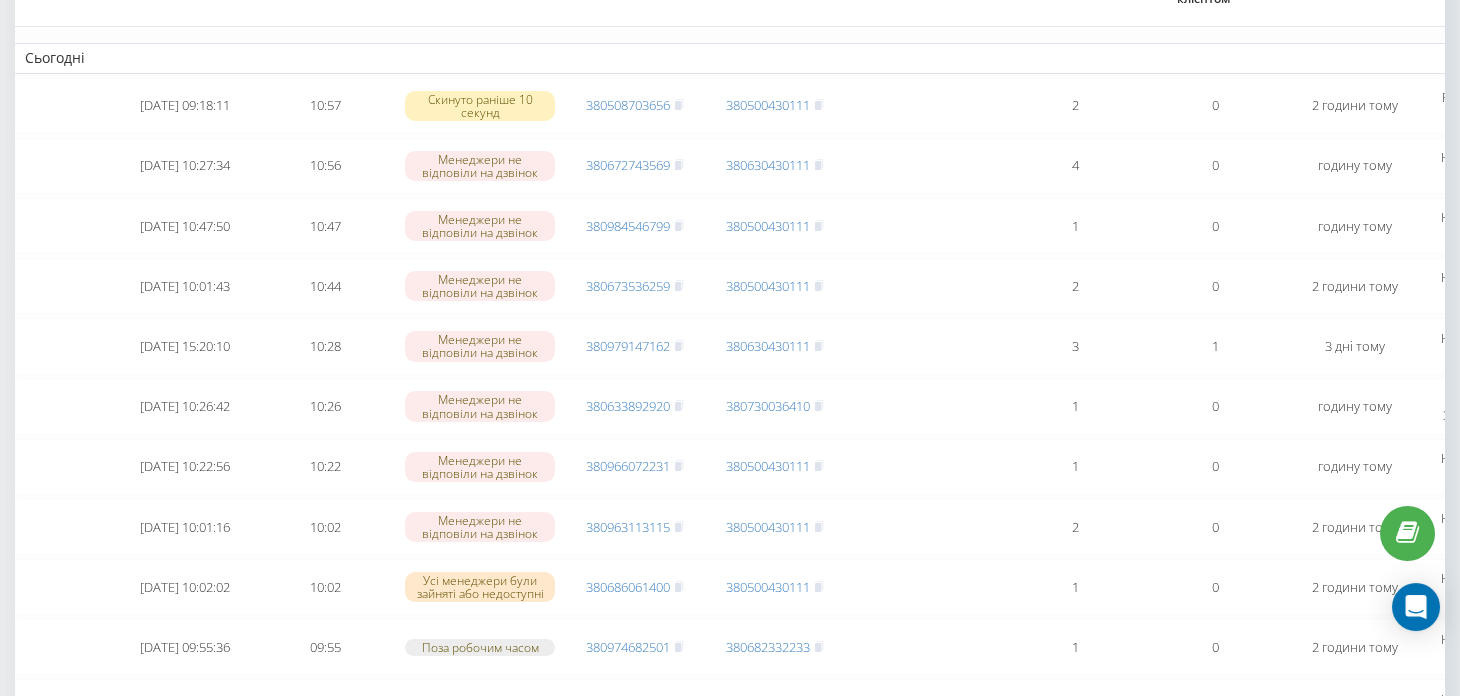 scroll, scrollTop: 0, scrollLeft: 0, axis: both 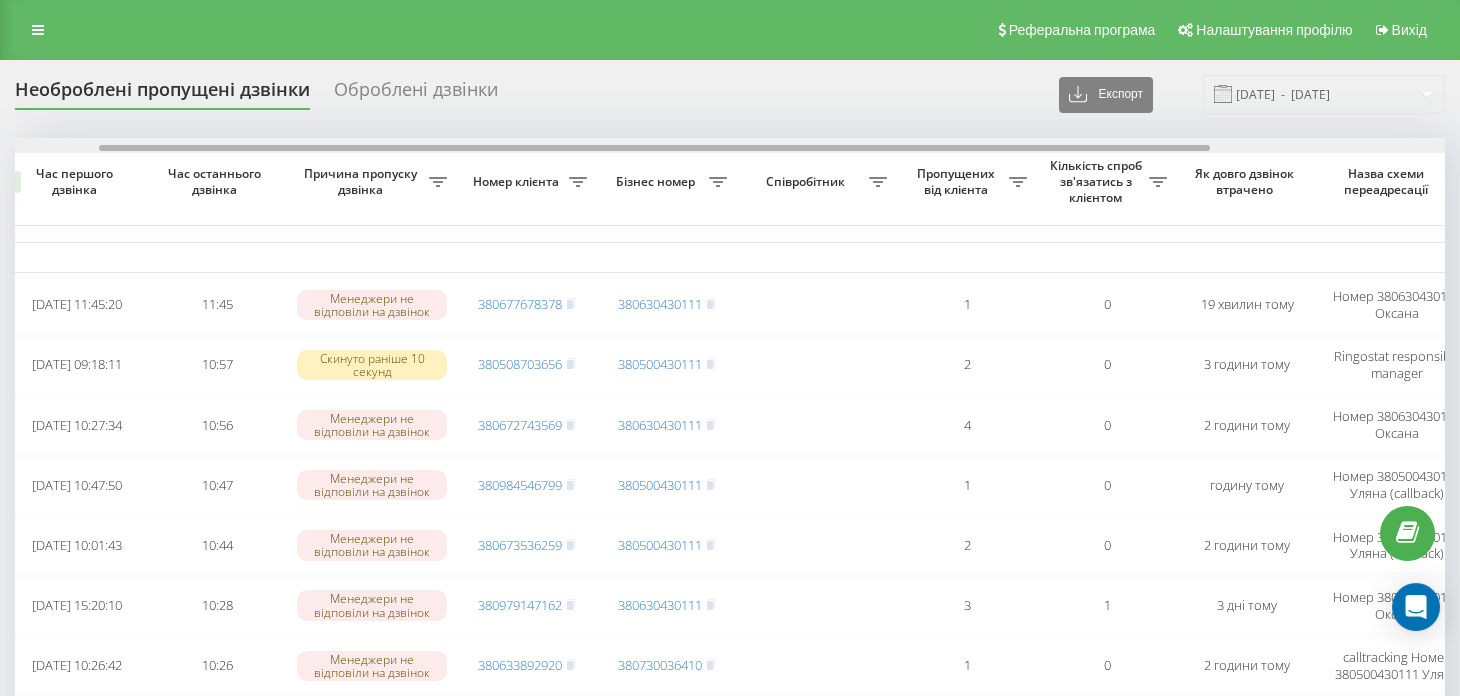 drag, startPoint x: 839, startPoint y: 149, endPoint x: 923, endPoint y: 149, distance: 84 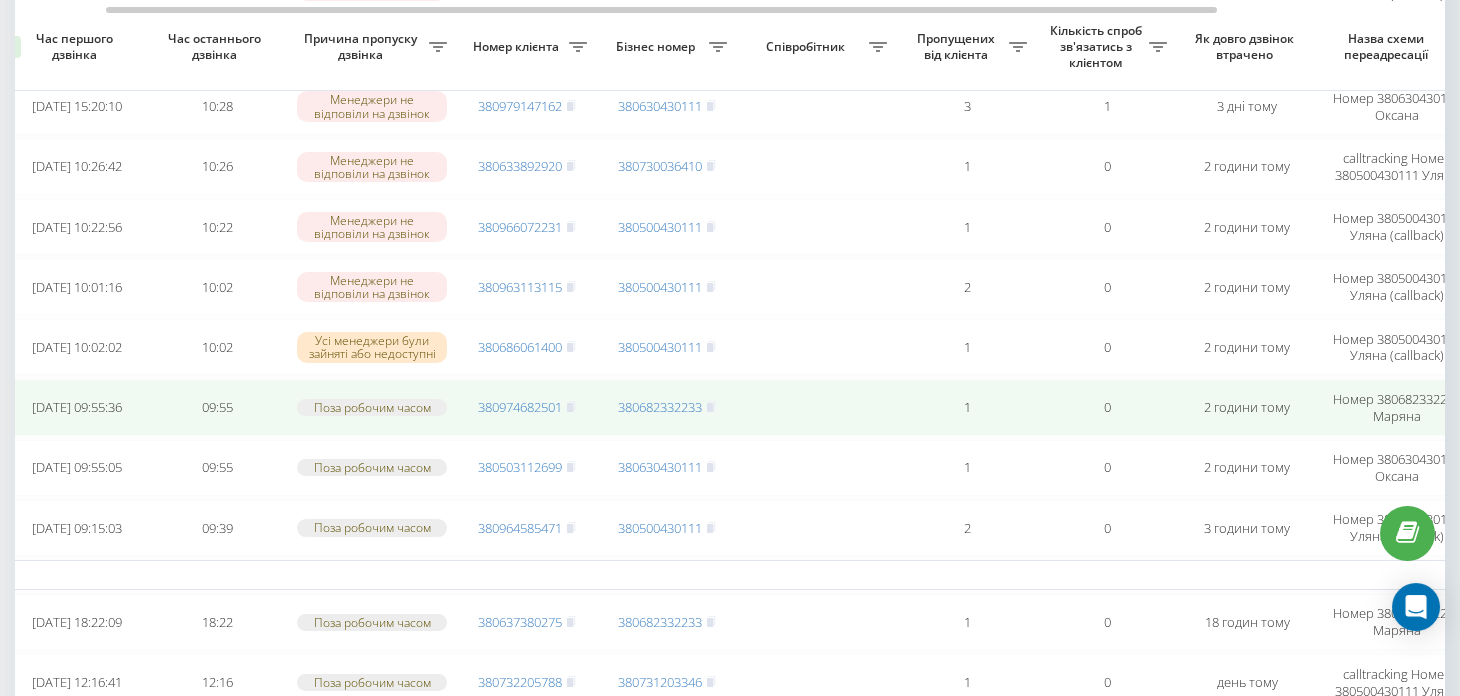 scroll, scrollTop: 400, scrollLeft: 0, axis: vertical 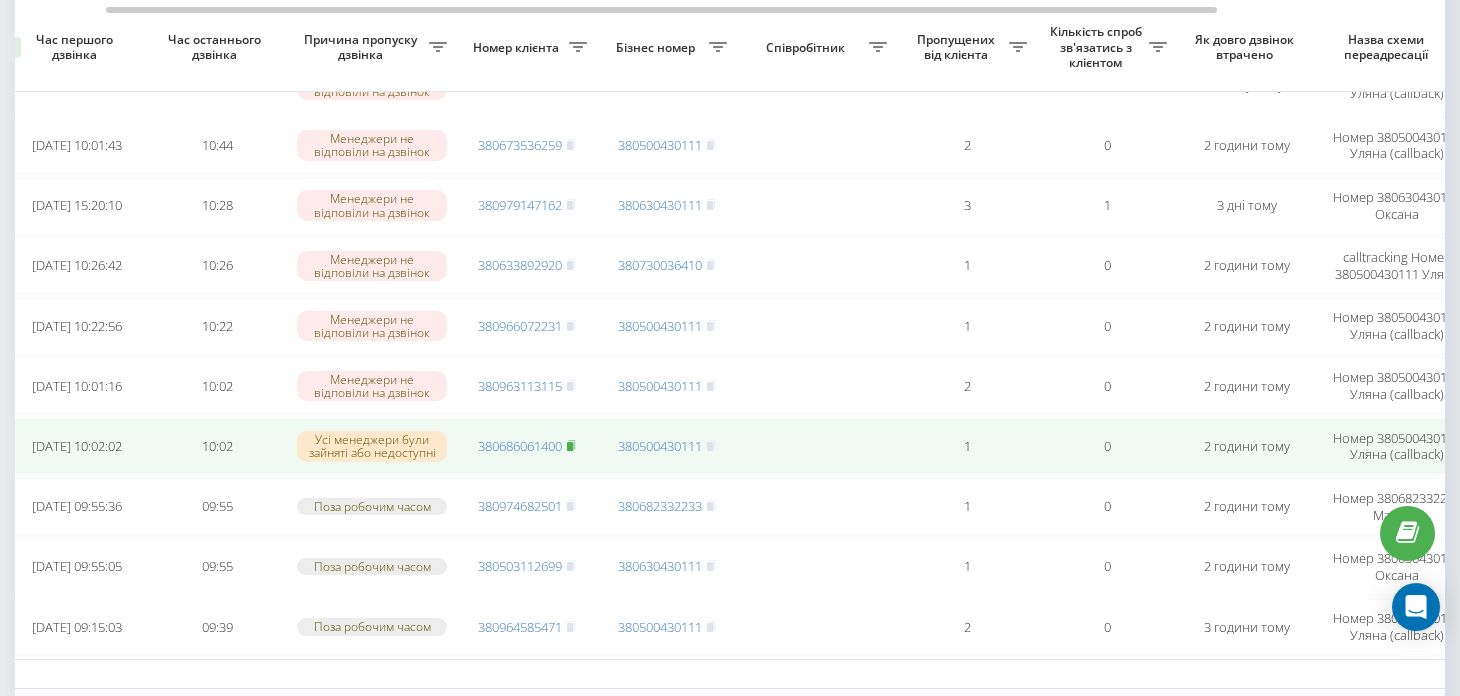 click 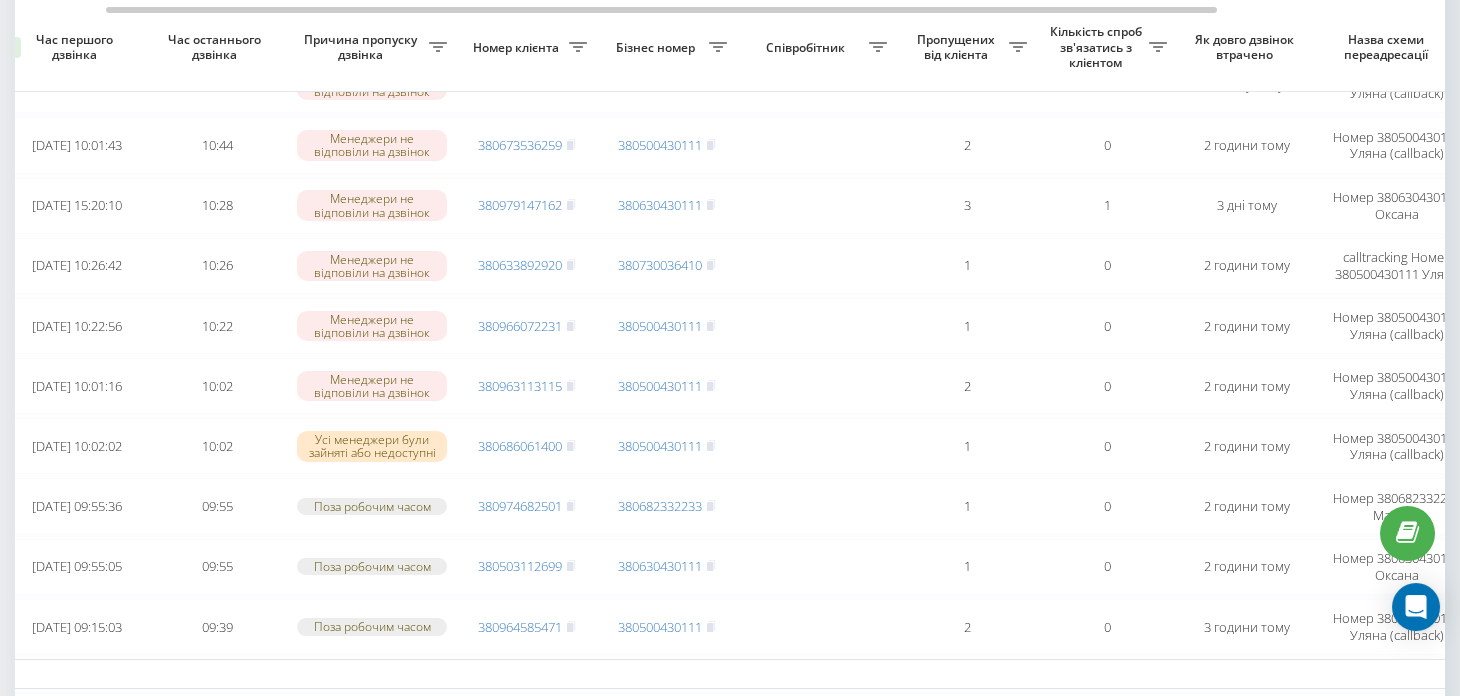 click on "Вчора" at bounding box center (827, 674) 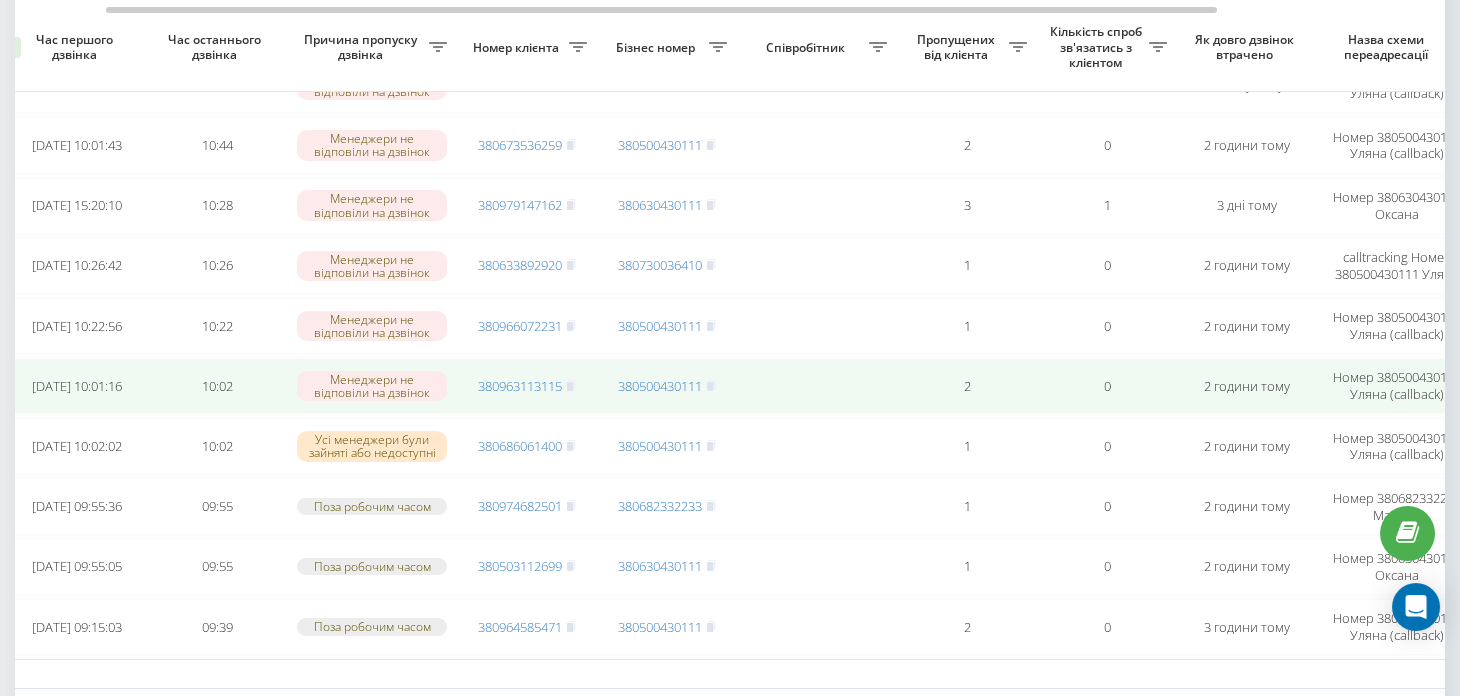click on "380963113115" at bounding box center (527, 386) 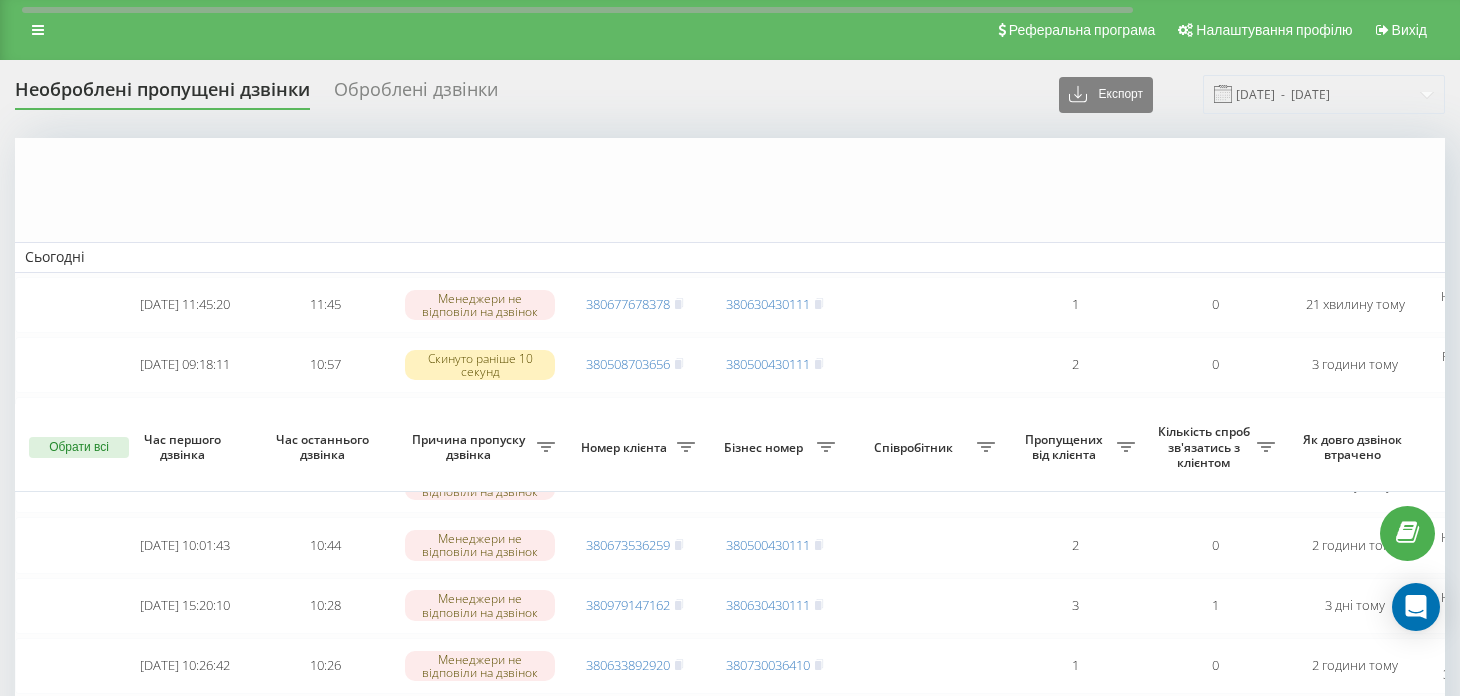 scroll, scrollTop: 400, scrollLeft: 0, axis: vertical 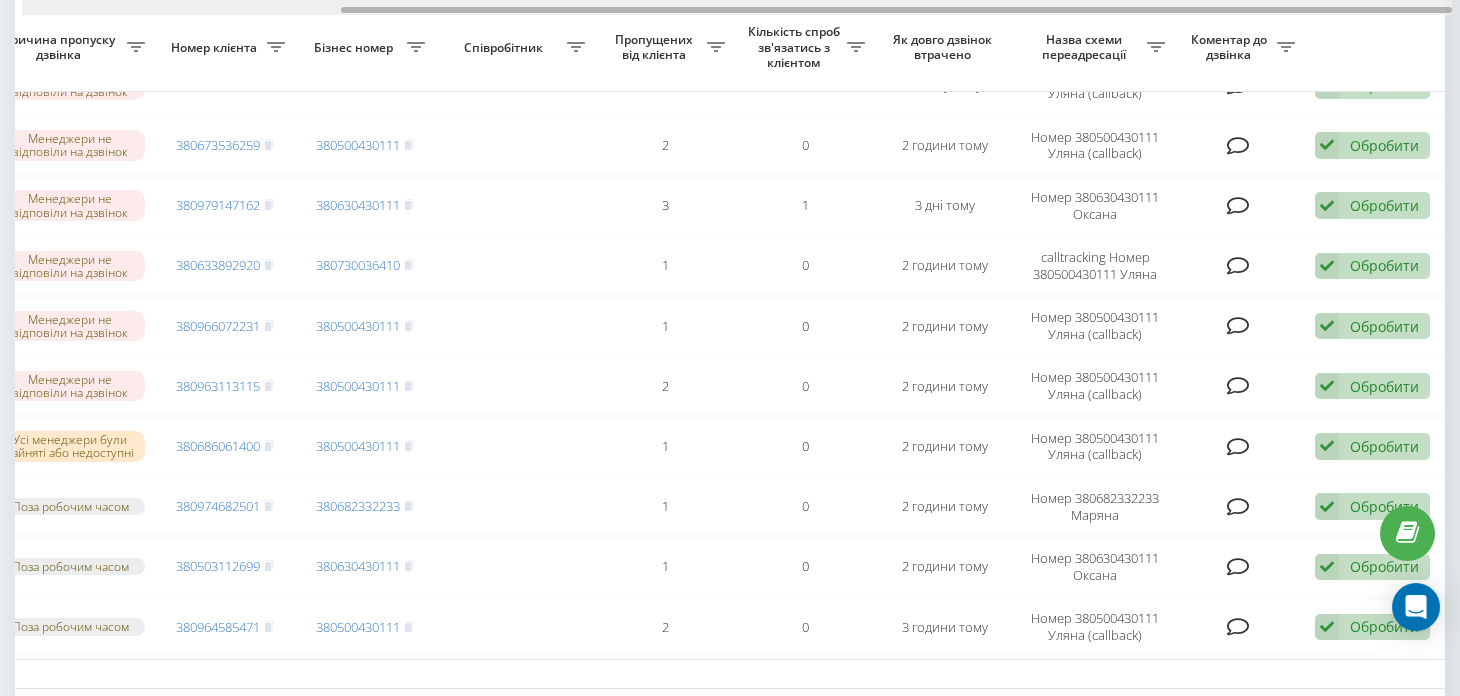 drag, startPoint x: 872, startPoint y: 10, endPoint x: 1204, endPoint y: -5, distance: 332.33868 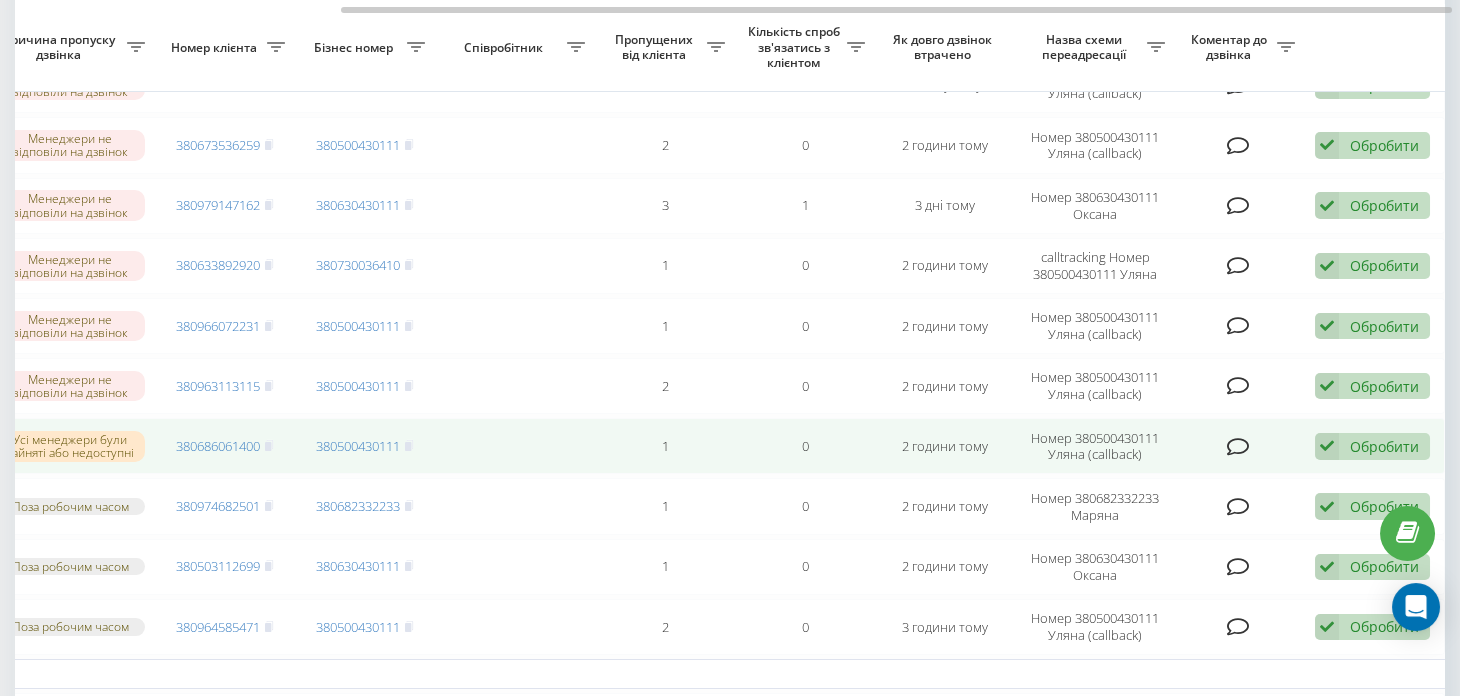 click on "Обробити Не вдалося зв'язатися Зв'язався з клієнтом за допомогою іншого каналу Клієнт передзвонив сам з іншого номера Інший варіант" at bounding box center [1372, 446] 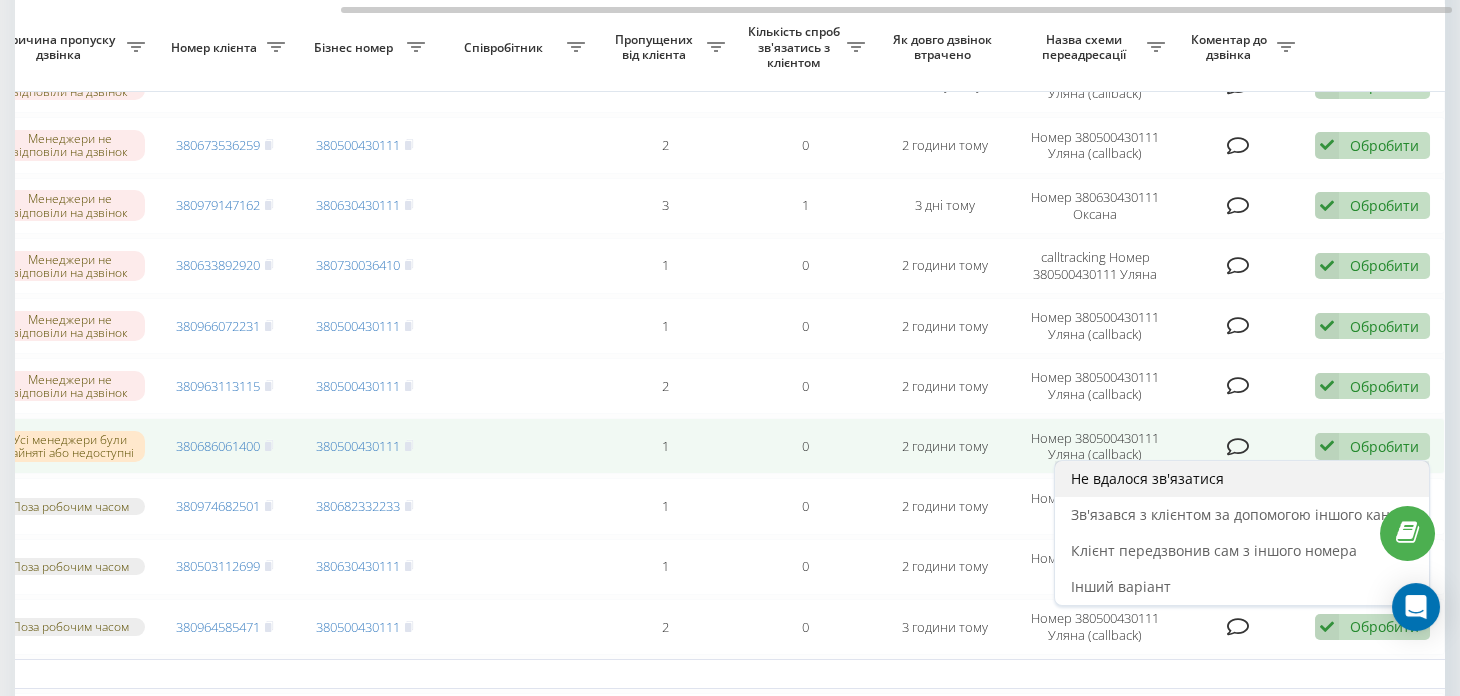 click on "Не вдалося зв'язатися" at bounding box center (1147, 478) 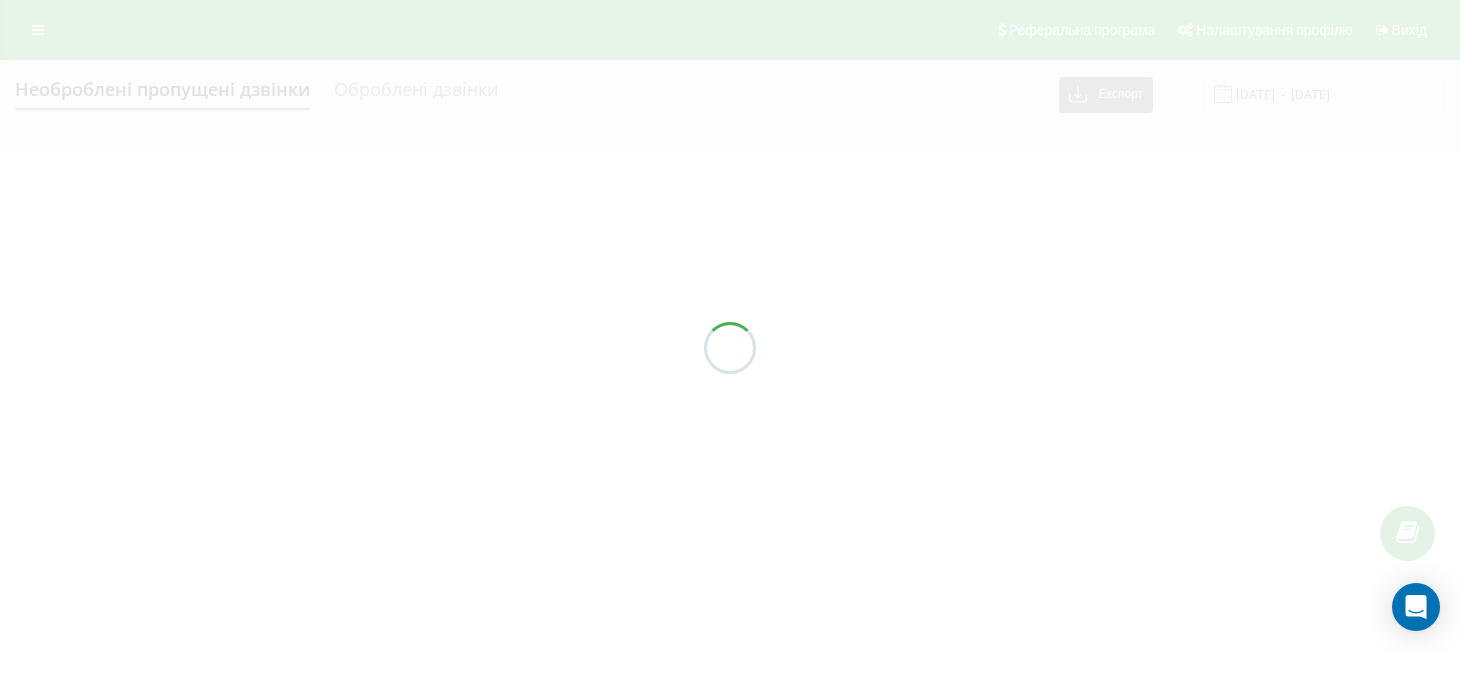 scroll, scrollTop: 0, scrollLeft: 0, axis: both 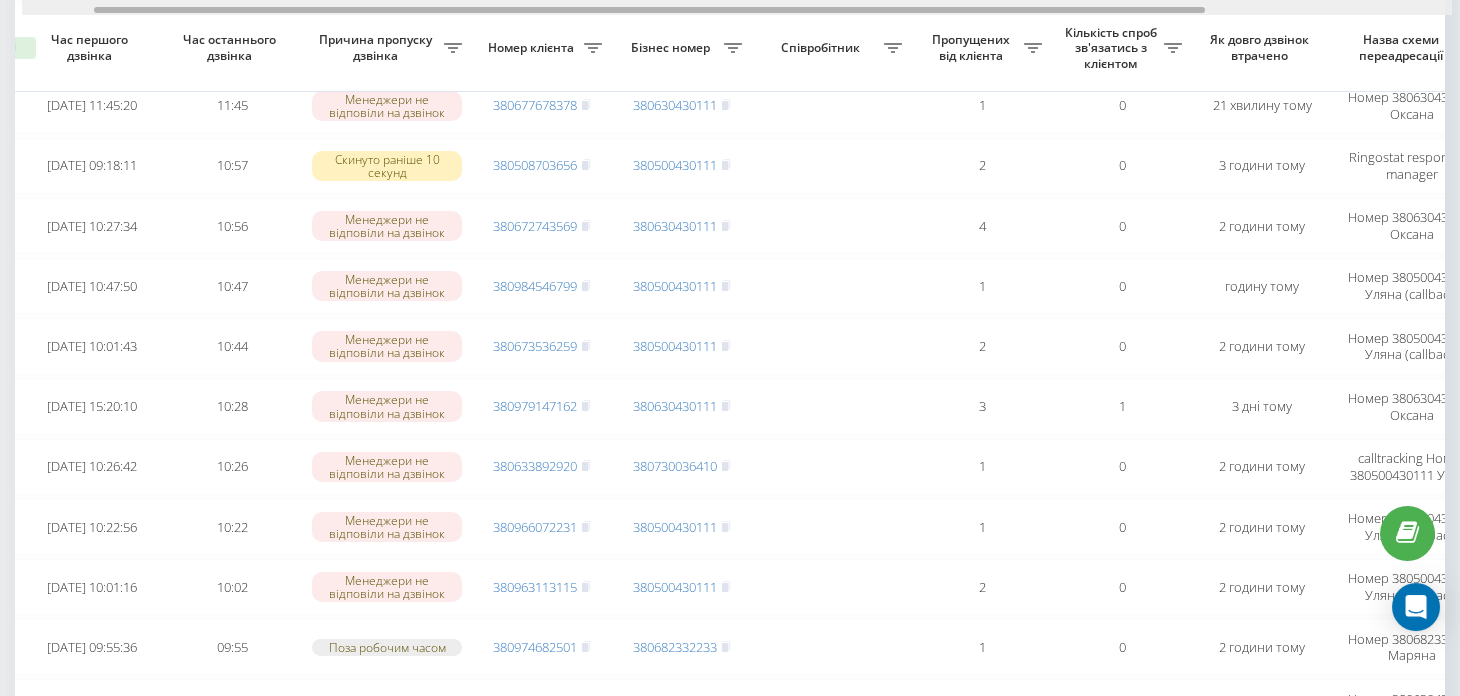drag, startPoint x: 763, startPoint y: 9, endPoint x: 836, endPoint y: -1, distance: 73.68175 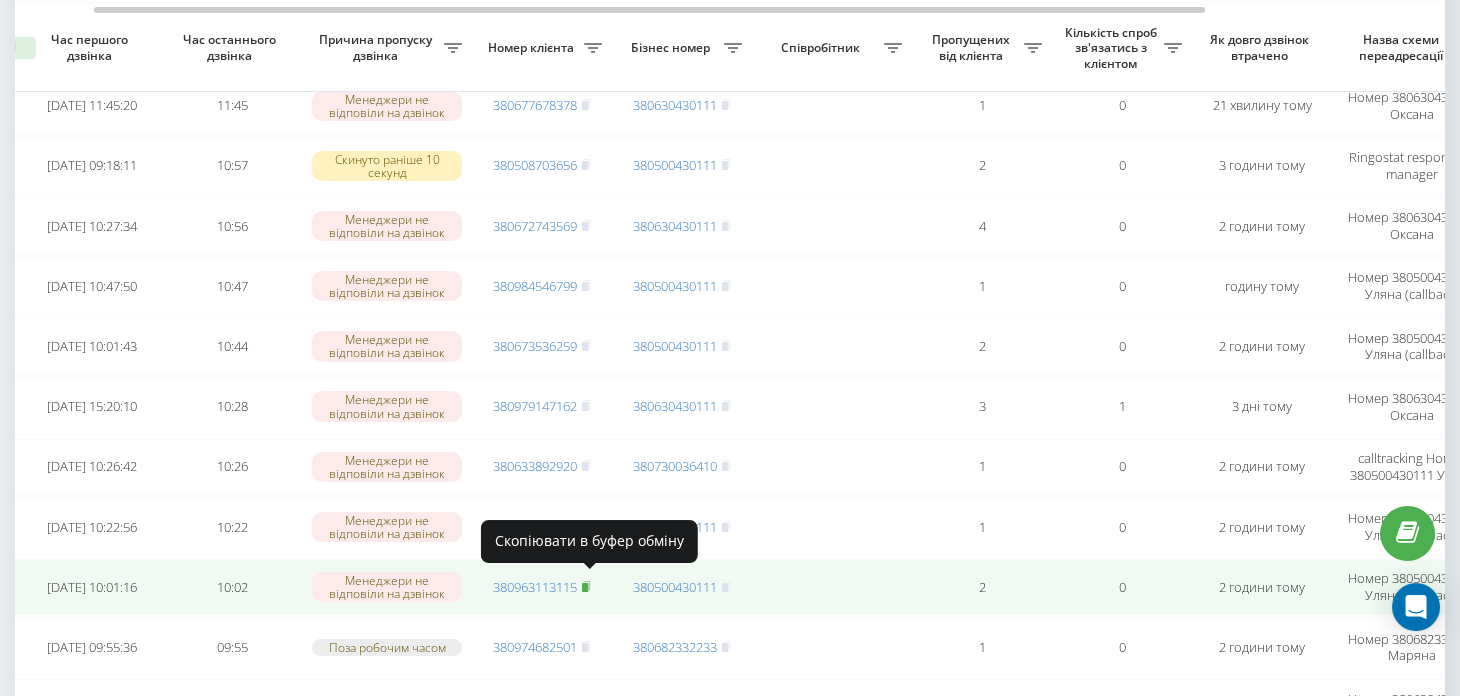 click 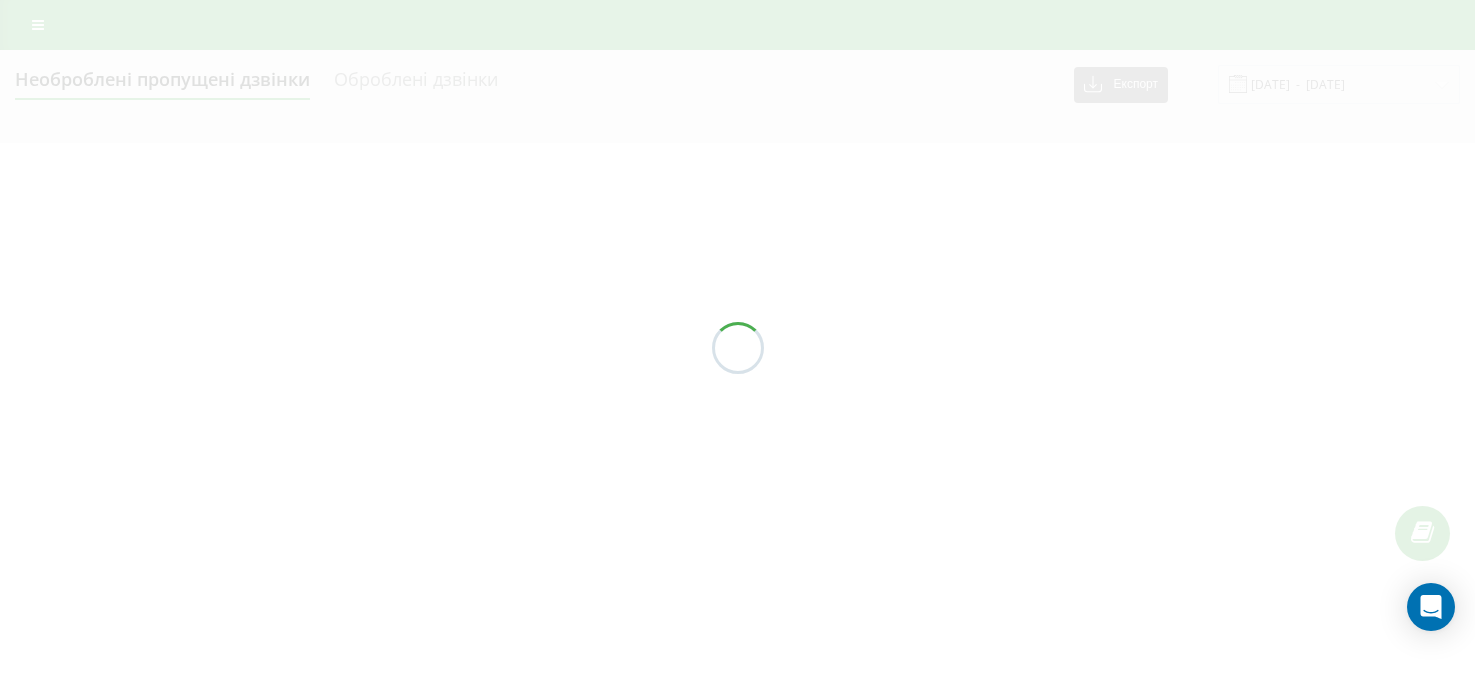scroll, scrollTop: 0, scrollLeft: 0, axis: both 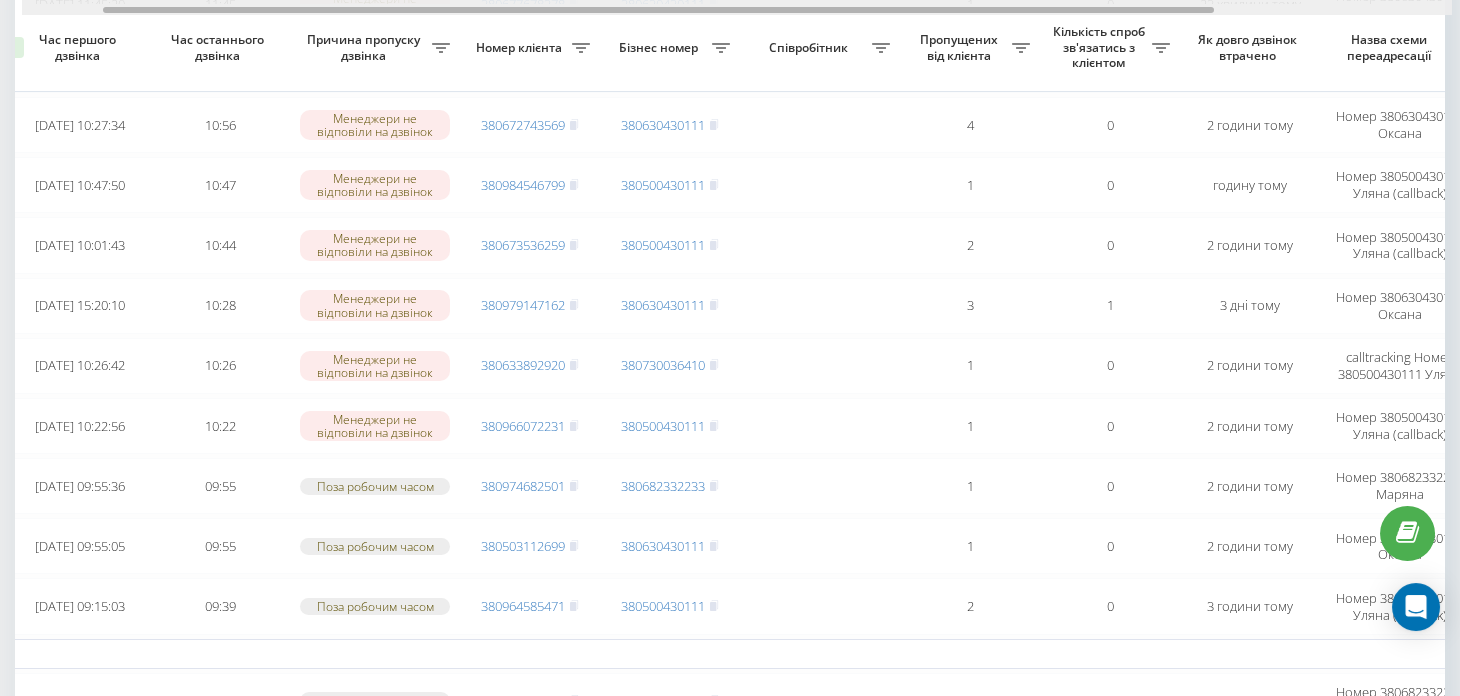 drag, startPoint x: 956, startPoint y: 11, endPoint x: 1038, endPoint y: 3, distance: 82.38932 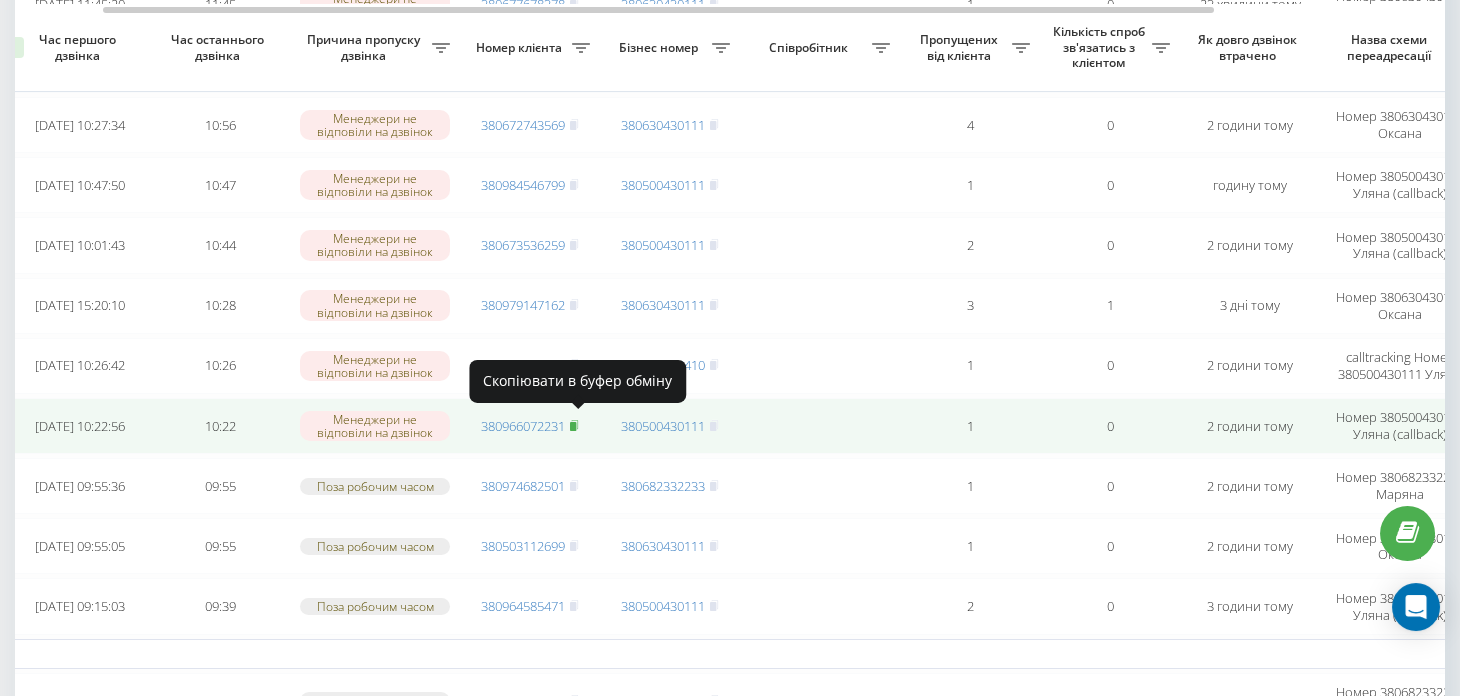 click 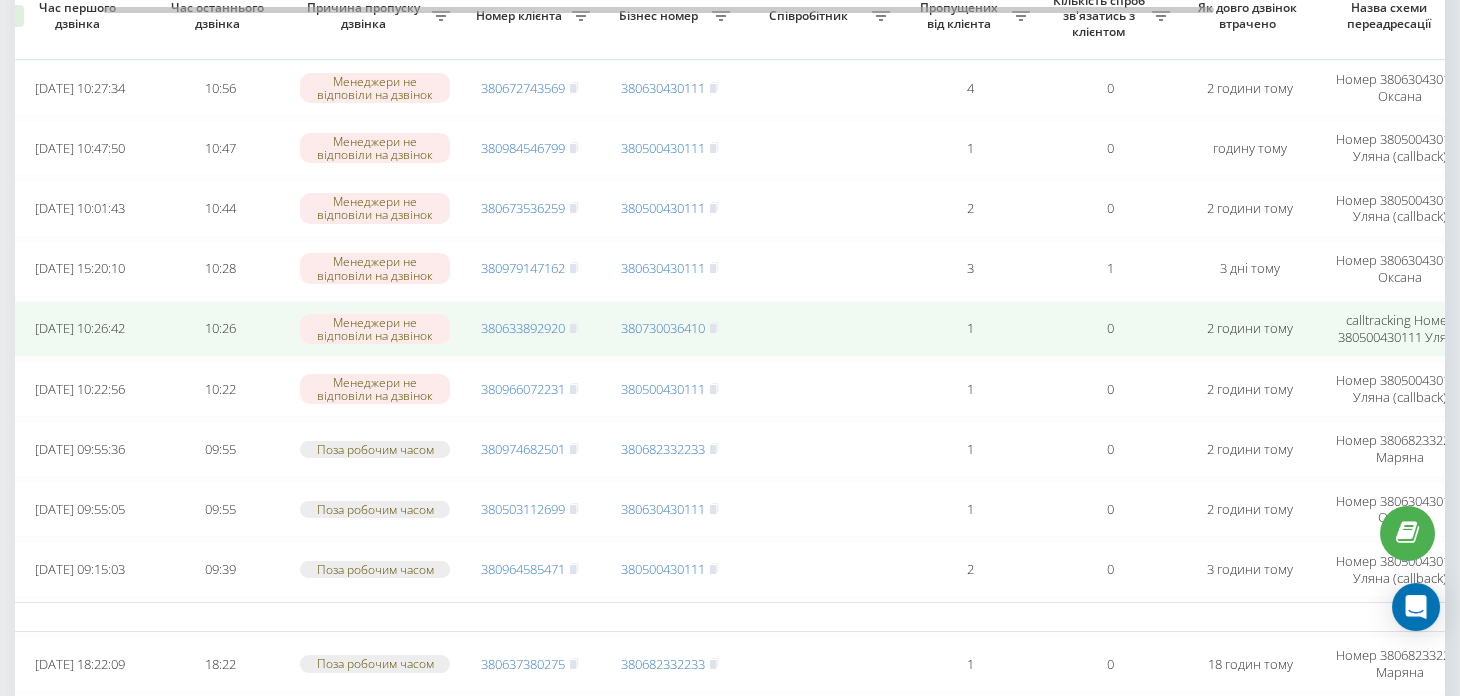 scroll, scrollTop: 400, scrollLeft: 0, axis: vertical 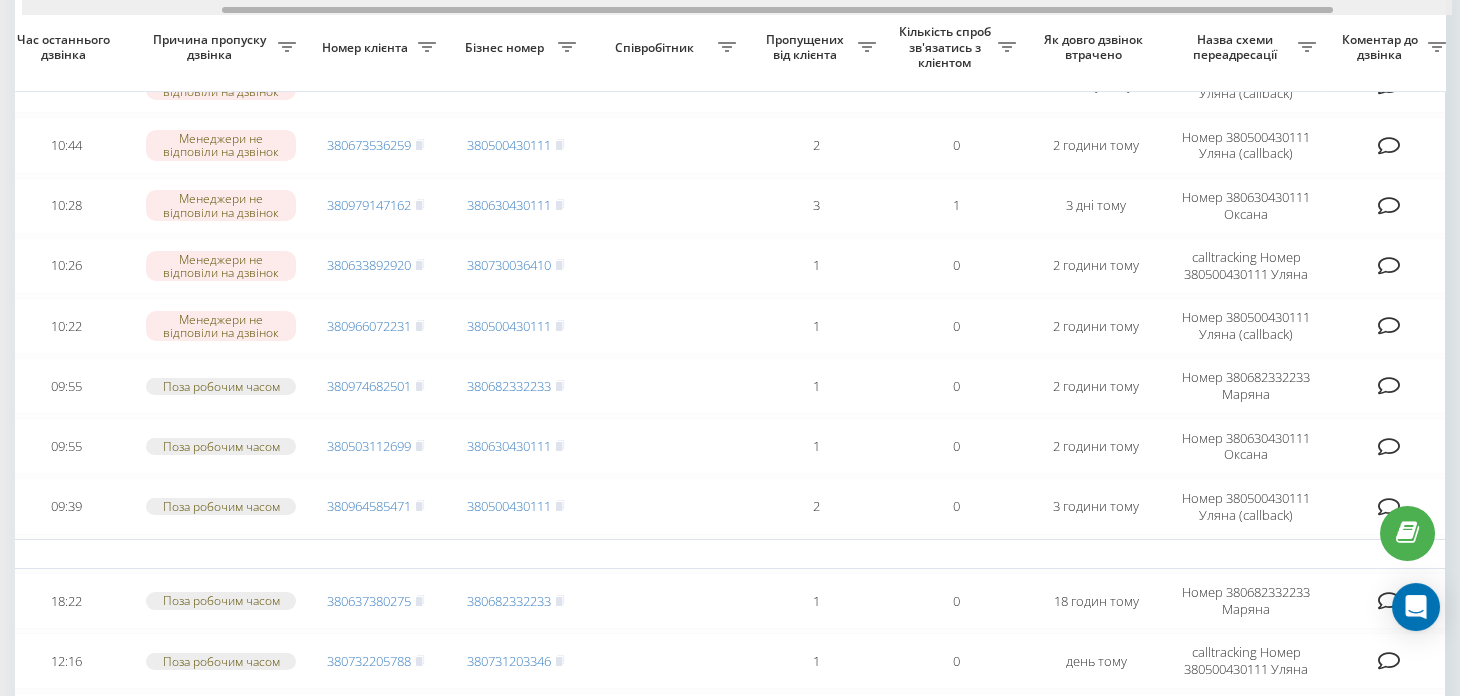 drag, startPoint x: 1176, startPoint y: 11, endPoint x: 1297, endPoint y: 7, distance: 121.0661 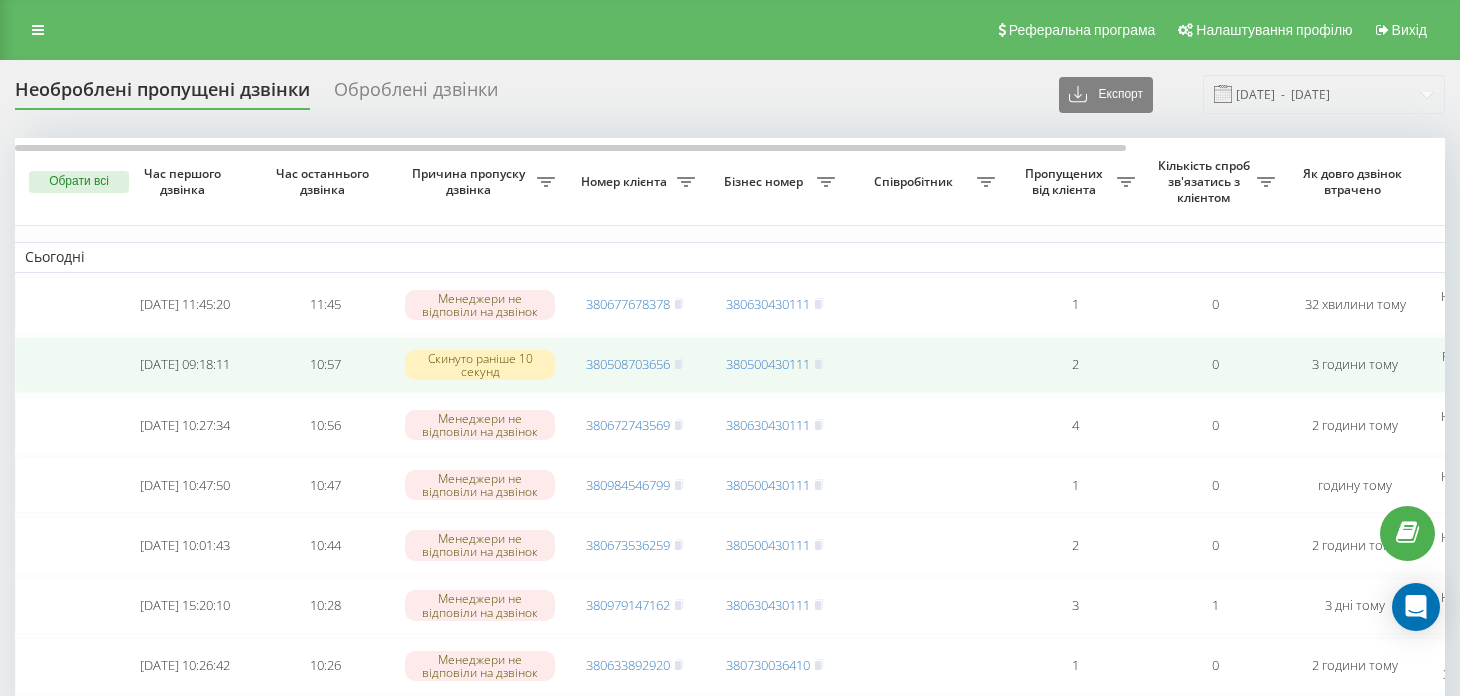 scroll, scrollTop: 0, scrollLeft: 0, axis: both 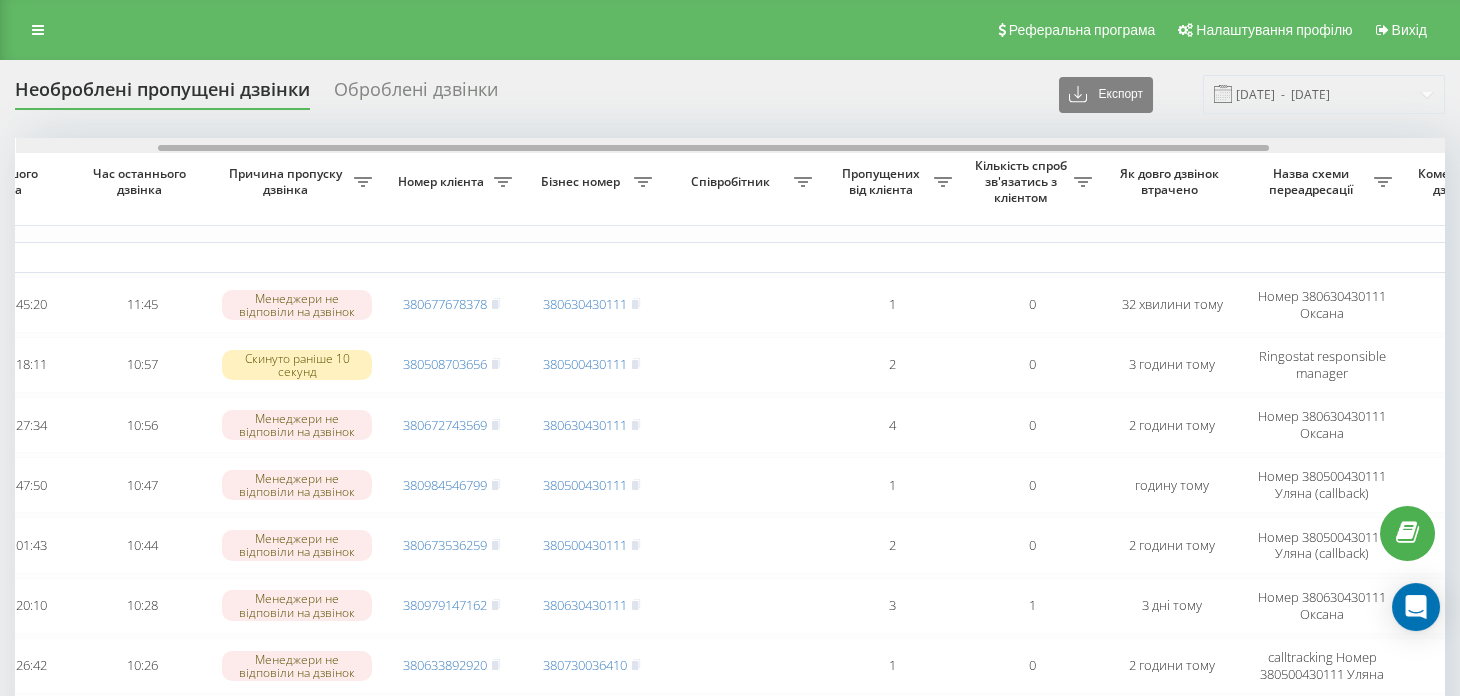 drag, startPoint x: 747, startPoint y: 146, endPoint x: 890, endPoint y: 145, distance: 143.0035 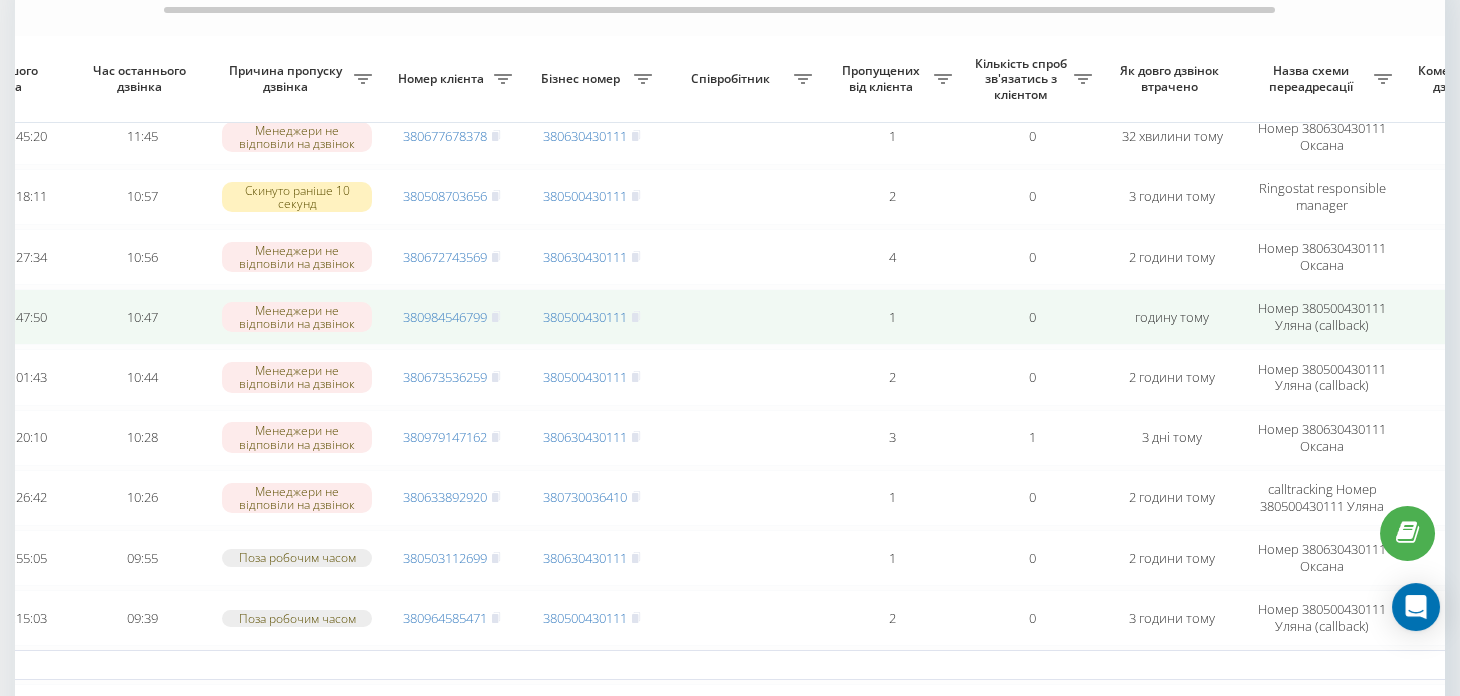 scroll, scrollTop: 199, scrollLeft: 0, axis: vertical 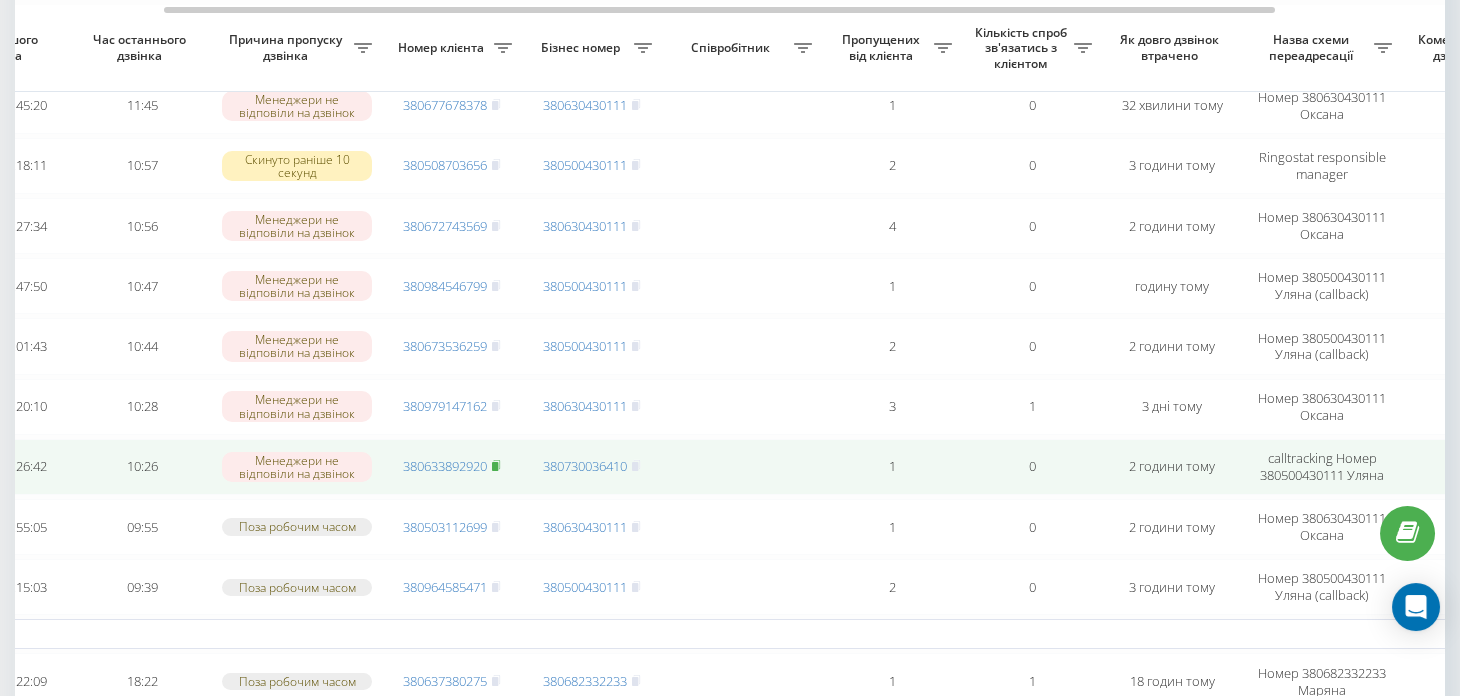 click 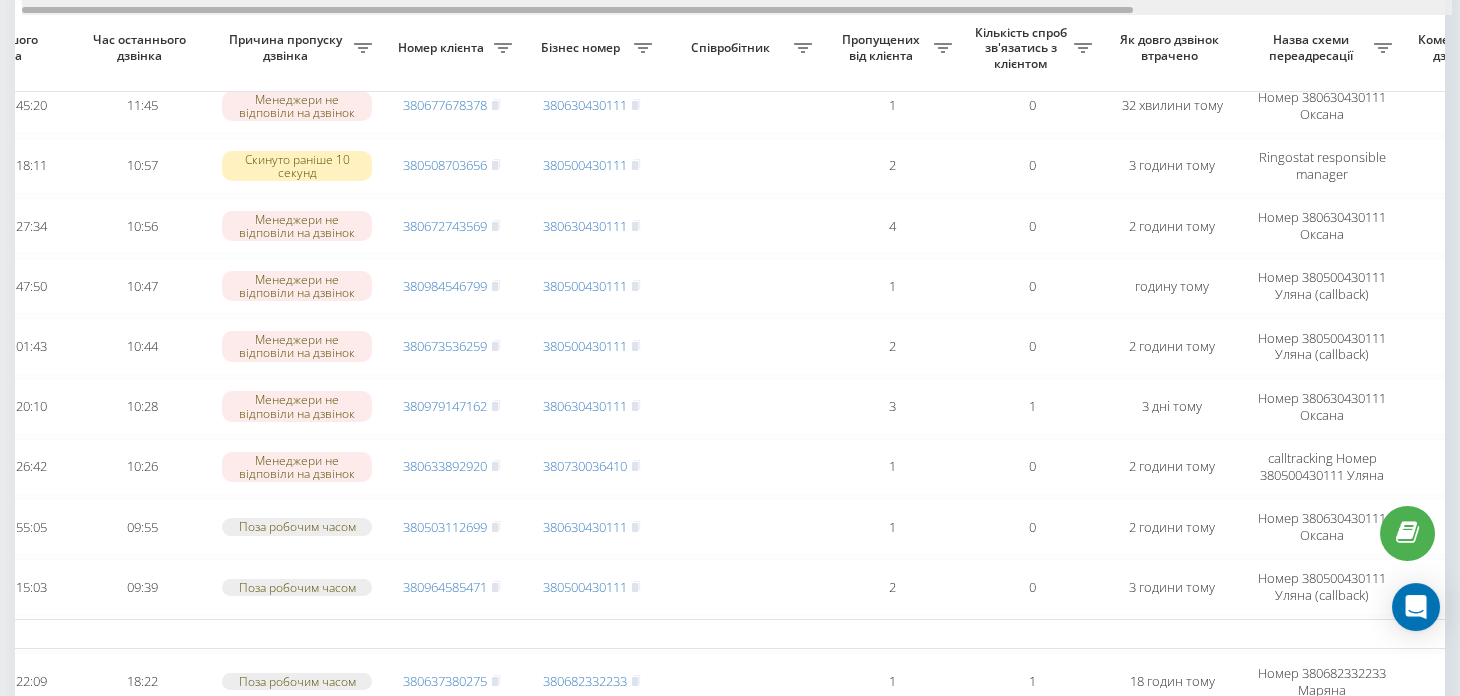 click at bounding box center [737, 7] 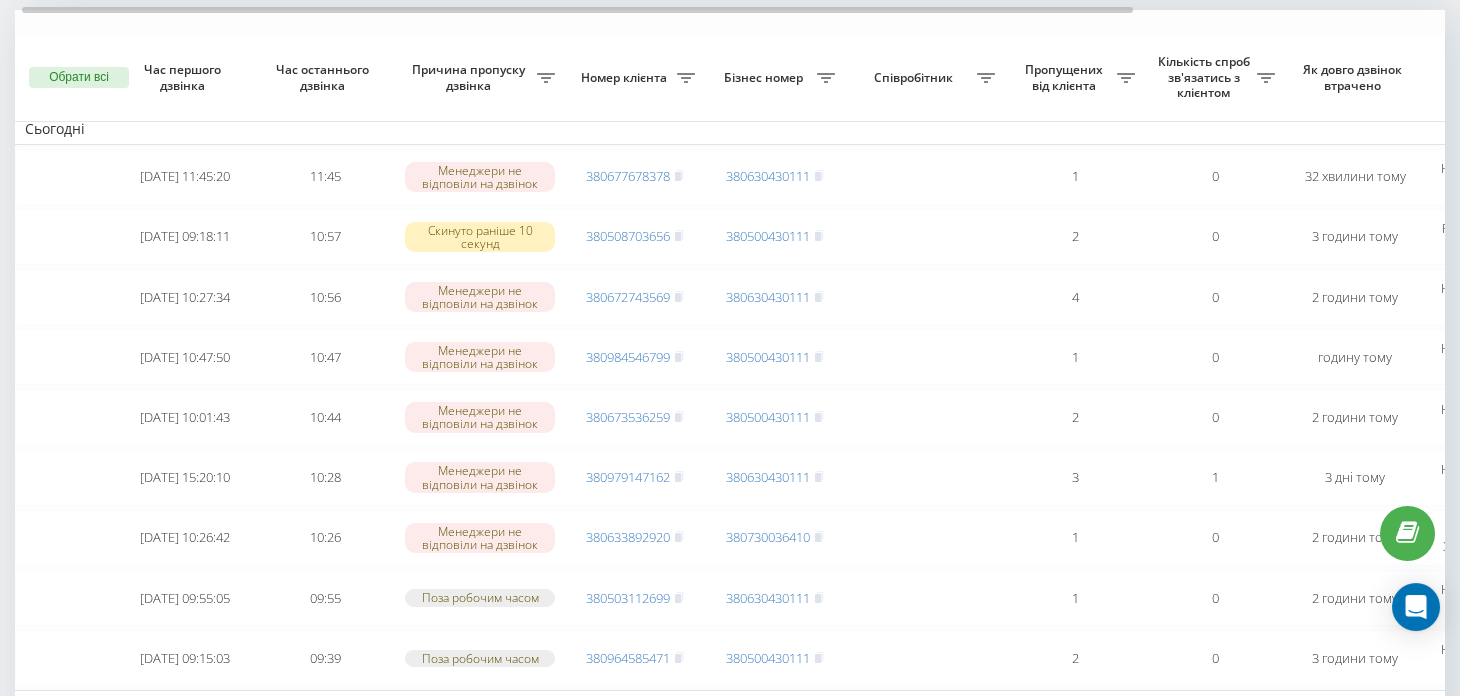 scroll, scrollTop: 99, scrollLeft: 0, axis: vertical 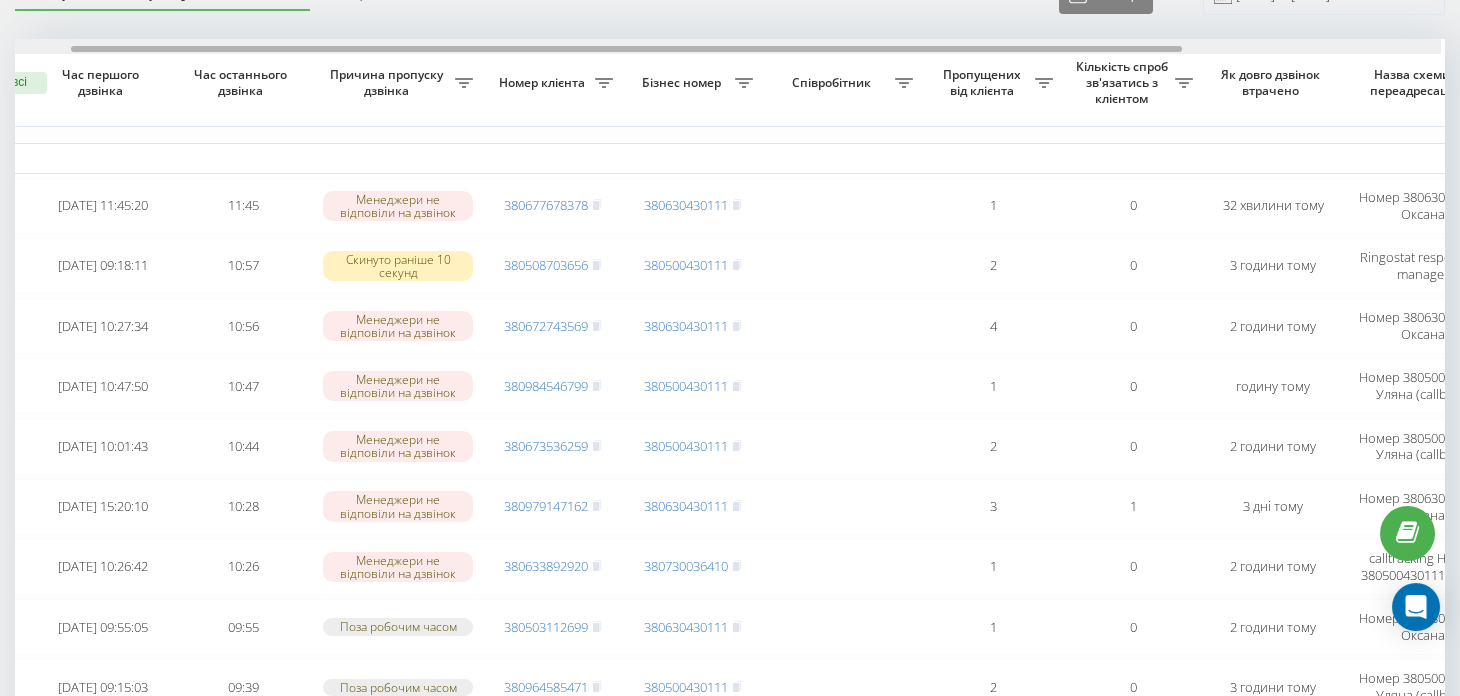 drag, startPoint x: 452, startPoint y: 48, endPoint x: 516, endPoint y: 43, distance: 64.195015 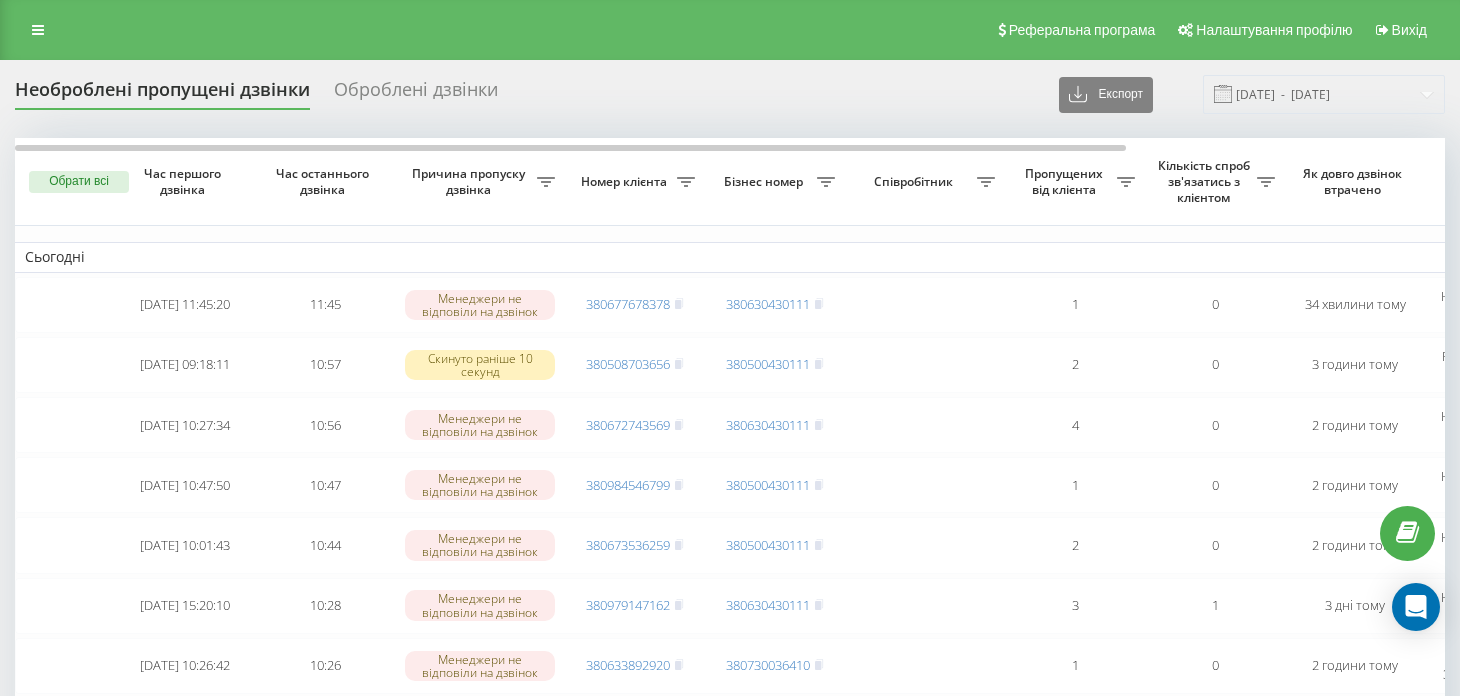 scroll, scrollTop: 101, scrollLeft: 0, axis: vertical 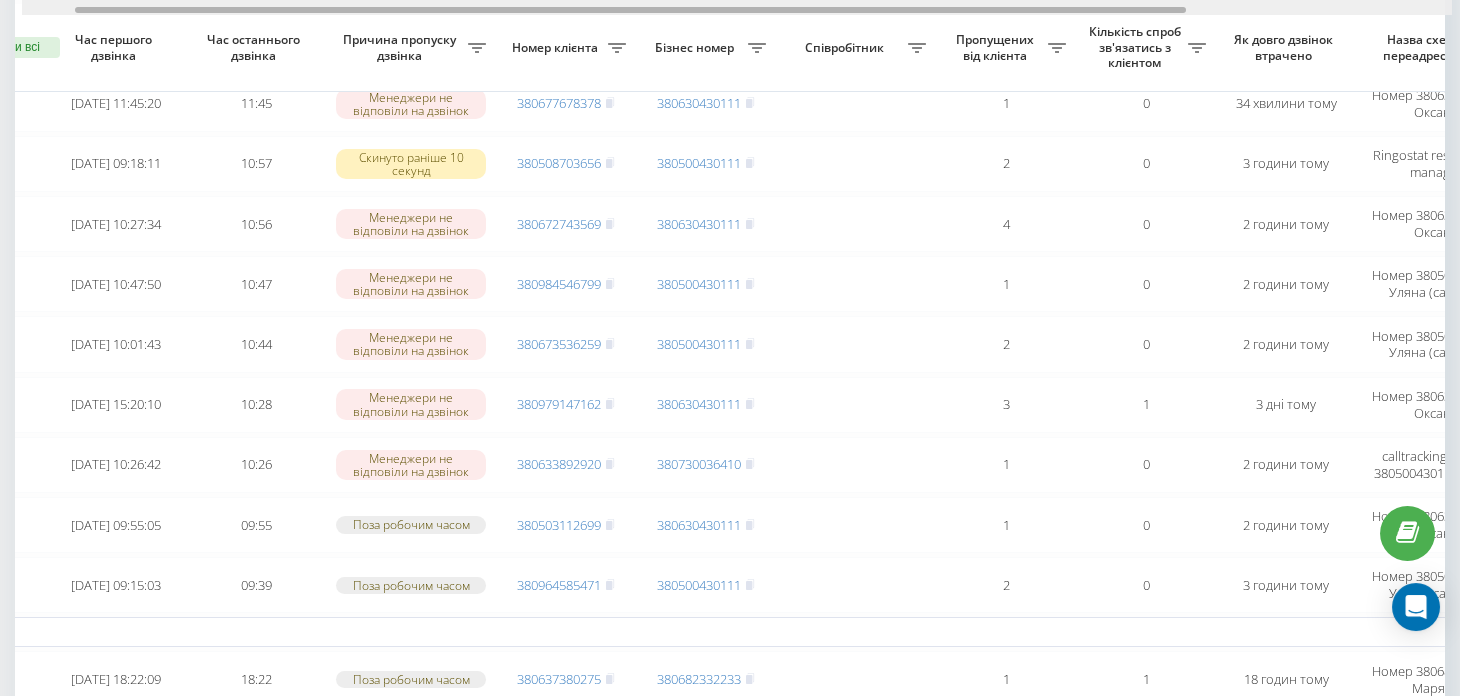 drag, startPoint x: 1096, startPoint y: 8, endPoint x: 1150, endPoint y: -6, distance: 55.7853 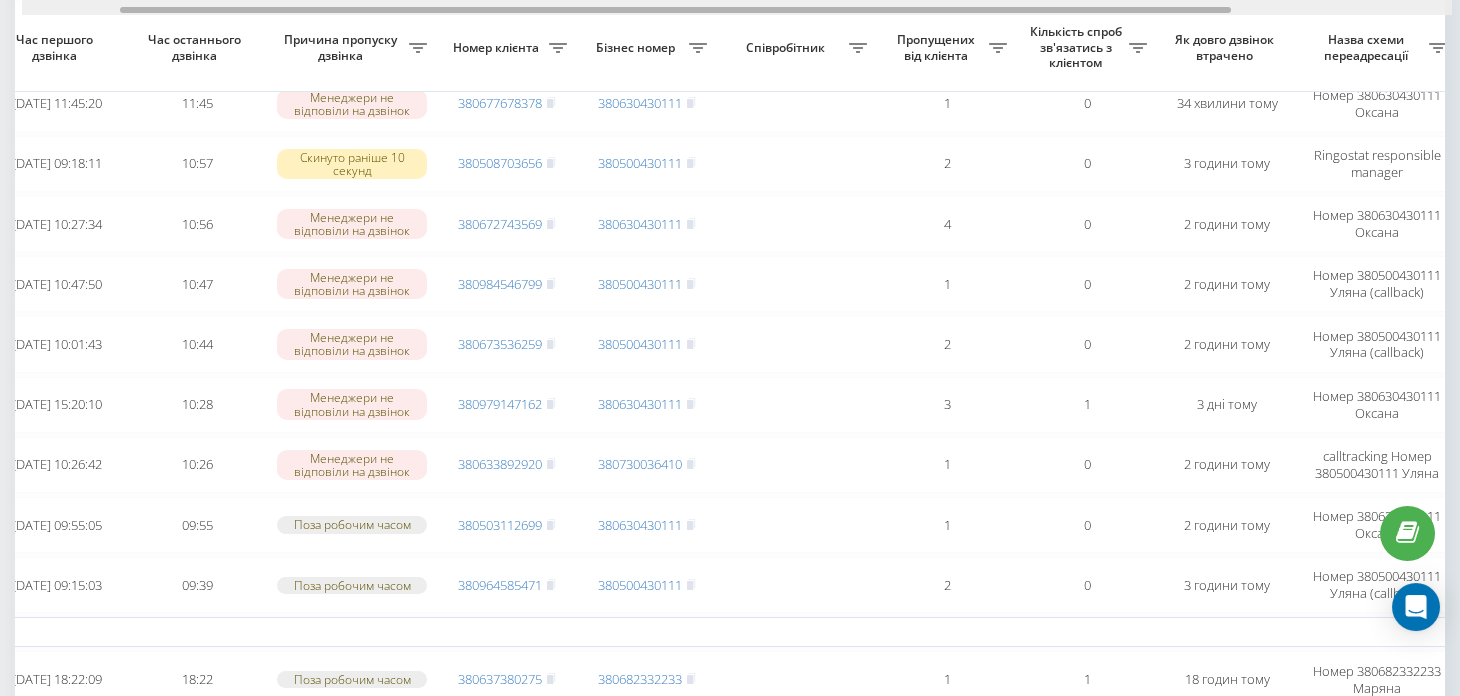 scroll, scrollTop: 0, scrollLeft: 133, axis: horizontal 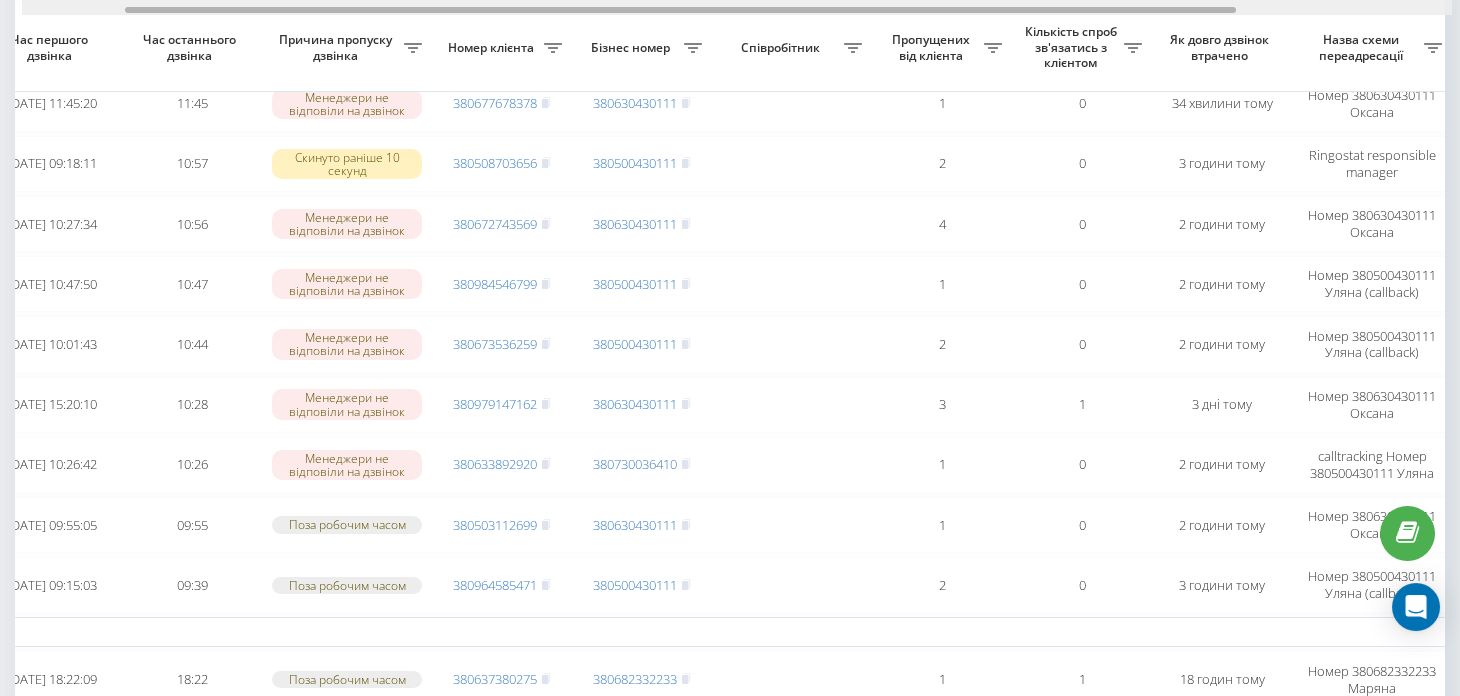 drag, startPoint x: 1063, startPoint y: 8, endPoint x: 1113, endPoint y: 3, distance: 50.24938 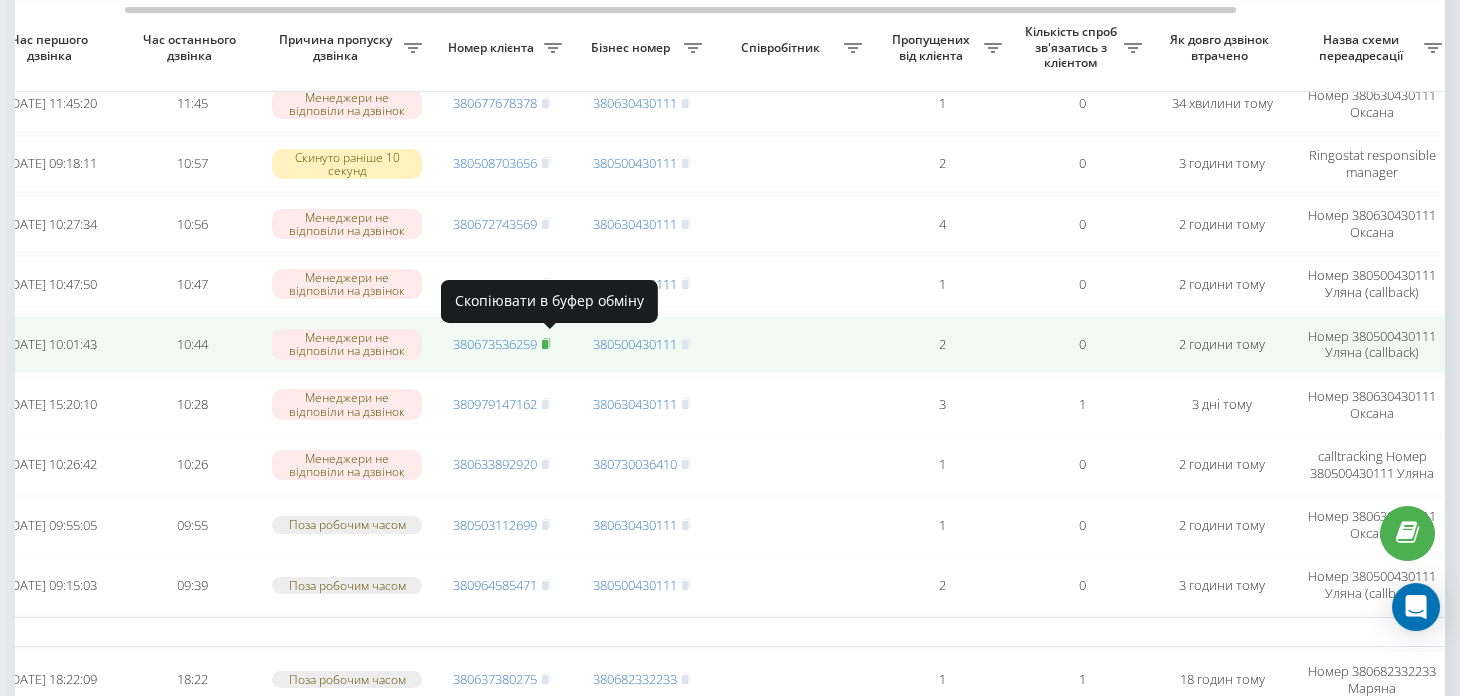 click 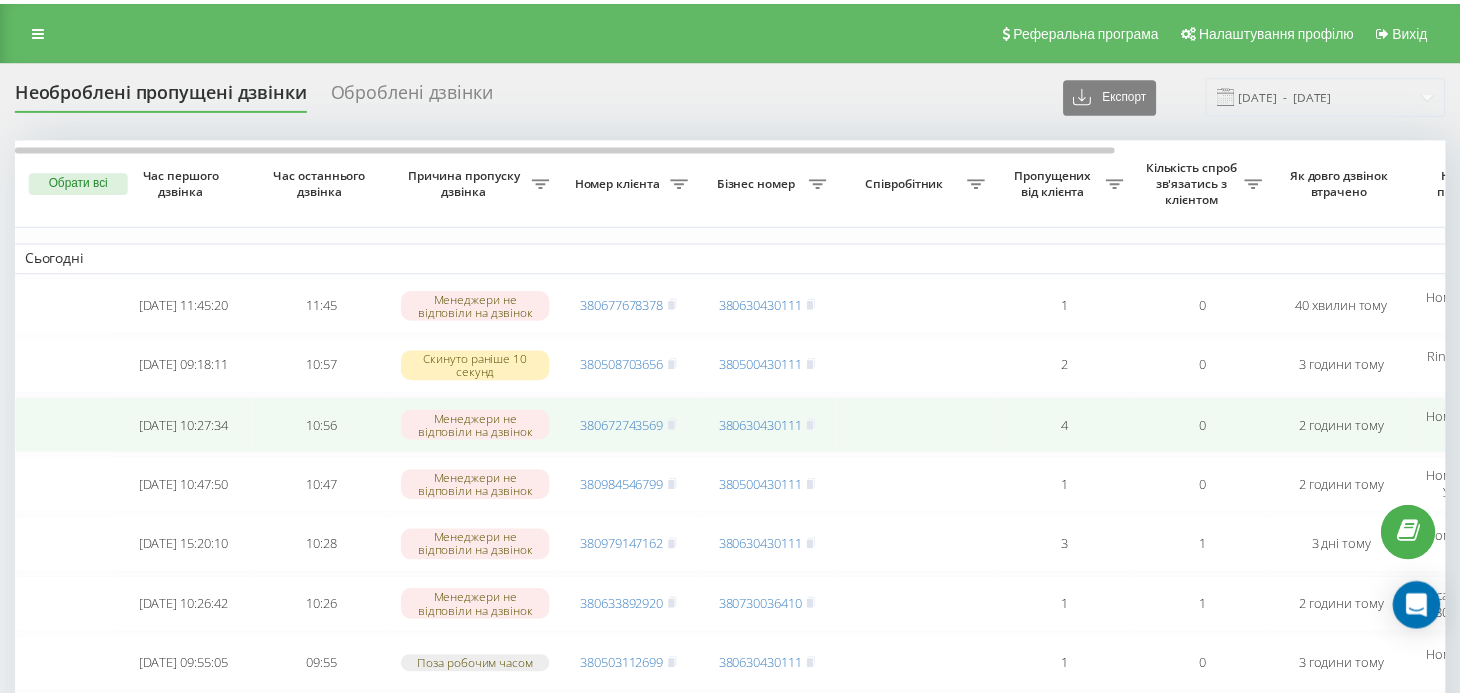 scroll, scrollTop: 0, scrollLeft: 0, axis: both 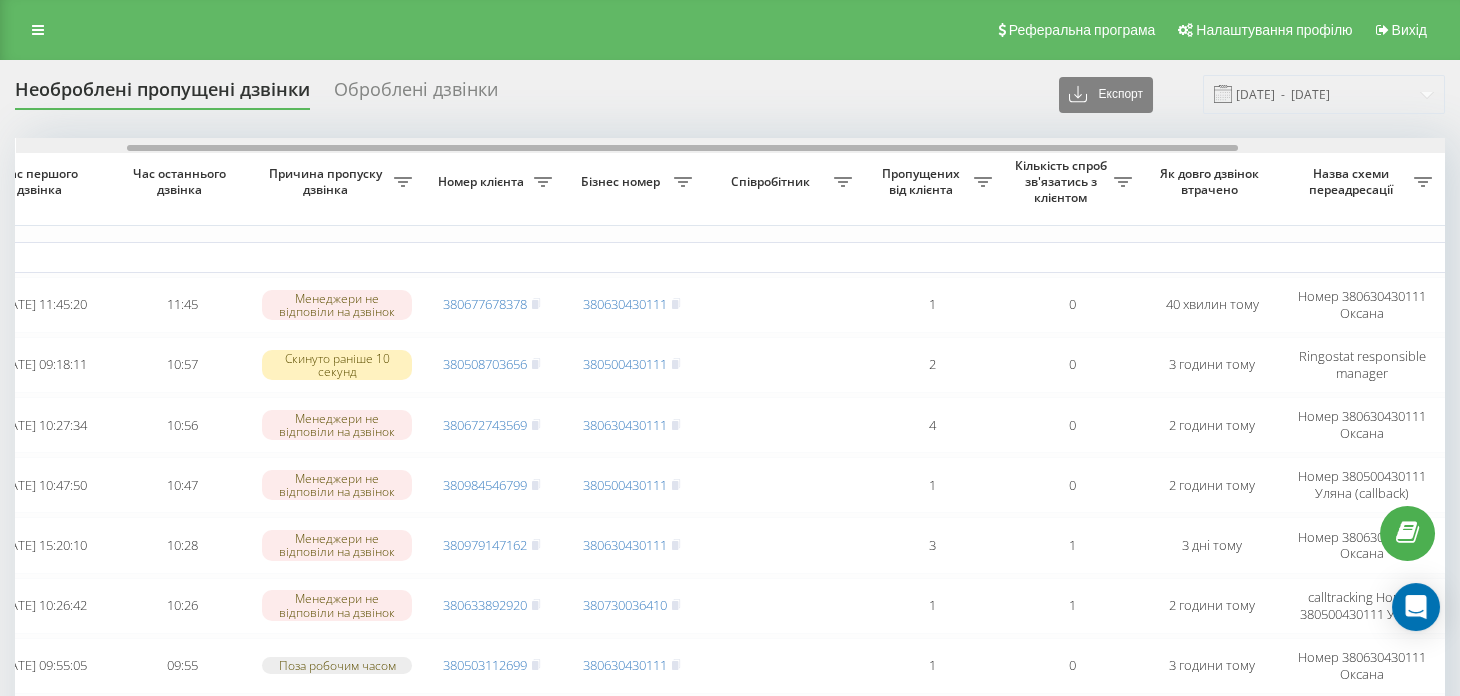 drag, startPoint x: 646, startPoint y: 147, endPoint x: 758, endPoint y: 144, distance: 112.04017 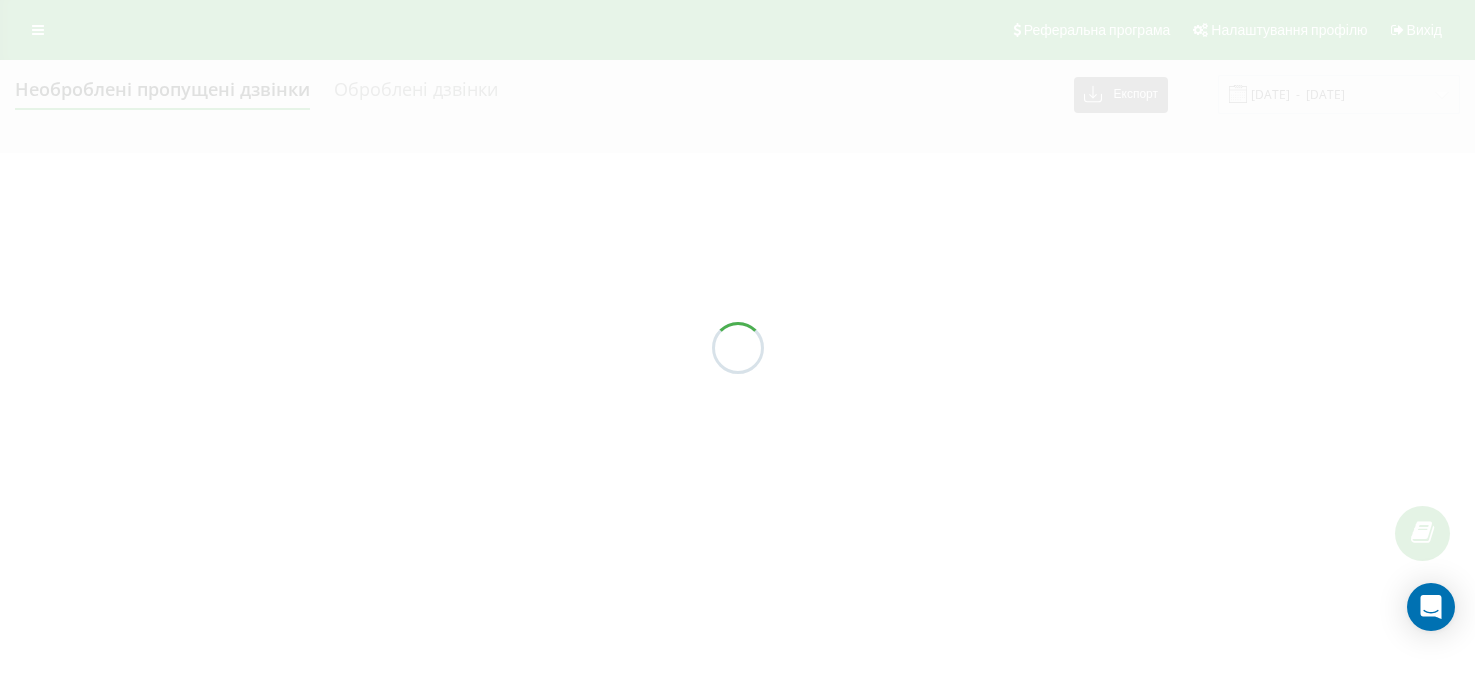 scroll, scrollTop: 0, scrollLeft: 0, axis: both 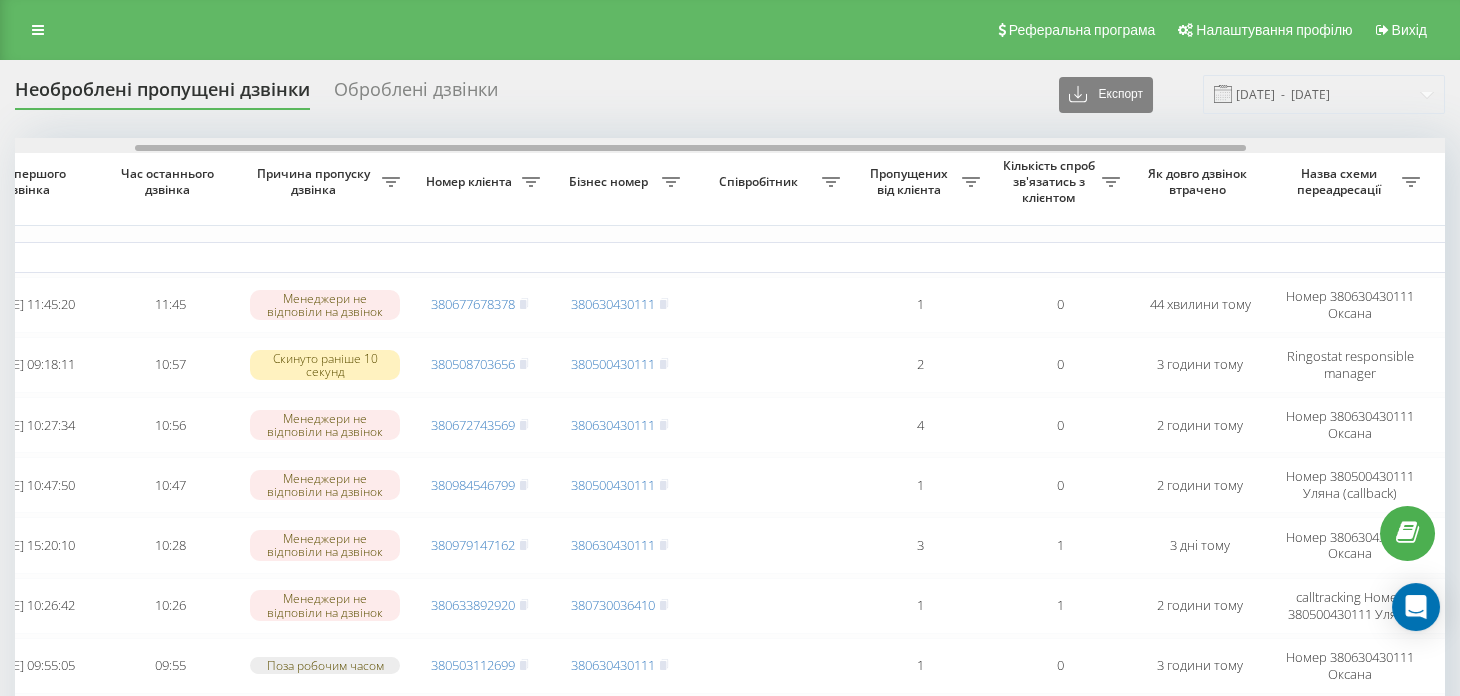 drag, startPoint x: 468, startPoint y: 144, endPoint x: 589, endPoint y: 134, distance: 121.41252 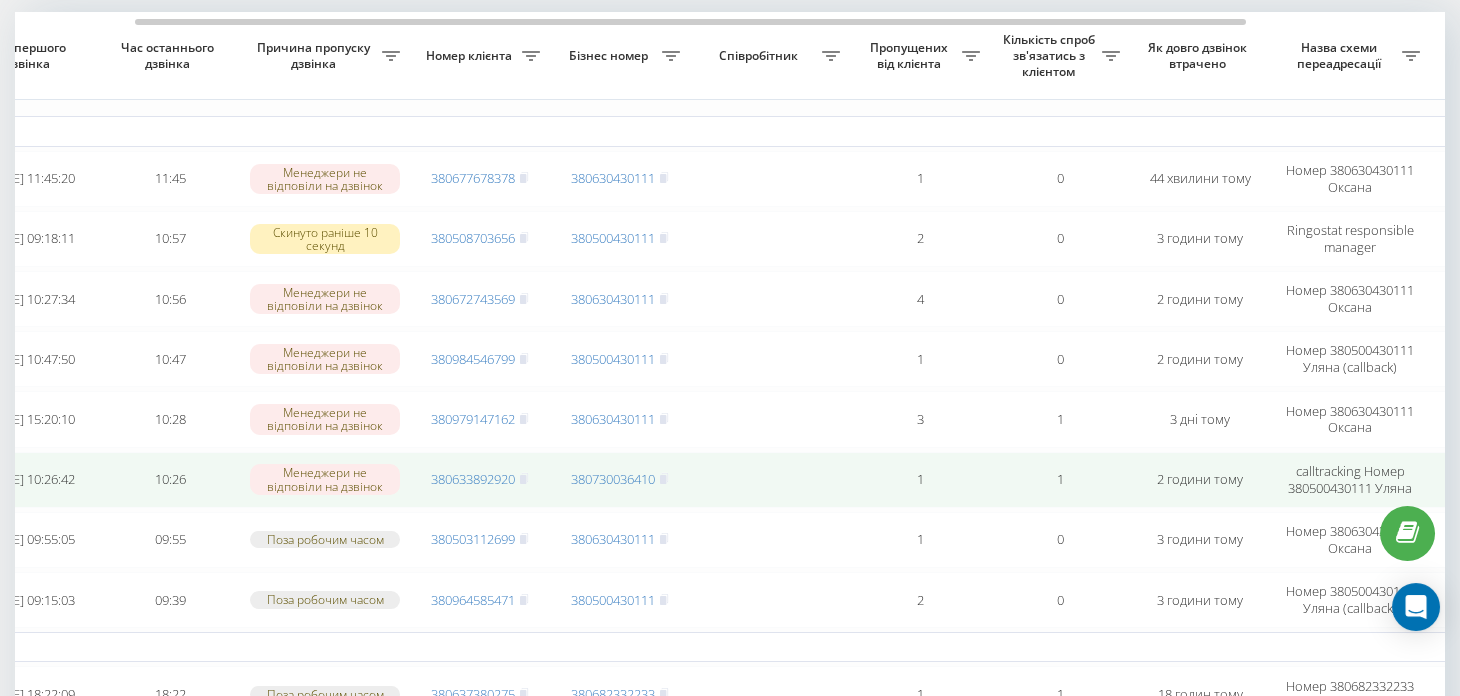 scroll, scrollTop: 99, scrollLeft: 0, axis: vertical 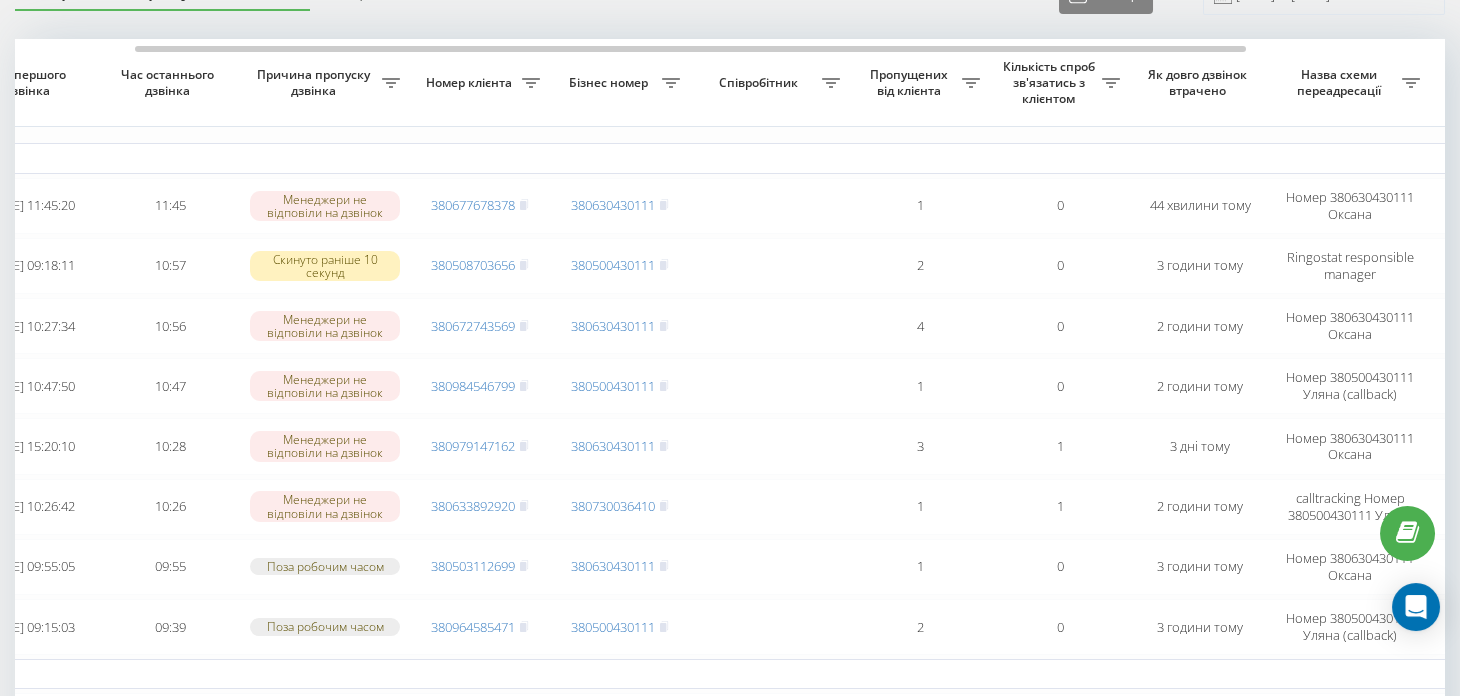 click on "Необроблені пропущені дзвінки Оброблені дзвінки Експорт .csv .xlsx 14.06.2025  -  14.07.2025 Обрати всі Час першого дзвінка Час останнього дзвінка Причина пропуску дзвінка Номер клієнта Бізнес номер Співробітник Пропущених від клієнта Кількість спроб зв'язатись з клієнтом Як довго дзвінок втрачено Назва схеми переадресації Коментар до дзвінка Сьогодні 2025-07-14 11:45:20 11:45 Менеджери не відповіли на дзвінок 380677678378 380630430111 1 0 44 хвилини тому Номер 380630430111 Оксана Обробити Не вдалося зв'язатися Зв'язався з клієнтом за допомогою іншого каналу Інший варіант 2025-07-14 09:18:11 10:57 380508703656 2" at bounding box center [730, 1075] 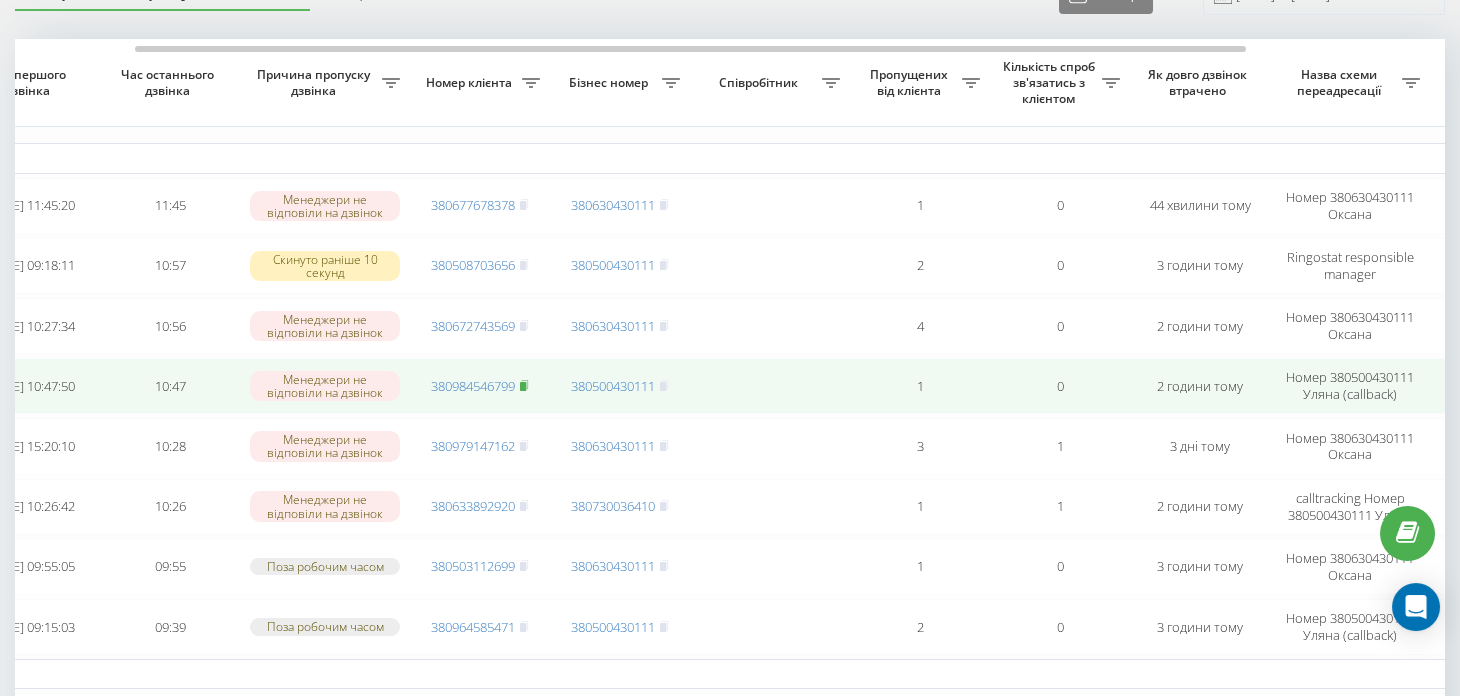 click 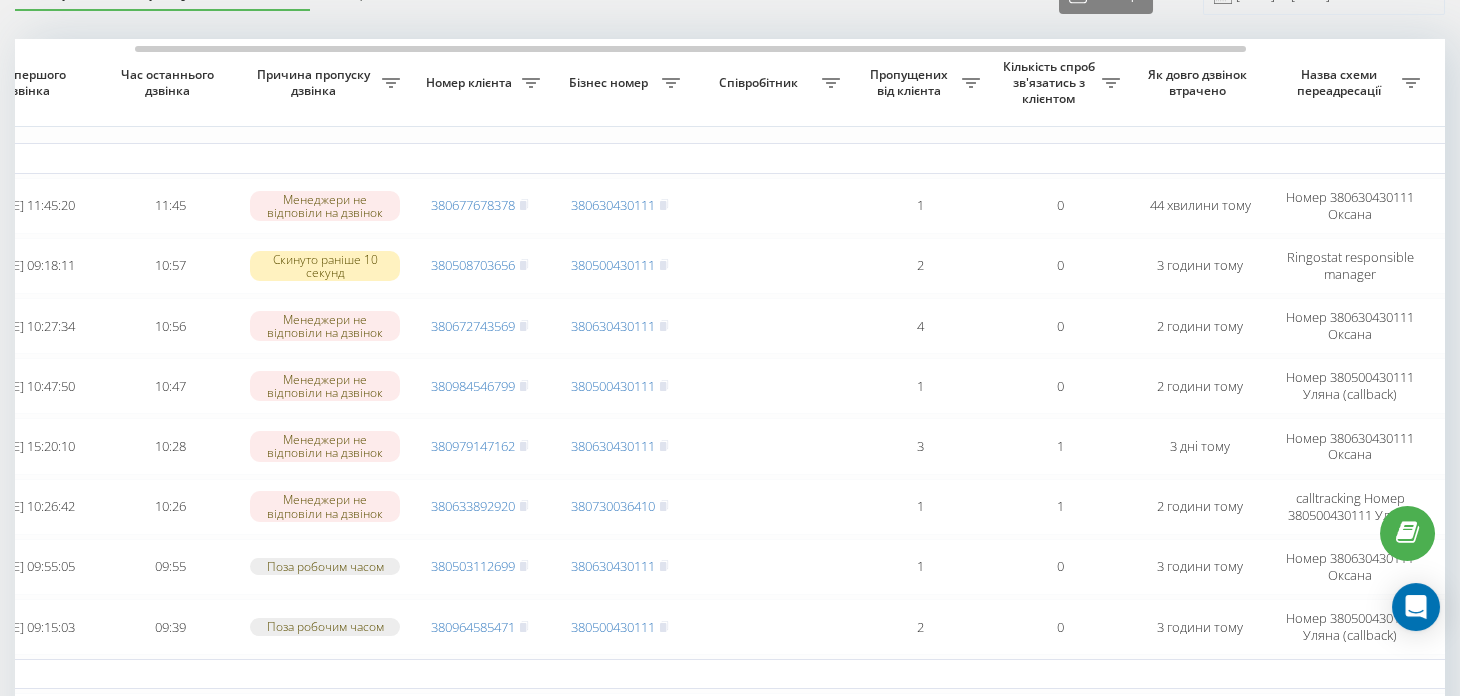 click on "Сьогодні 2025-07-14 11:45:20 11:45 Менеджери не відповіли на дзвінок 380677678378 380630430111 1 0 44 хвилини тому Номер 380630430111 Оксана Обробити Не вдалося зв'язатися Зв'язався з клієнтом за допомогою іншого каналу Клієнт передзвонив сам з іншого номера Інший варіант 2025-07-14 09:18:11 10:57 Скинуто раніше 10 секунд 380508703656 380500430111 2 0 3 години тому Ringostat responsible manager Обробити Не вдалося зв'язатися Зв'язався з клієнтом за допомогою іншого каналу Клієнт передзвонив сам з іншого номера Інший варіант 2025-07-14 10:27:34 10:56 Менеджери не відповіли на дзвінок 380672743569 380630430111 4 0 2 години тому Номер 380630430111 Оксана 1 0" at bounding box center [780, 1067] 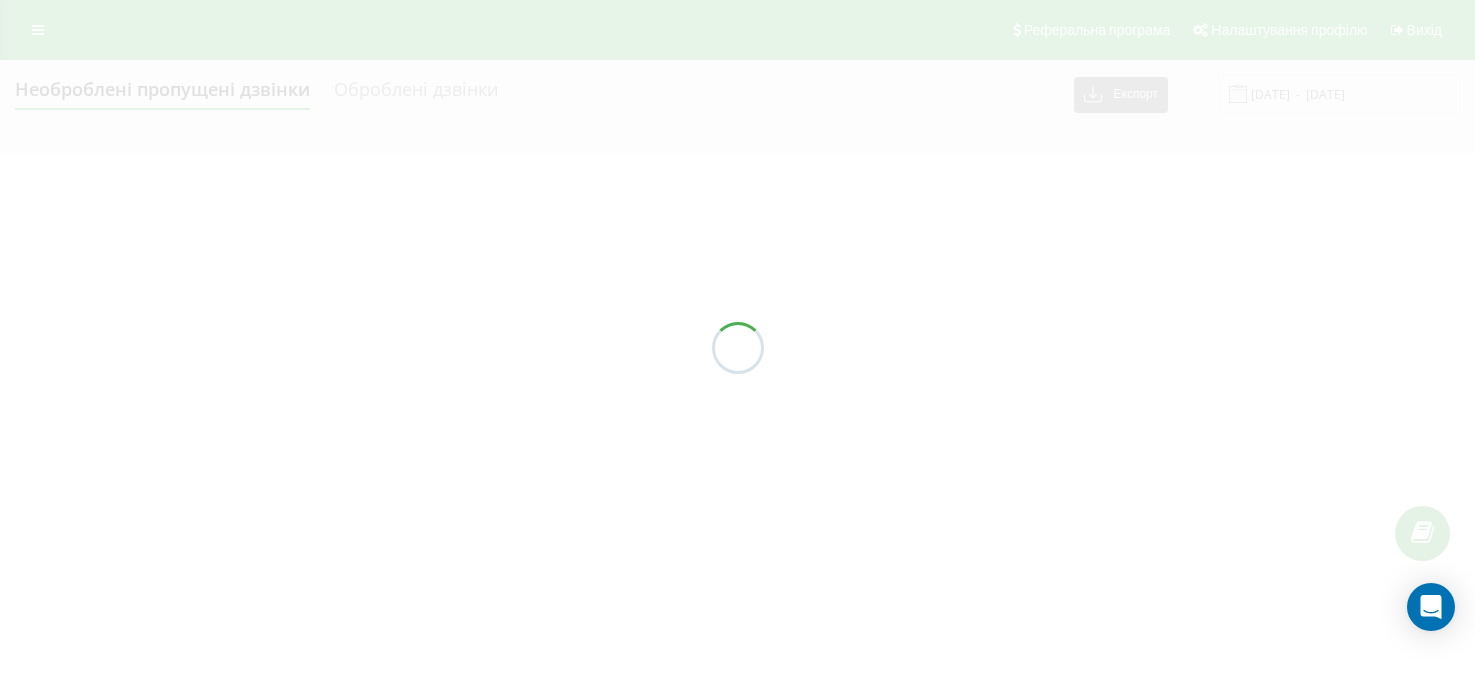 scroll, scrollTop: 0, scrollLeft: 0, axis: both 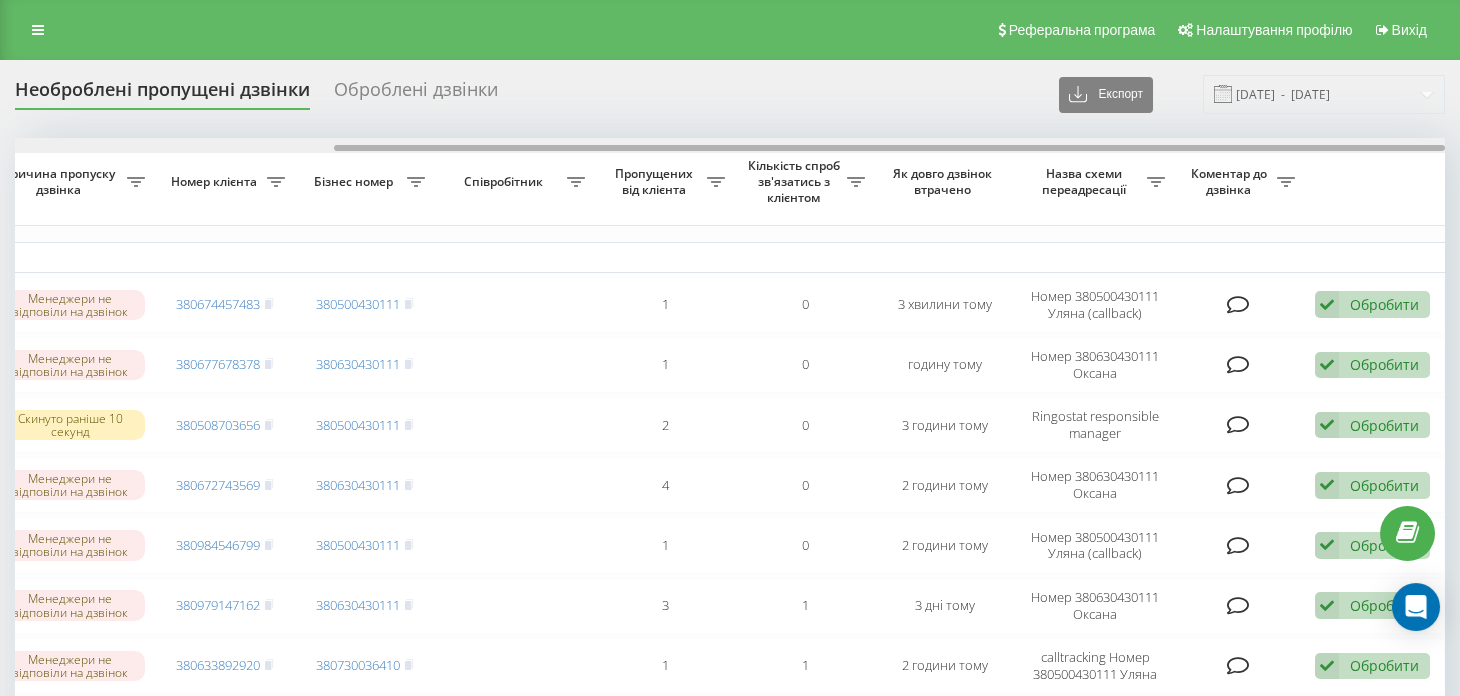 drag, startPoint x: 624, startPoint y: 144, endPoint x: 670, endPoint y: 139, distance: 46.270943 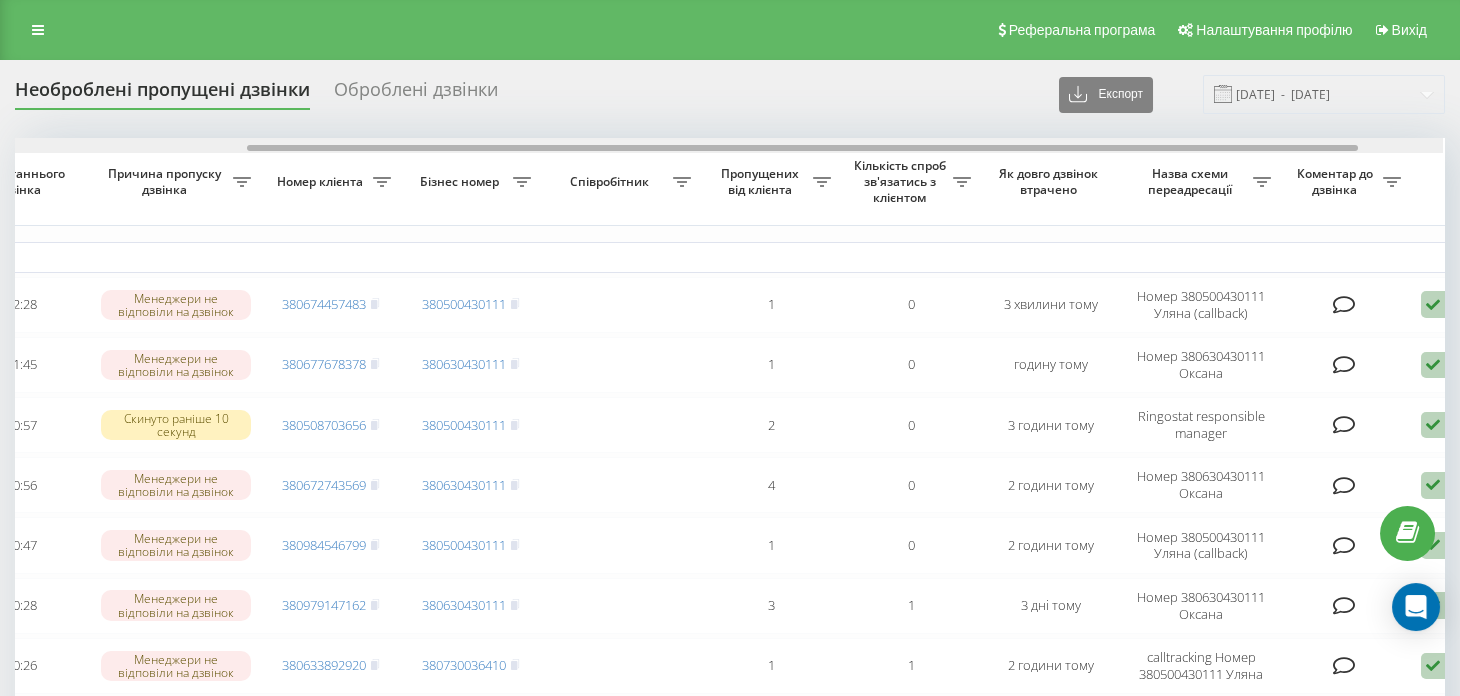 scroll, scrollTop: 0, scrollLeft: 301, axis: horizontal 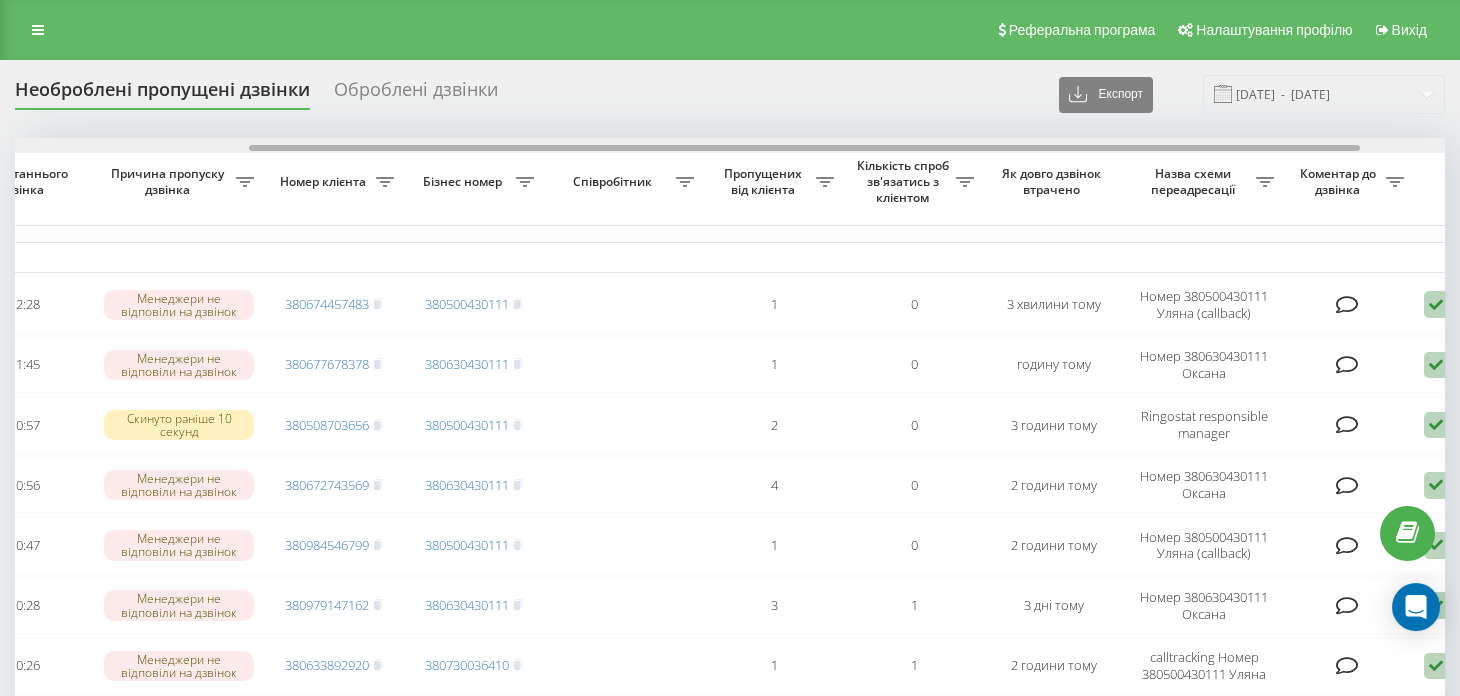 drag, startPoint x: 405, startPoint y: 144, endPoint x: 320, endPoint y: 143, distance: 85.00588 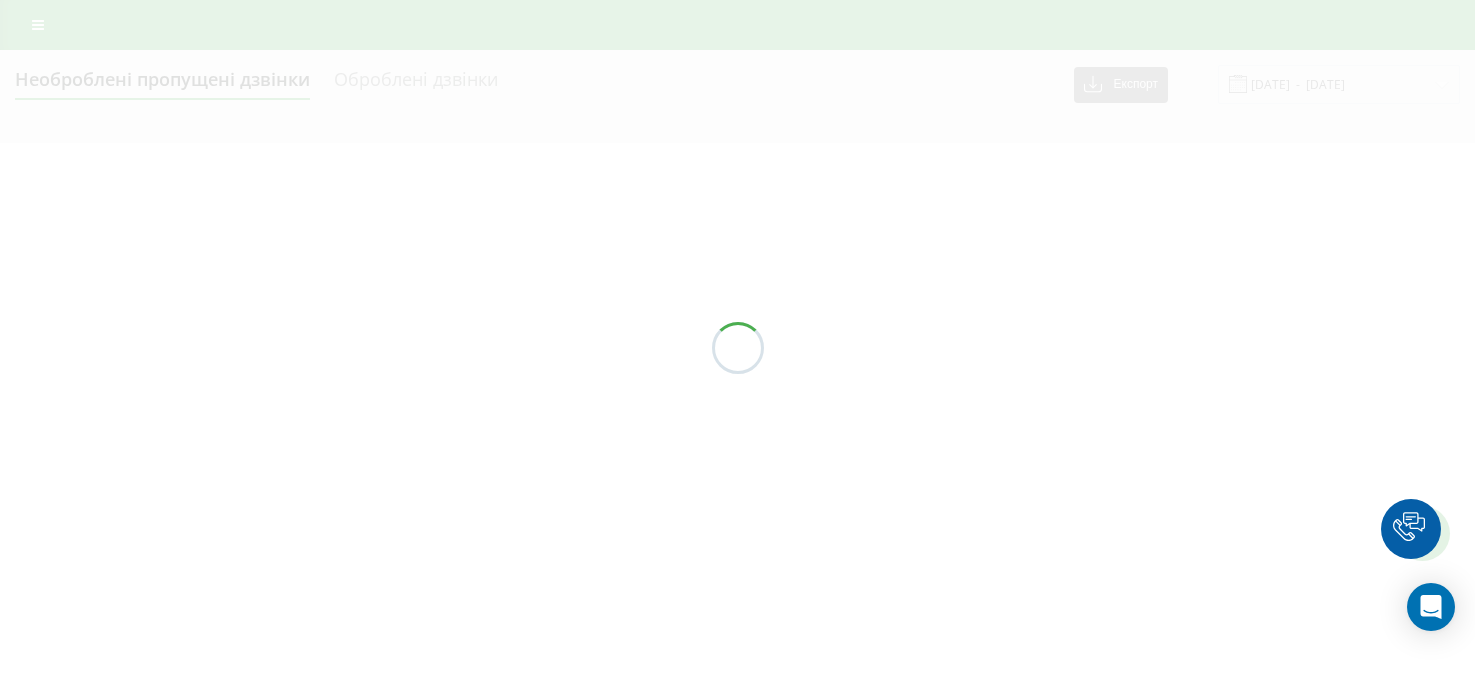 scroll, scrollTop: 0, scrollLeft: 0, axis: both 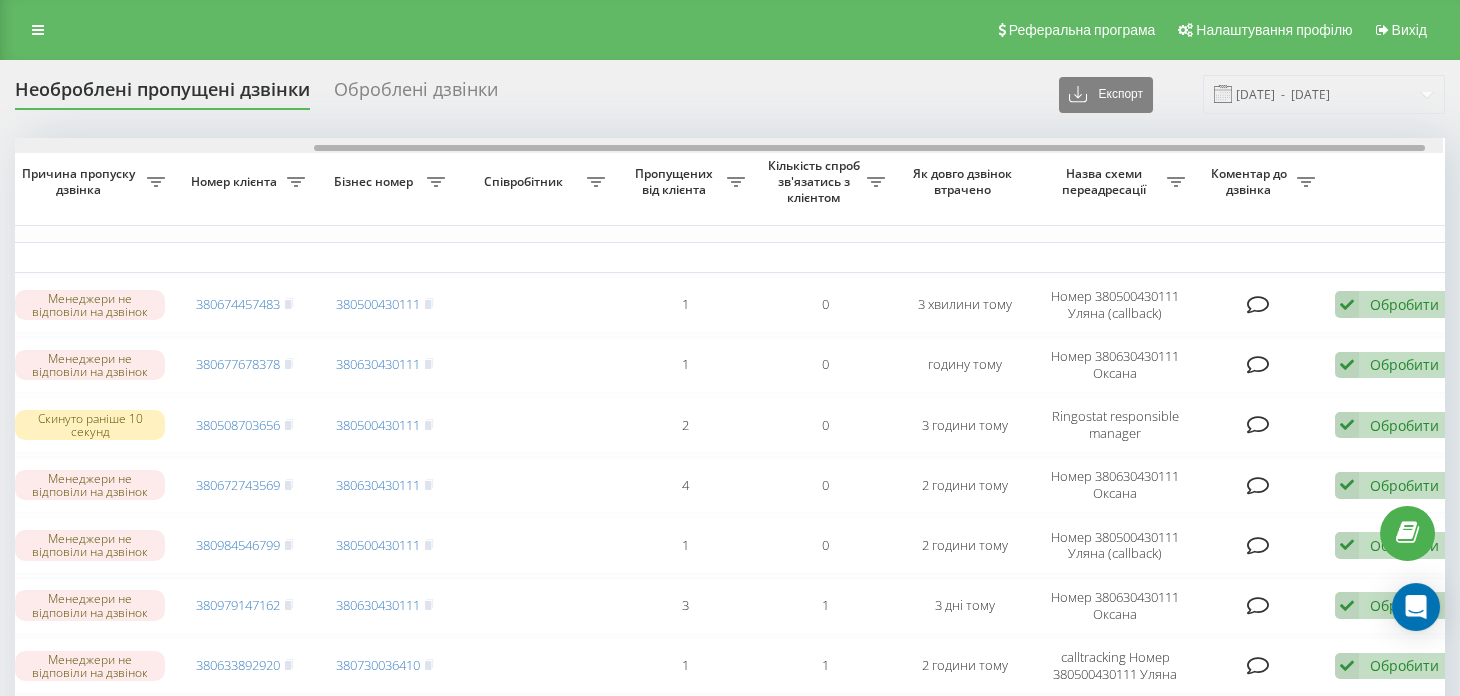 drag, startPoint x: 923, startPoint y: 145, endPoint x: 1227, endPoint y: 114, distance: 305.5765 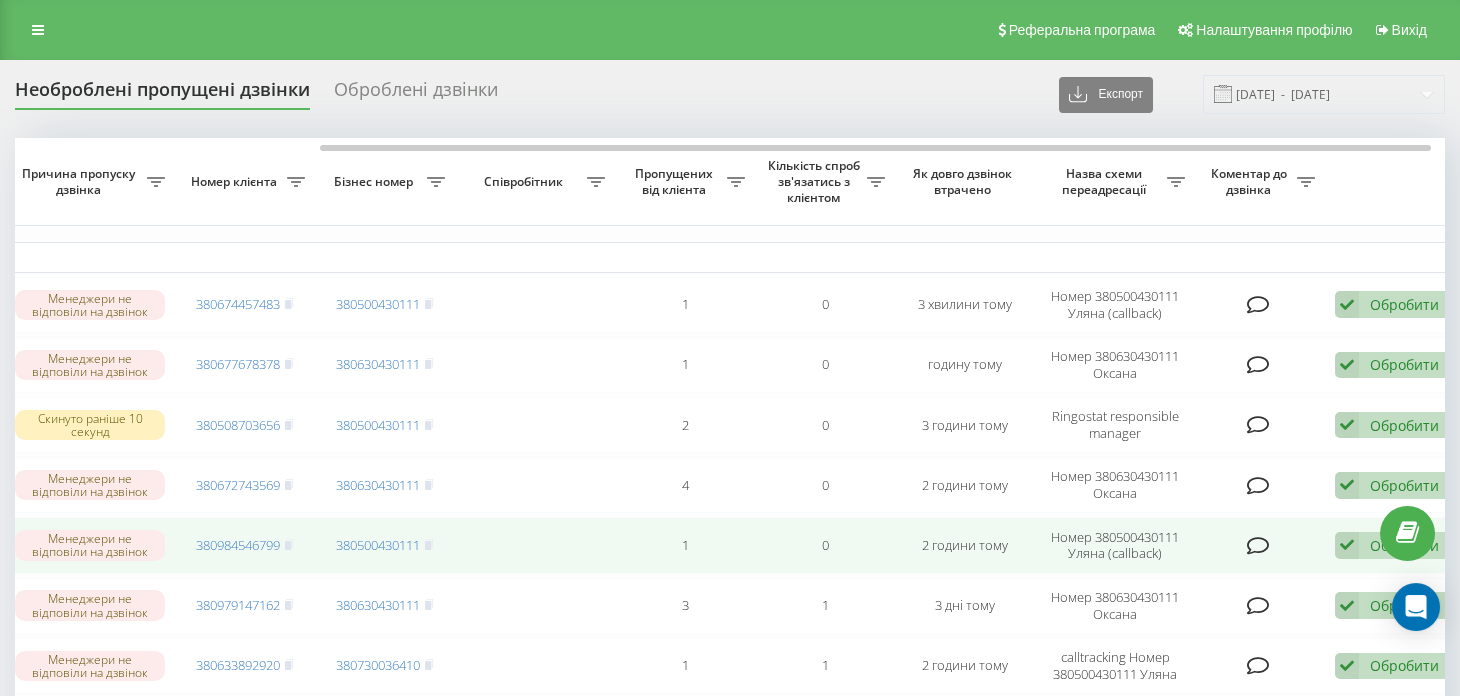 click at bounding box center [1347, 545] 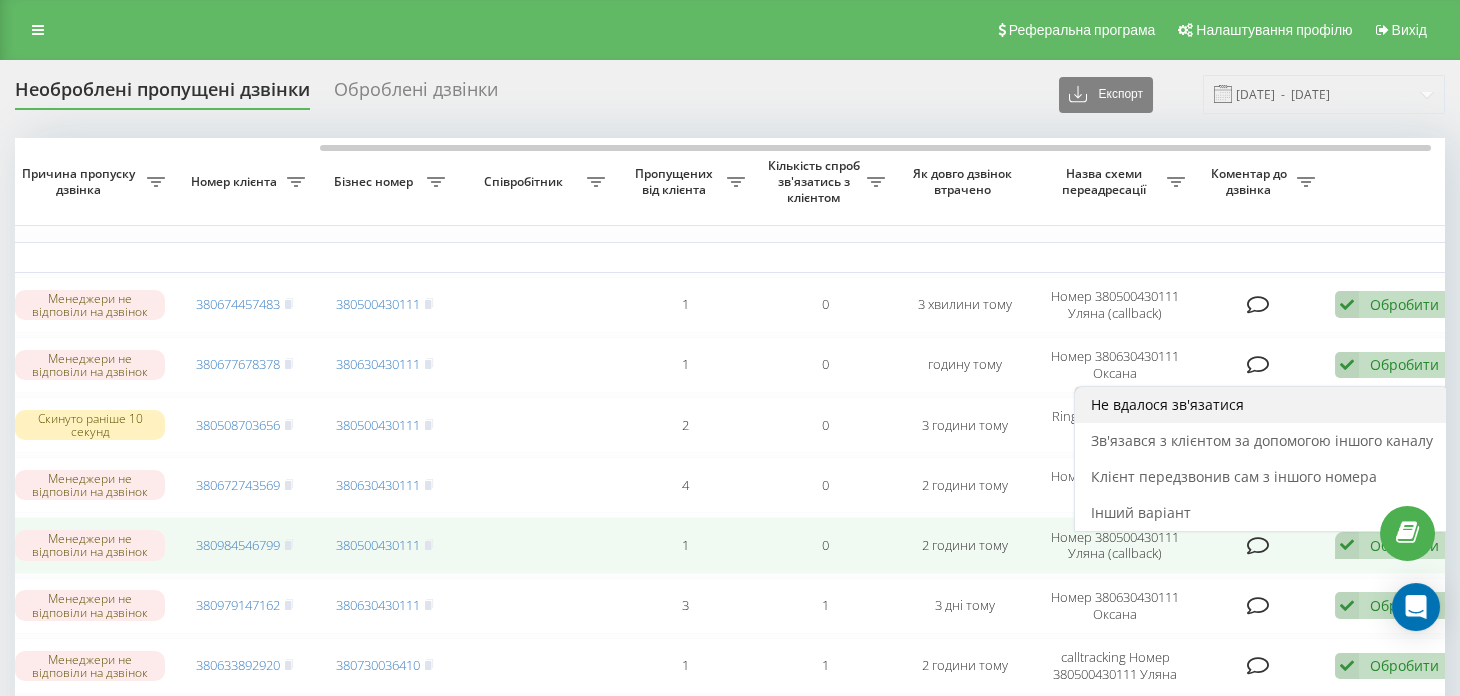click on "Не вдалося зв'язатися" at bounding box center [1262, 405] 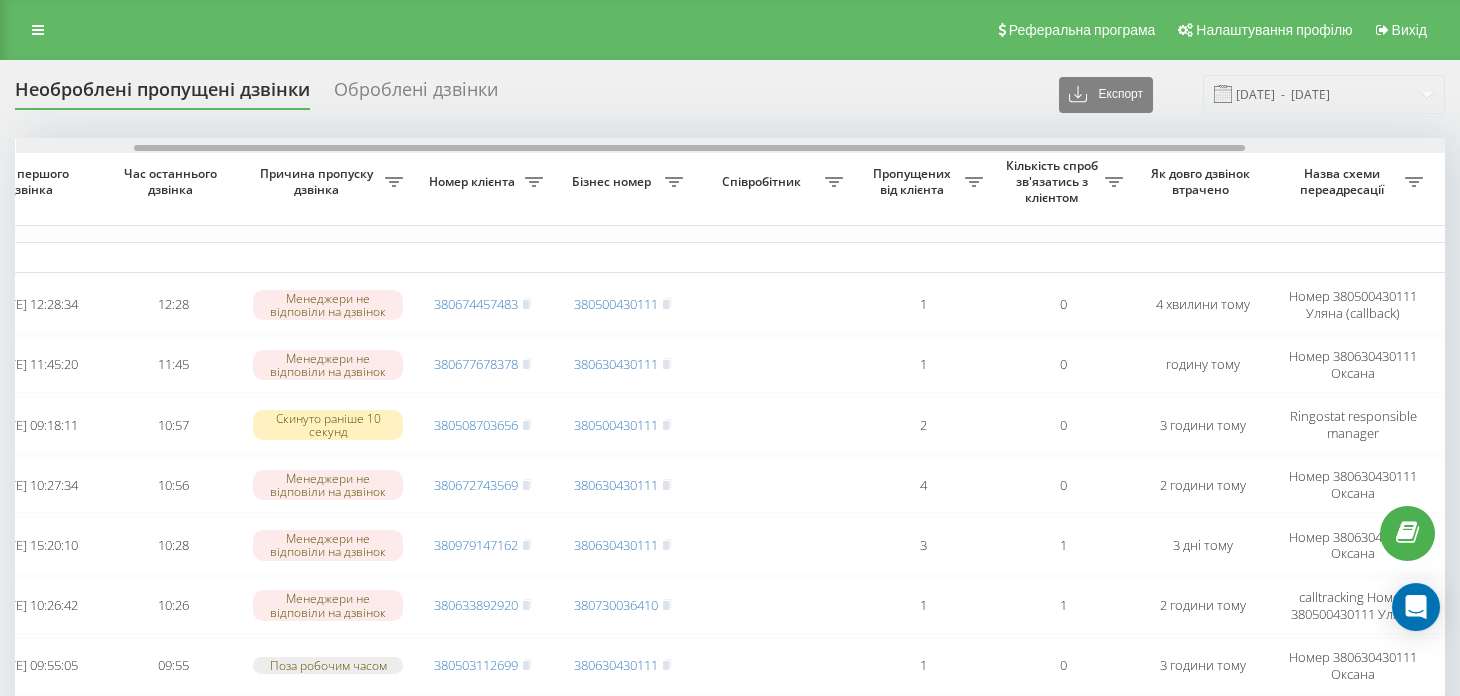 drag, startPoint x: 497, startPoint y: 144, endPoint x: 606, endPoint y: 121, distance: 111.40018 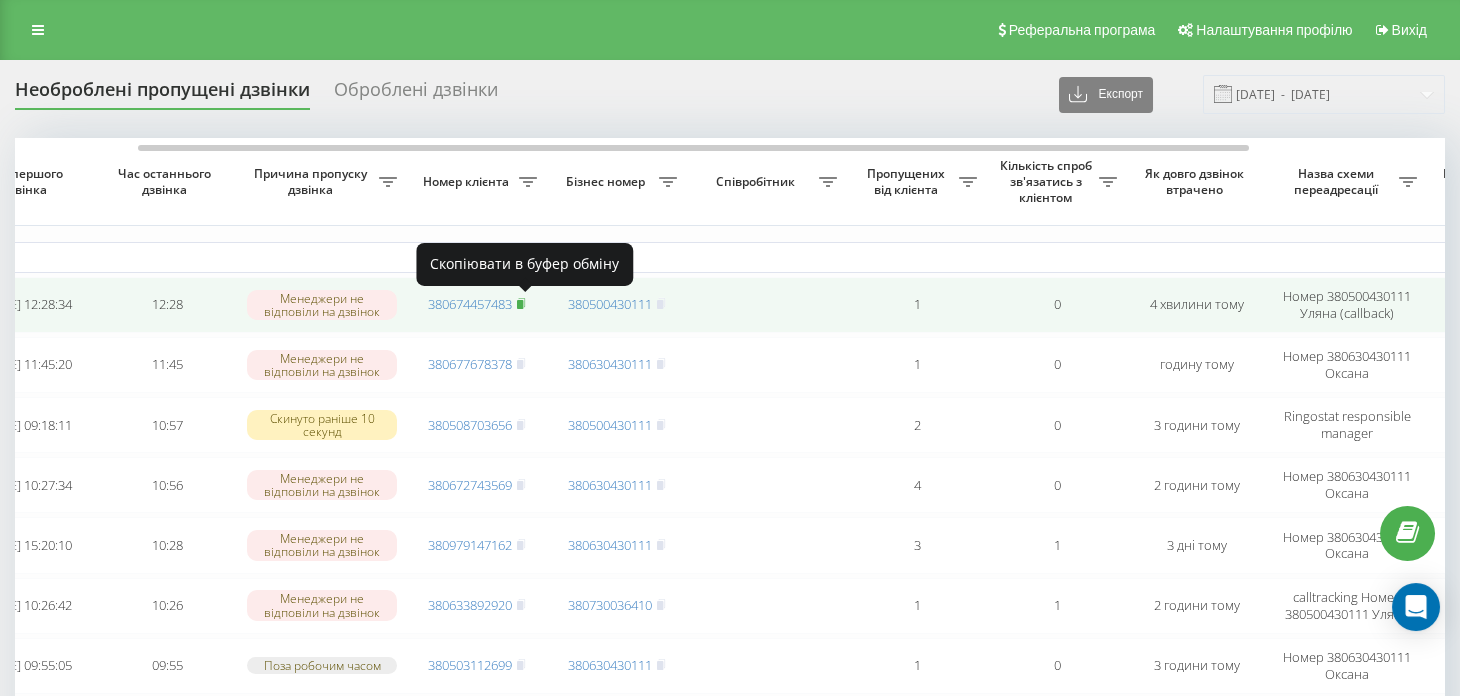 click 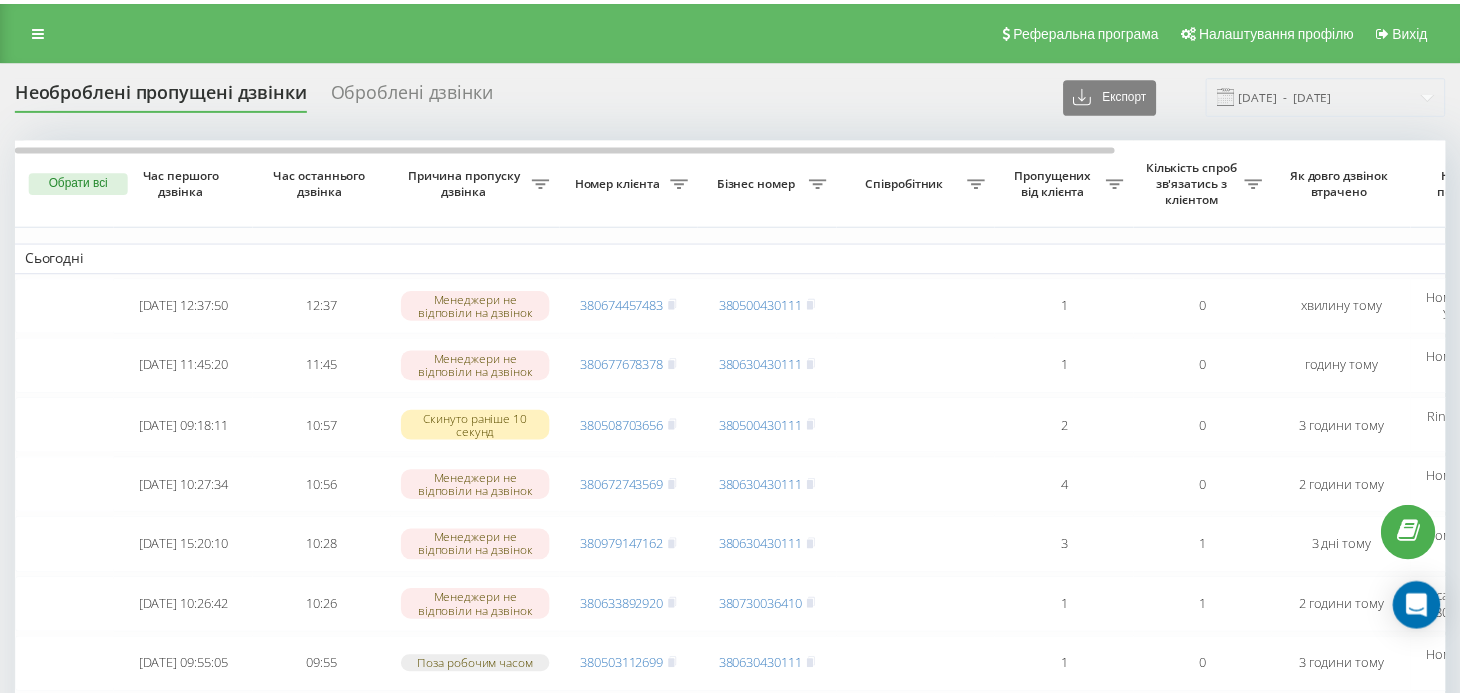 scroll, scrollTop: 0, scrollLeft: 0, axis: both 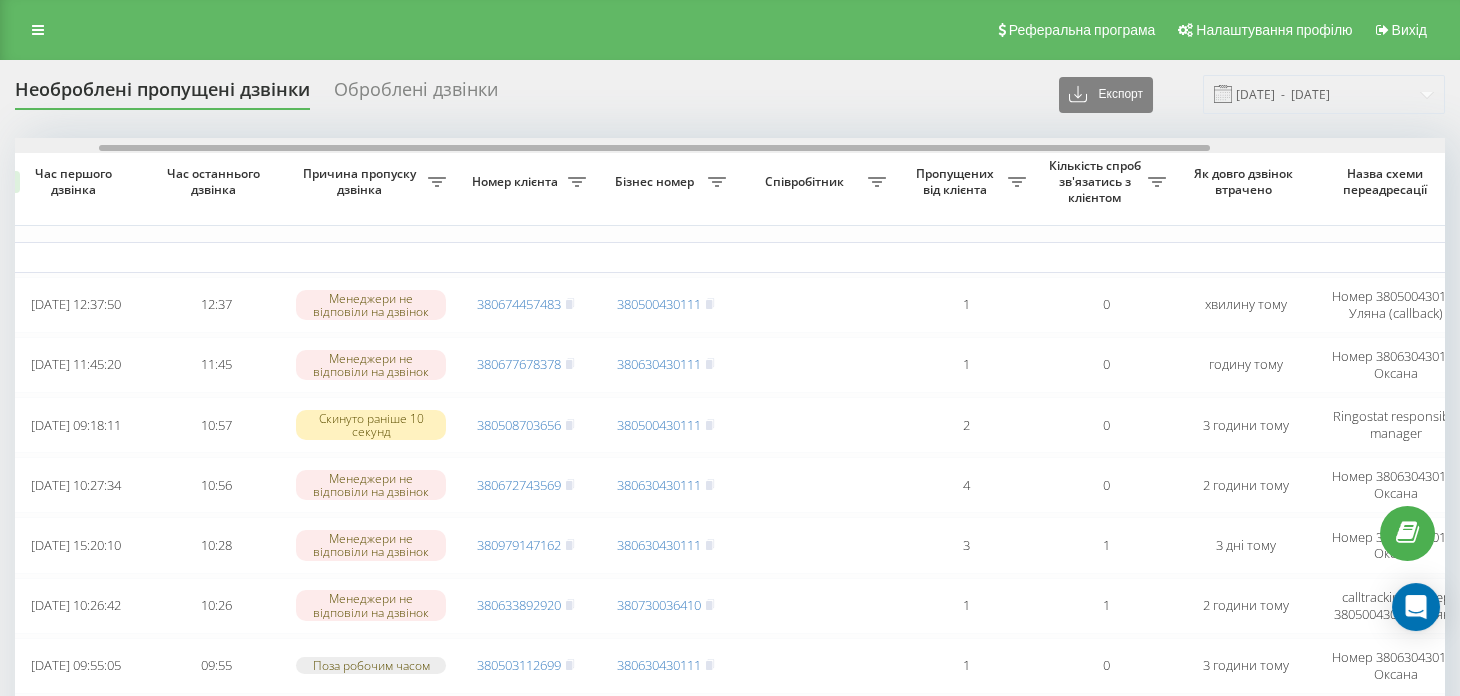 drag, startPoint x: 746, startPoint y: 146, endPoint x: 831, endPoint y: 160, distance: 86.145226 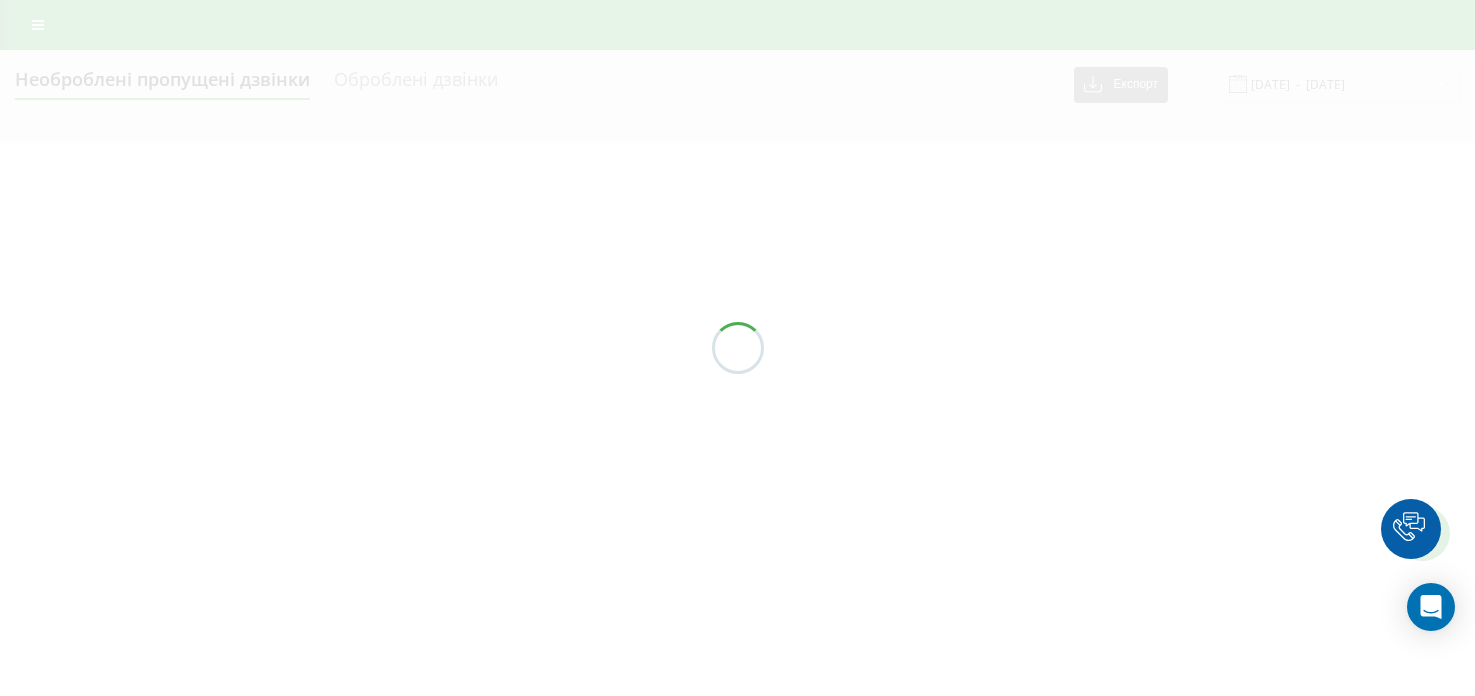 scroll, scrollTop: 0, scrollLeft: 0, axis: both 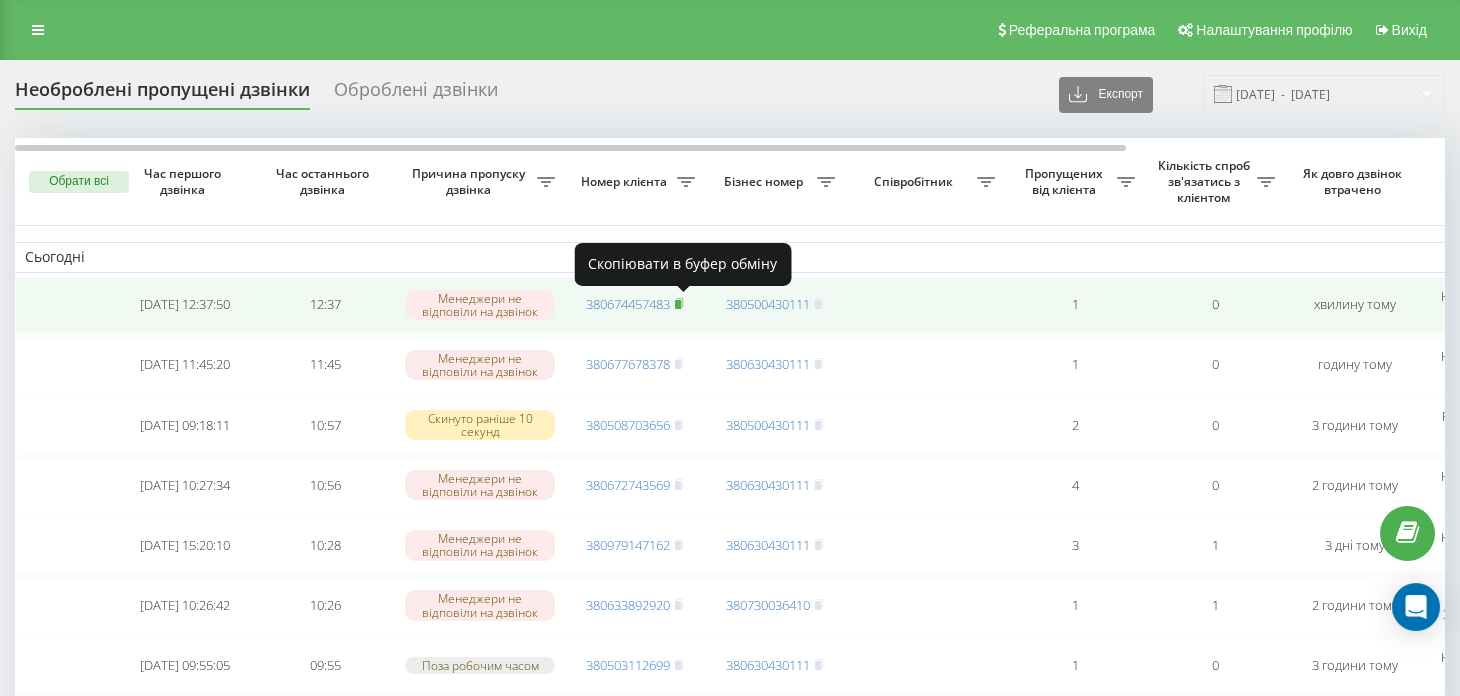 click 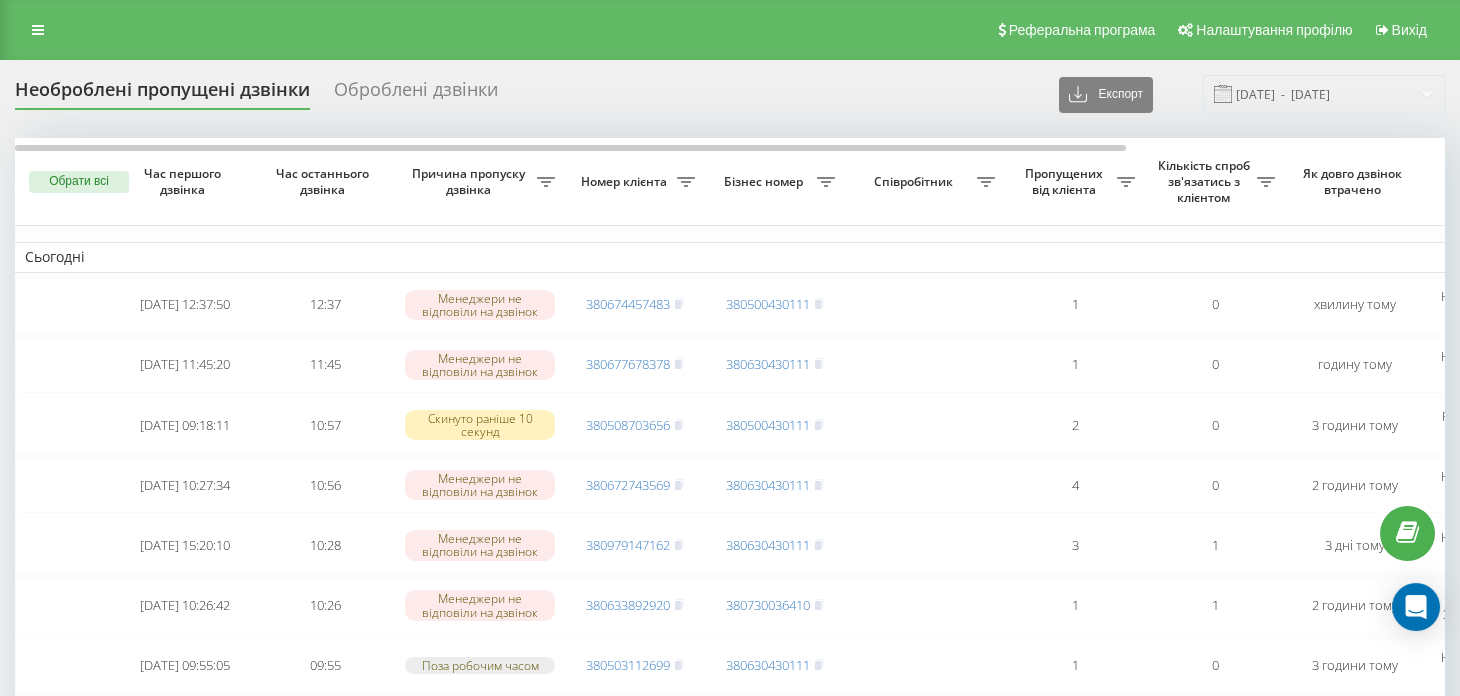 click on "Реферальна програма Налаштування профілю Вихід" at bounding box center [730, 30] 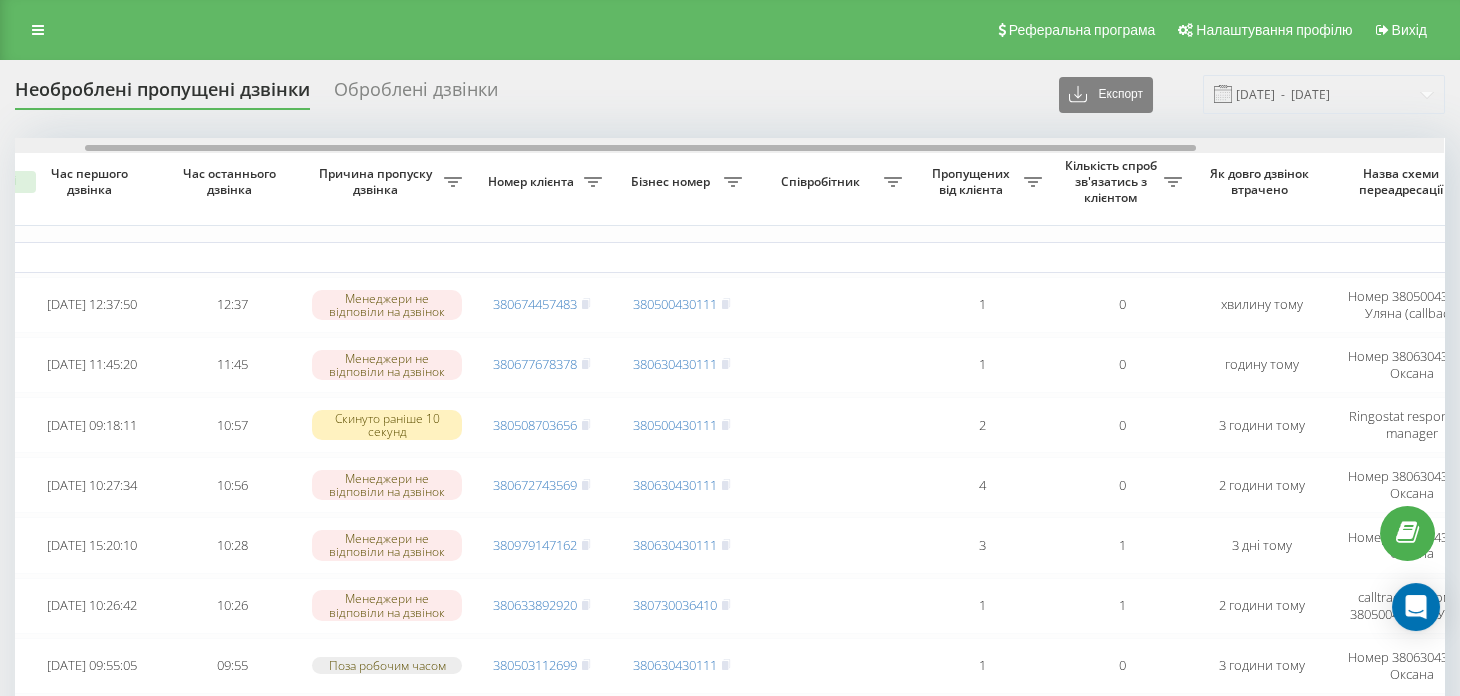 scroll, scrollTop: 0, scrollLeft: 100, axis: horizontal 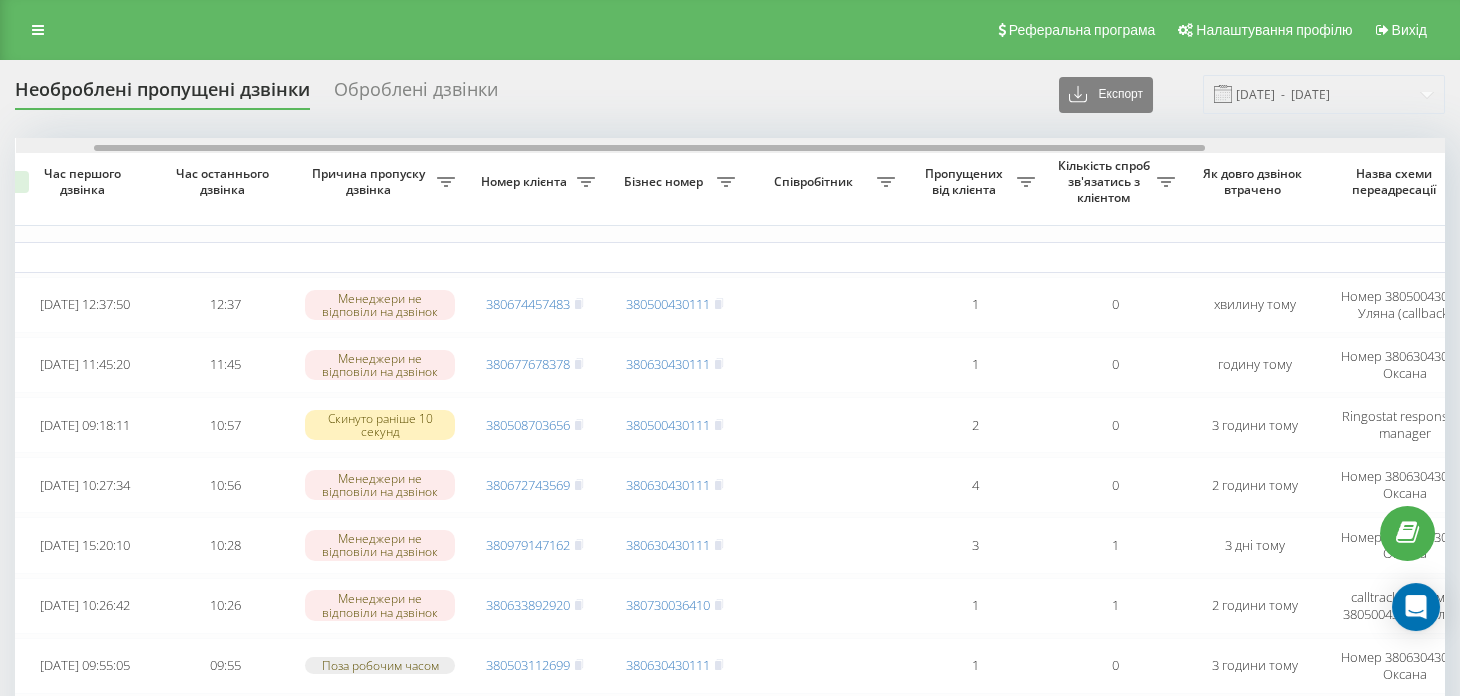 drag, startPoint x: 785, startPoint y: 146, endPoint x: 863, endPoint y: 138, distance: 78.40918 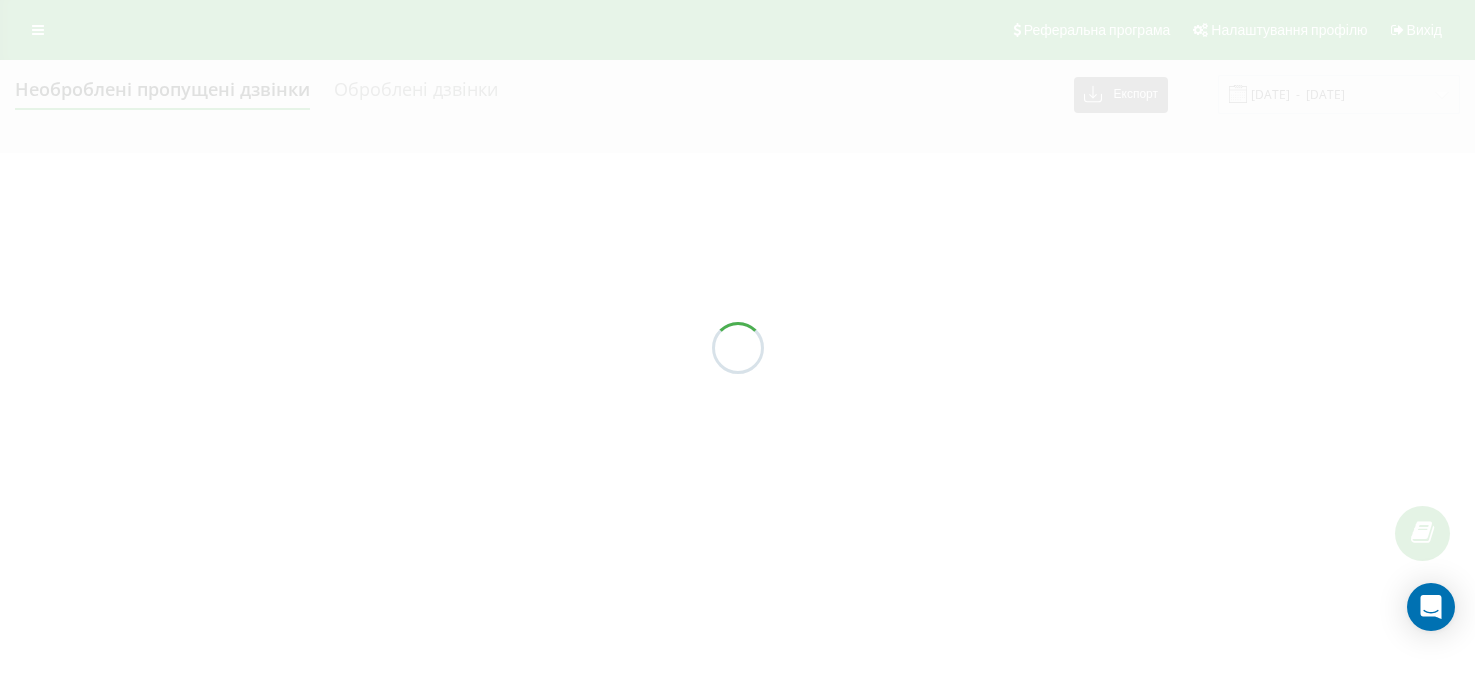 scroll, scrollTop: 0, scrollLeft: 0, axis: both 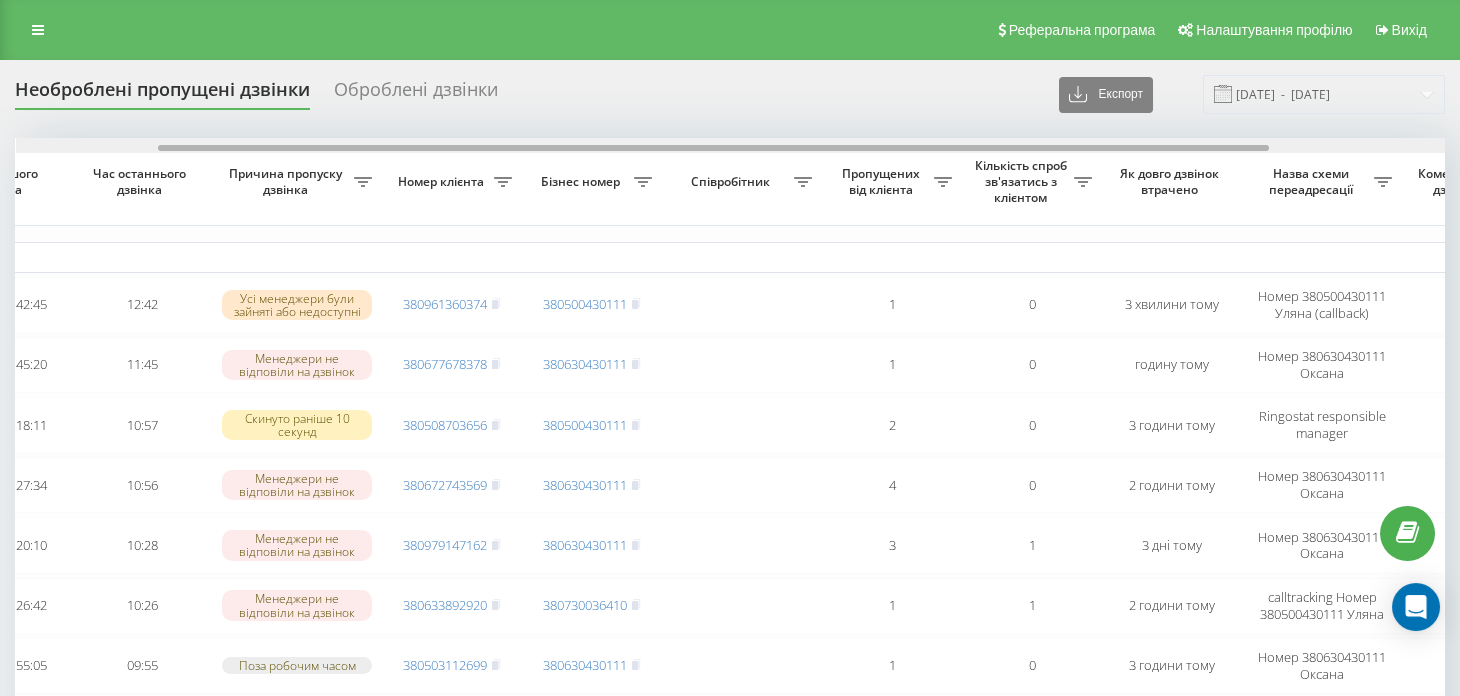 drag, startPoint x: 748, startPoint y: 148, endPoint x: 870, endPoint y: 150, distance: 122.016396 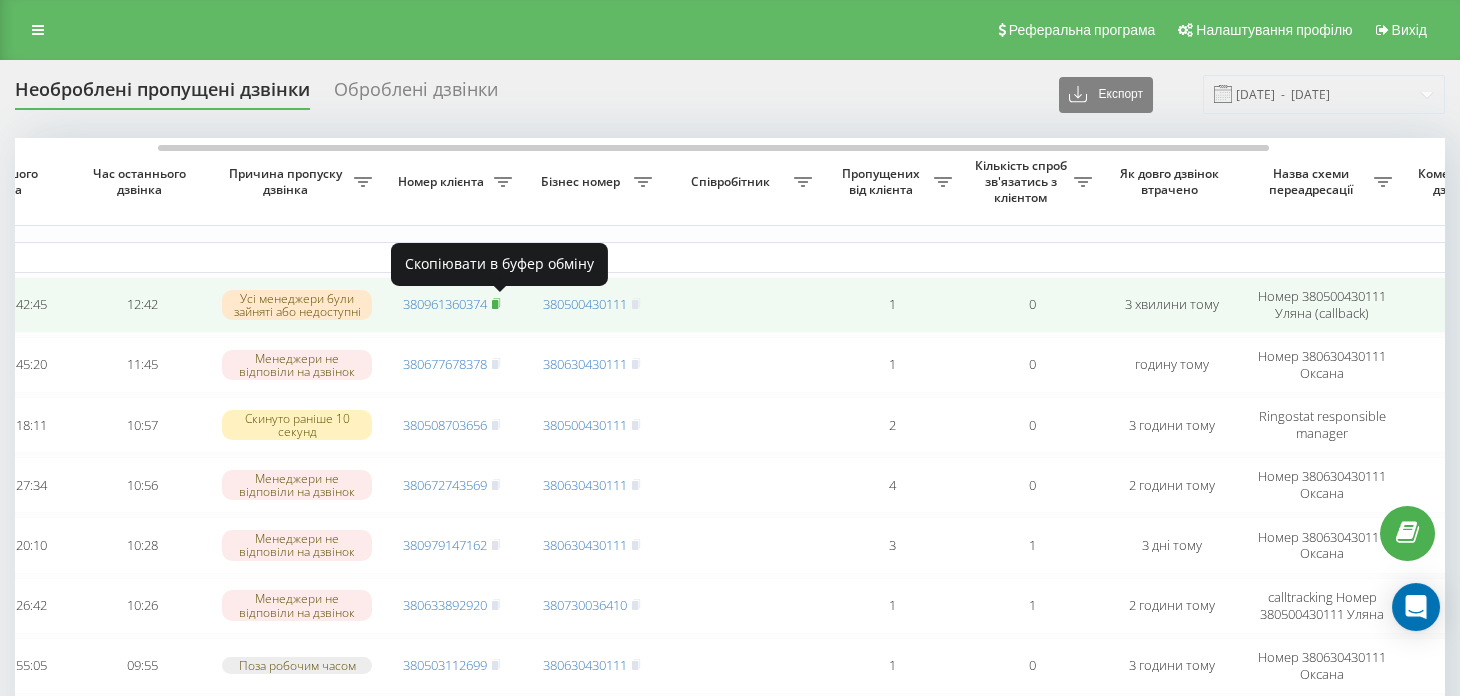 click 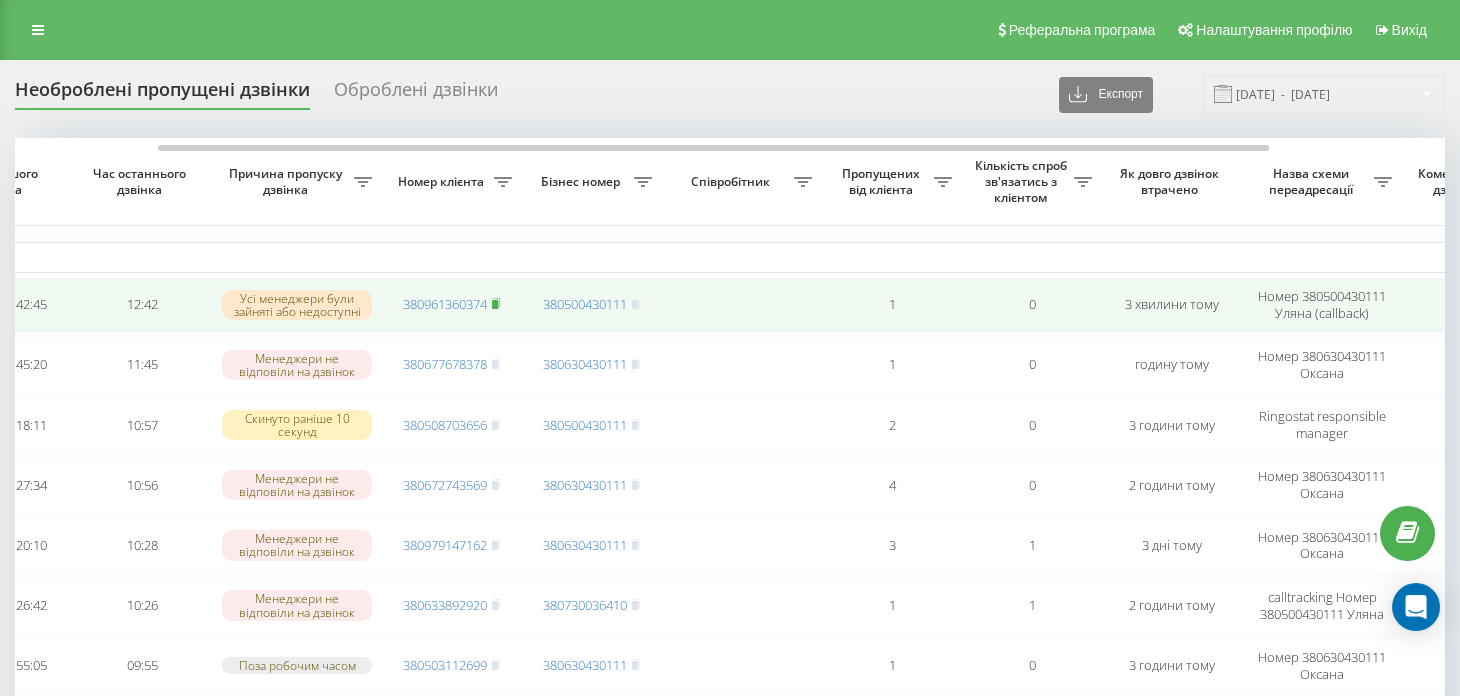 click 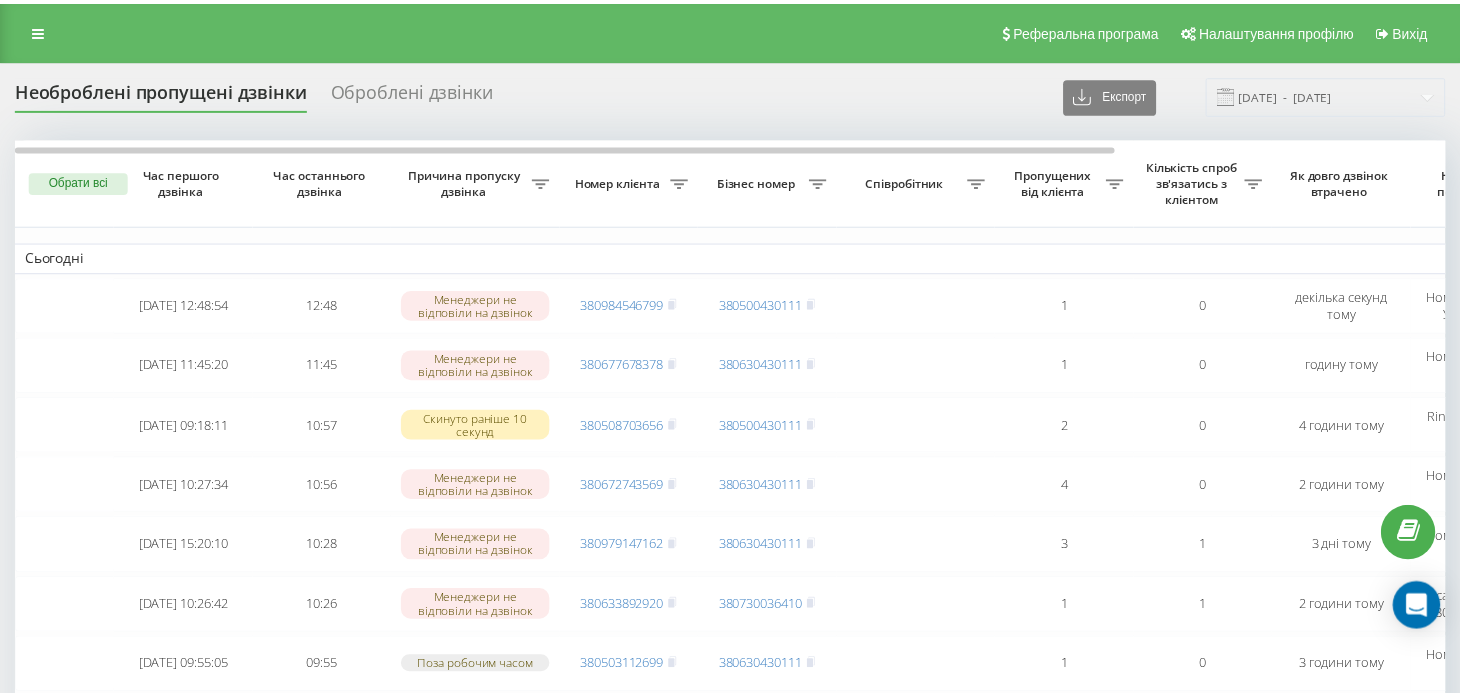 scroll, scrollTop: 0, scrollLeft: 0, axis: both 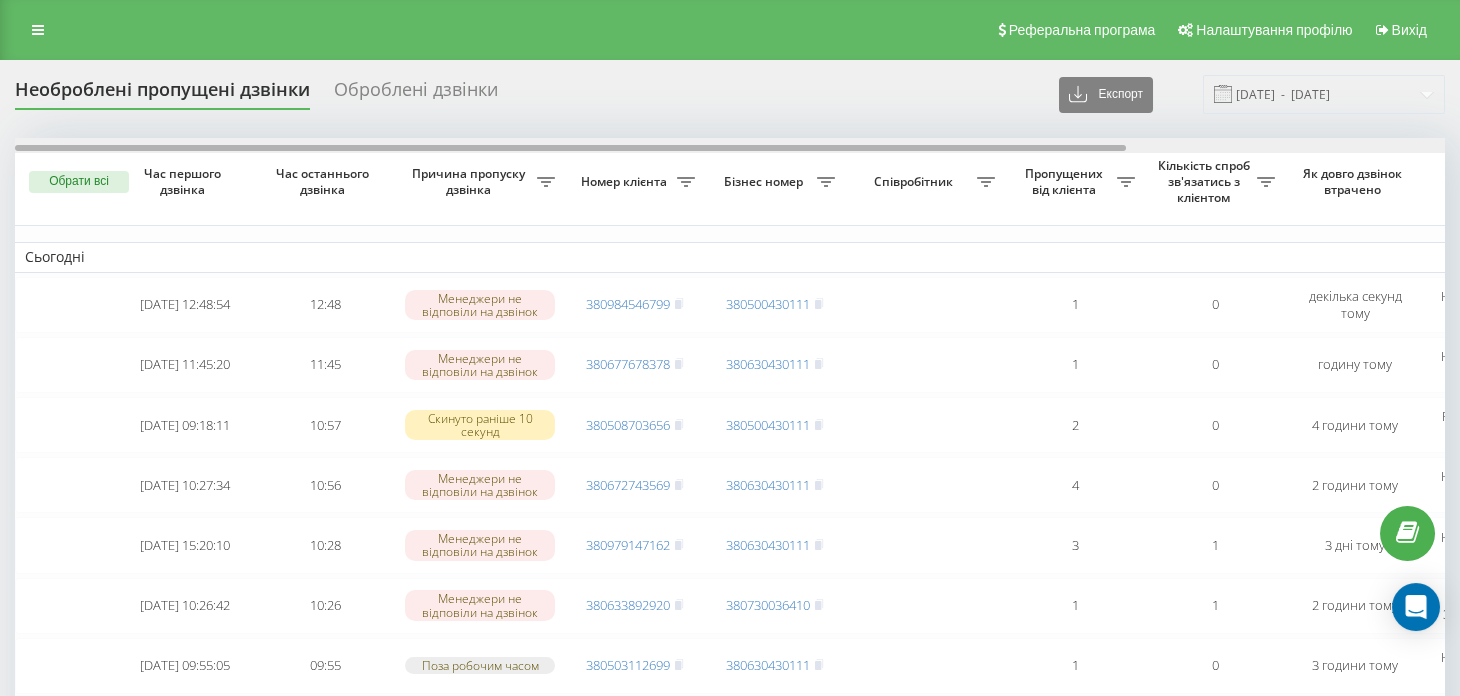 drag, startPoint x: 996, startPoint y: 148, endPoint x: 981, endPoint y: 163, distance: 21.213203 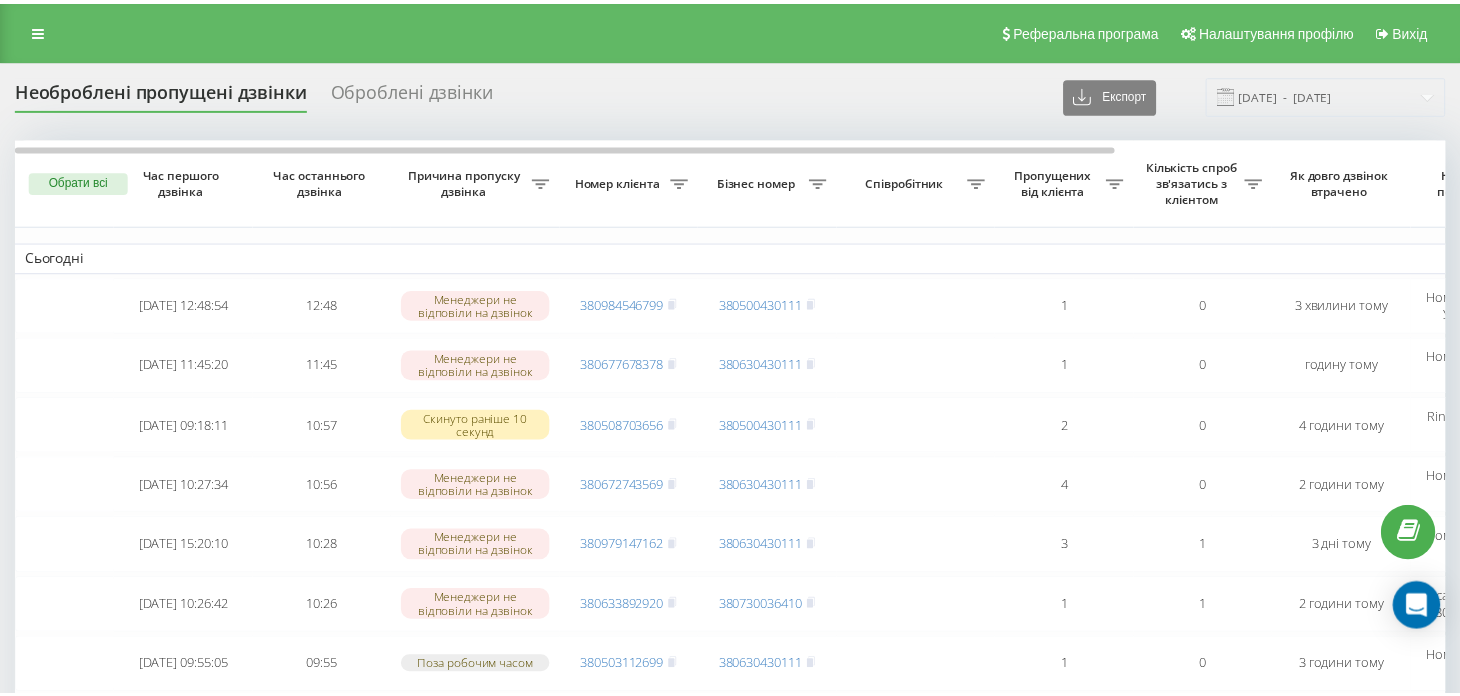 scroll, scrollTop: 0, scrollLeft: 0, axis: both 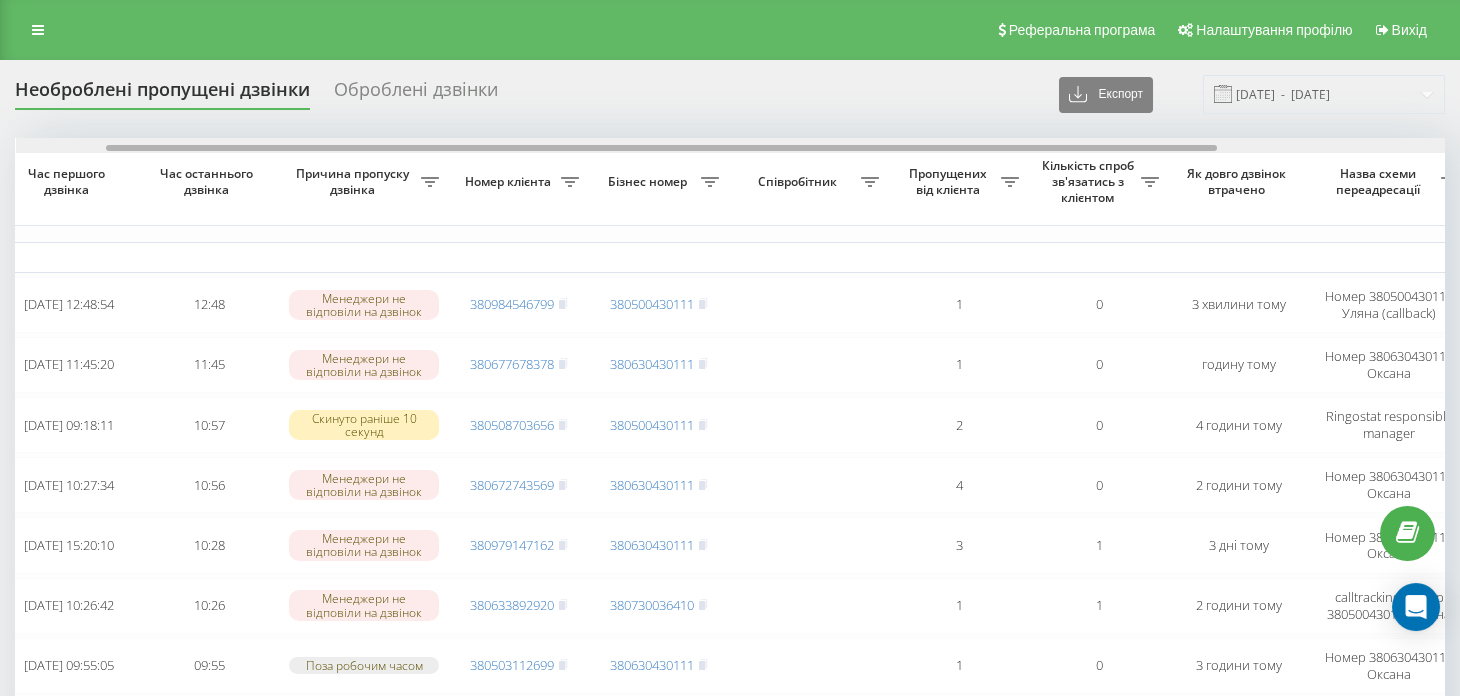 drag, startPoint x: 885, startPoint y: 147, endPoint x: 976, endPoint y: 141, distance: 91.197586 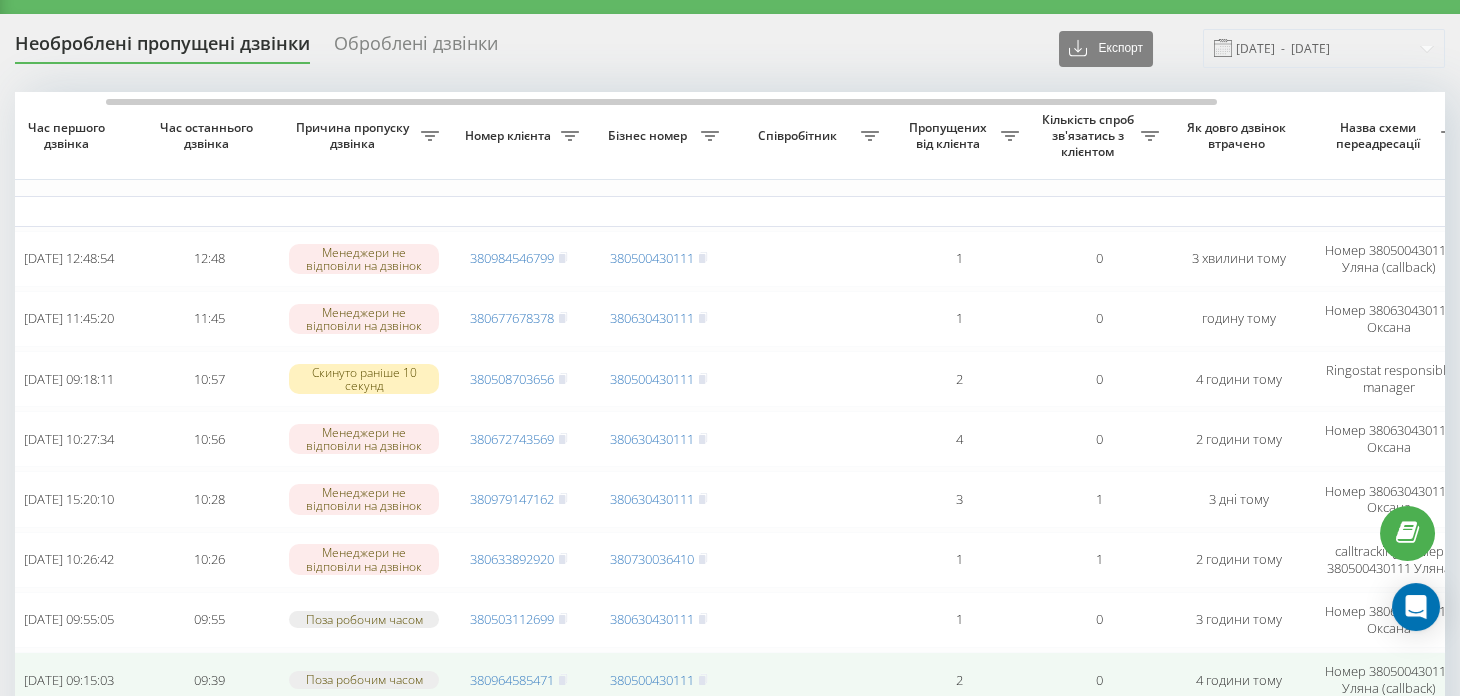 scroll, scrollTop: 0, scrollLeft: 0, axis: both 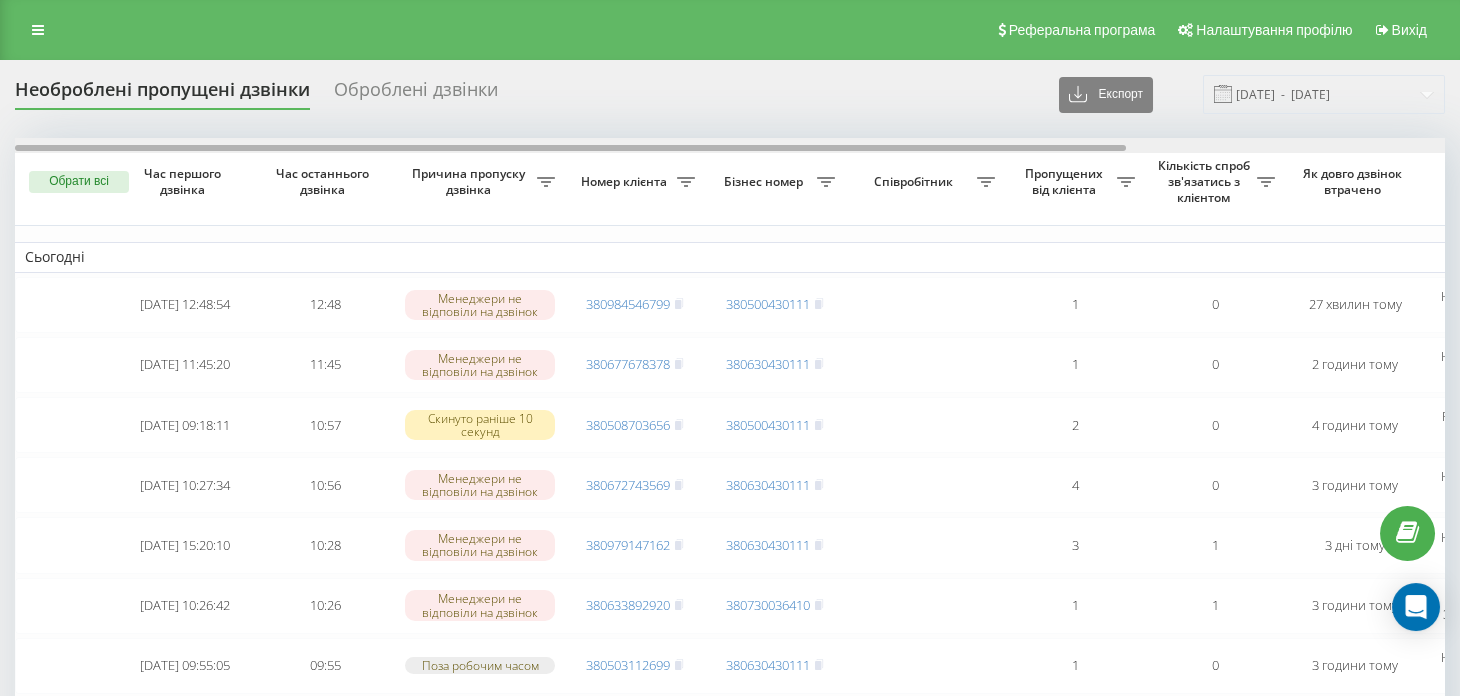 drag, startPoint x: 764, startPoint y: 146, endPoint x: 622, endPoint y: 170, distance: 144.01389 